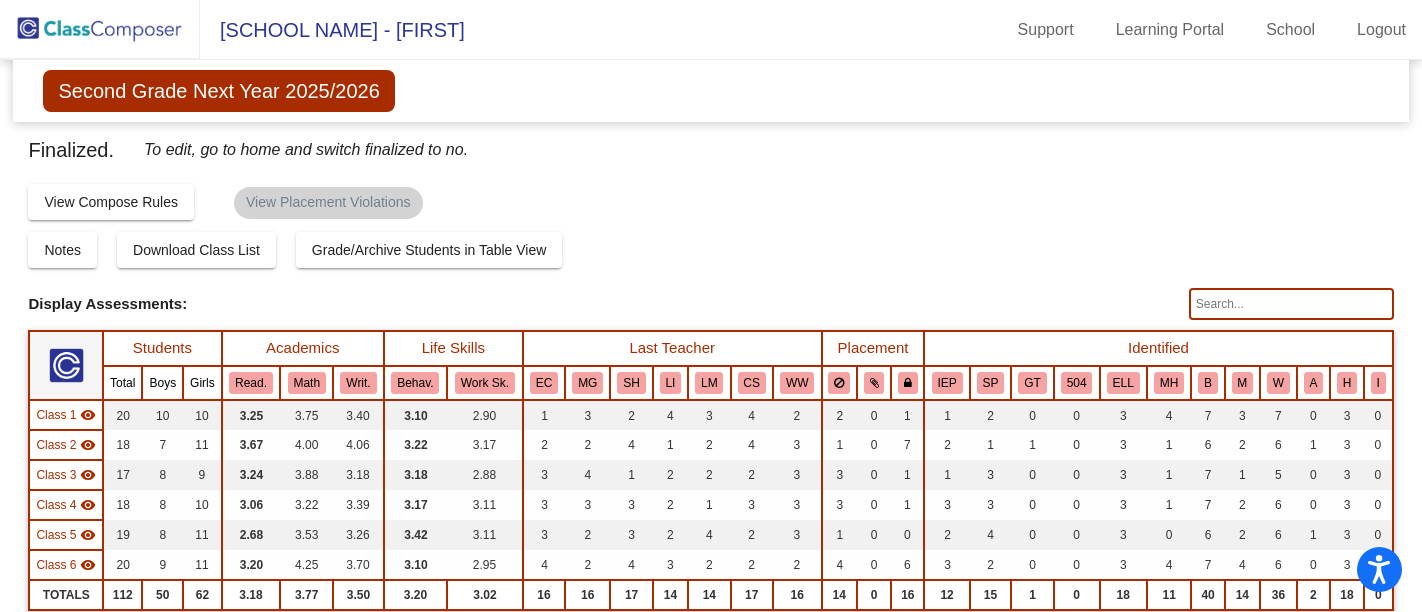 scroll, scrollTop: 0, scrollLeft: 0, axis: both 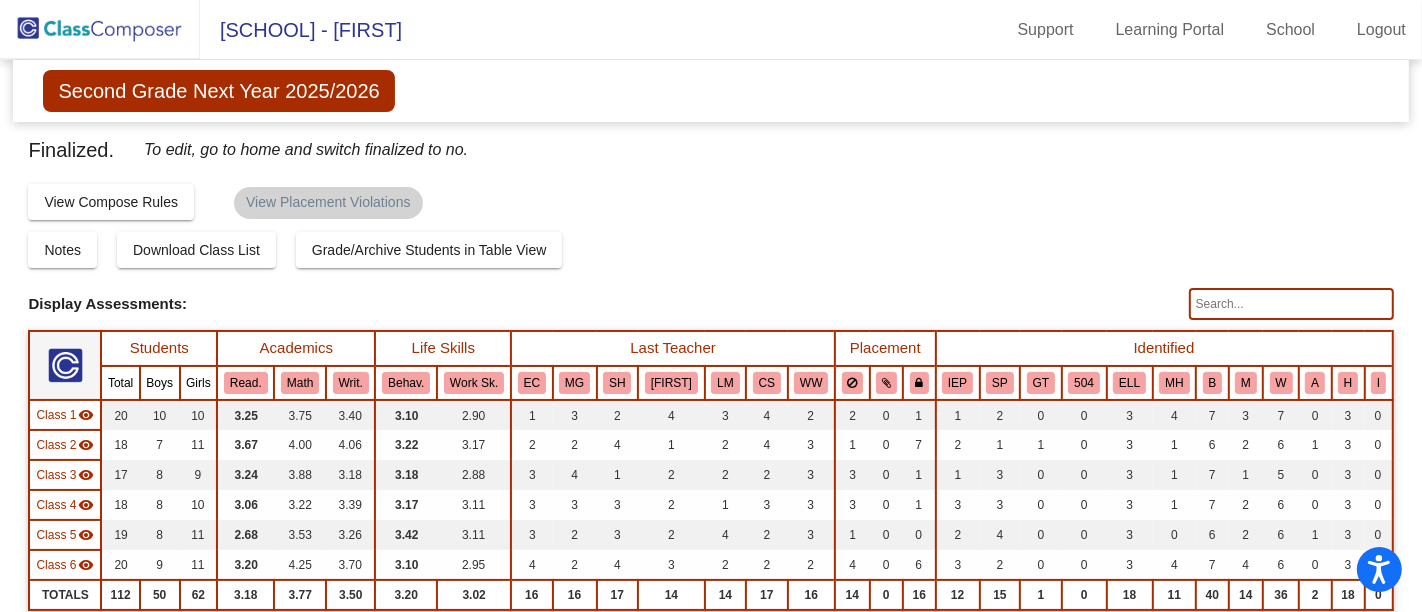 click 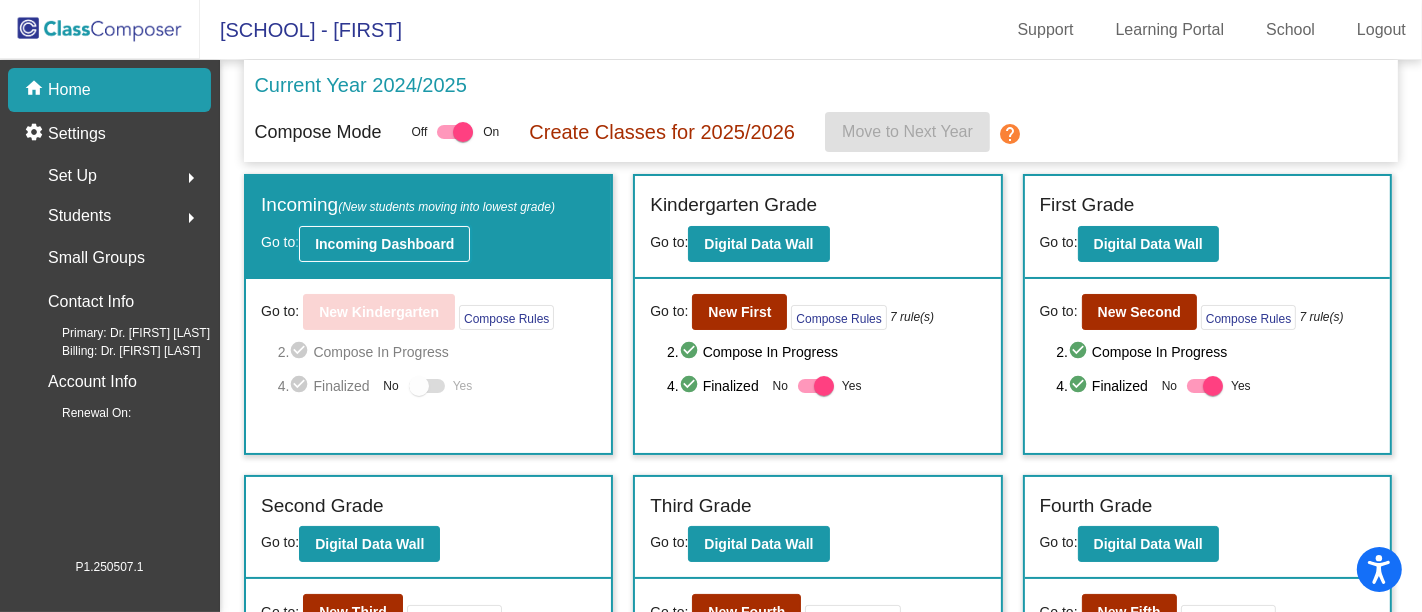click on "Incoming Dashboard" 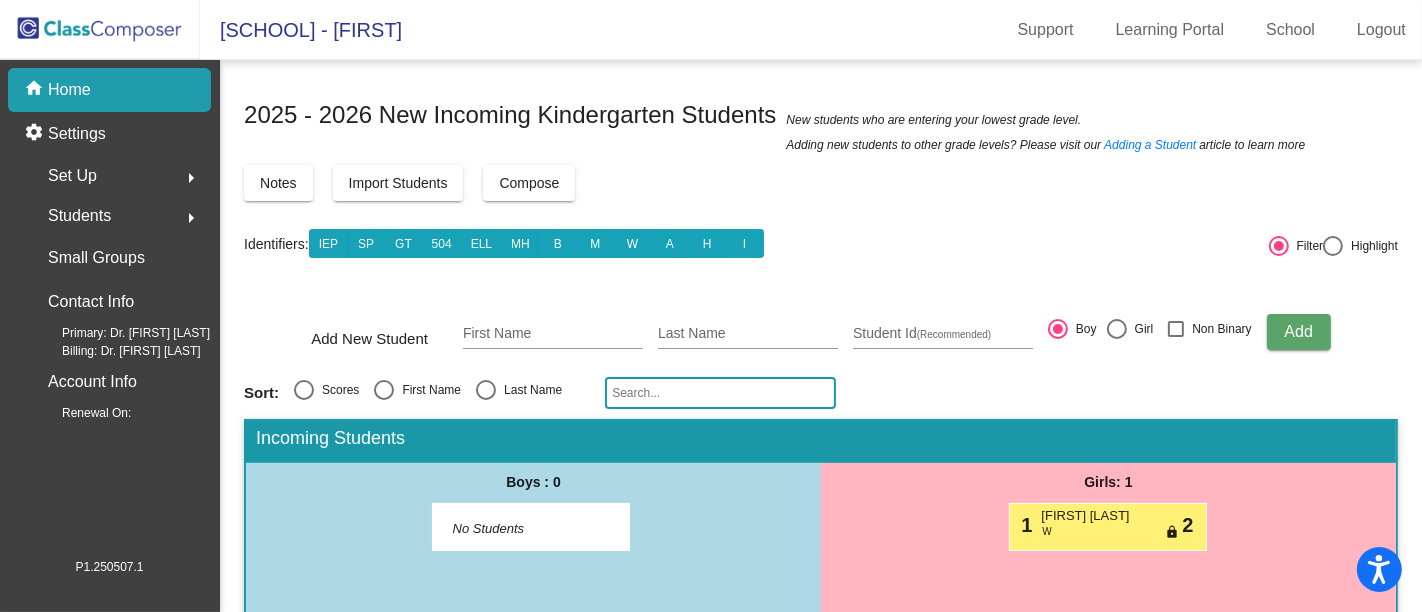 click on "Import Students" 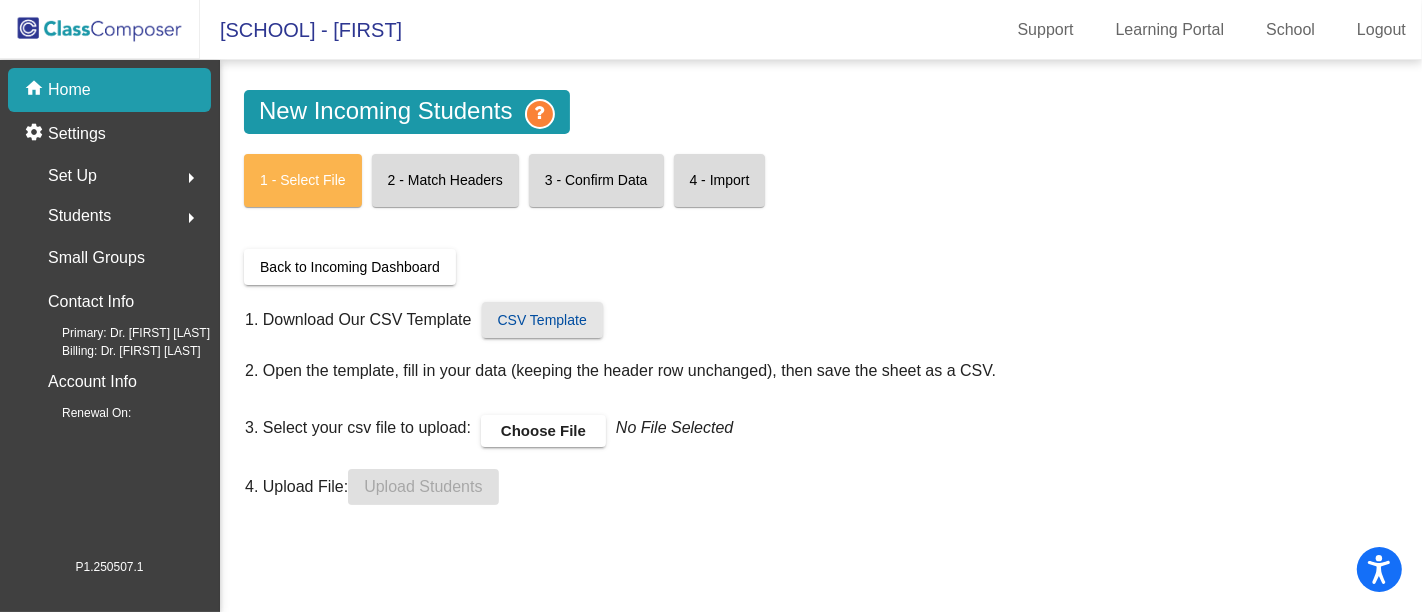 click on "CSV Template" at bounding box center [542, 320] 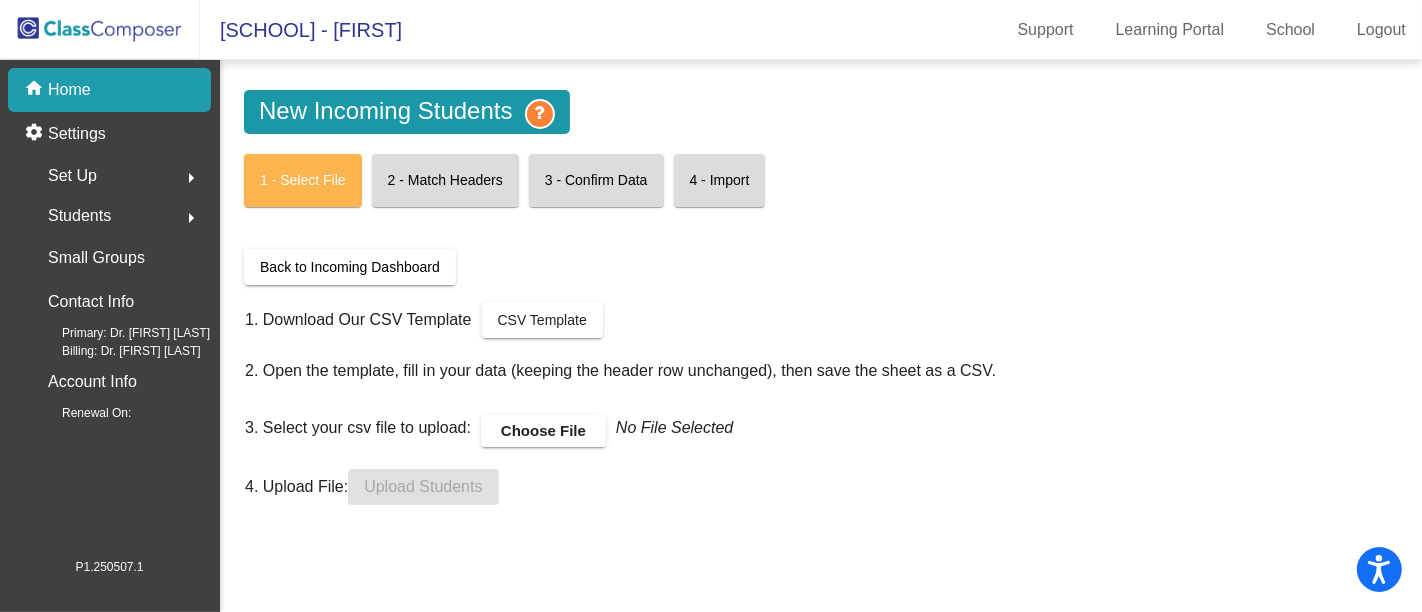 click on "Choose File" at bounding box center (543, 431) 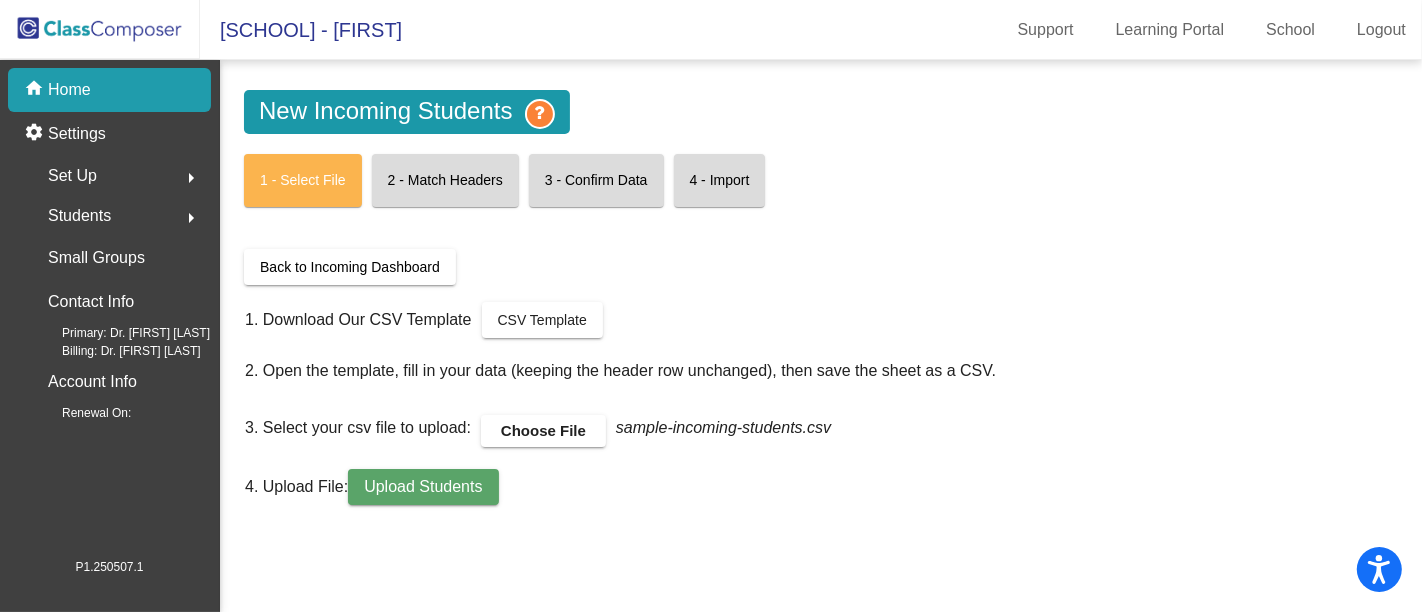 click on "Upload Students" at bounding box center [423, 486] 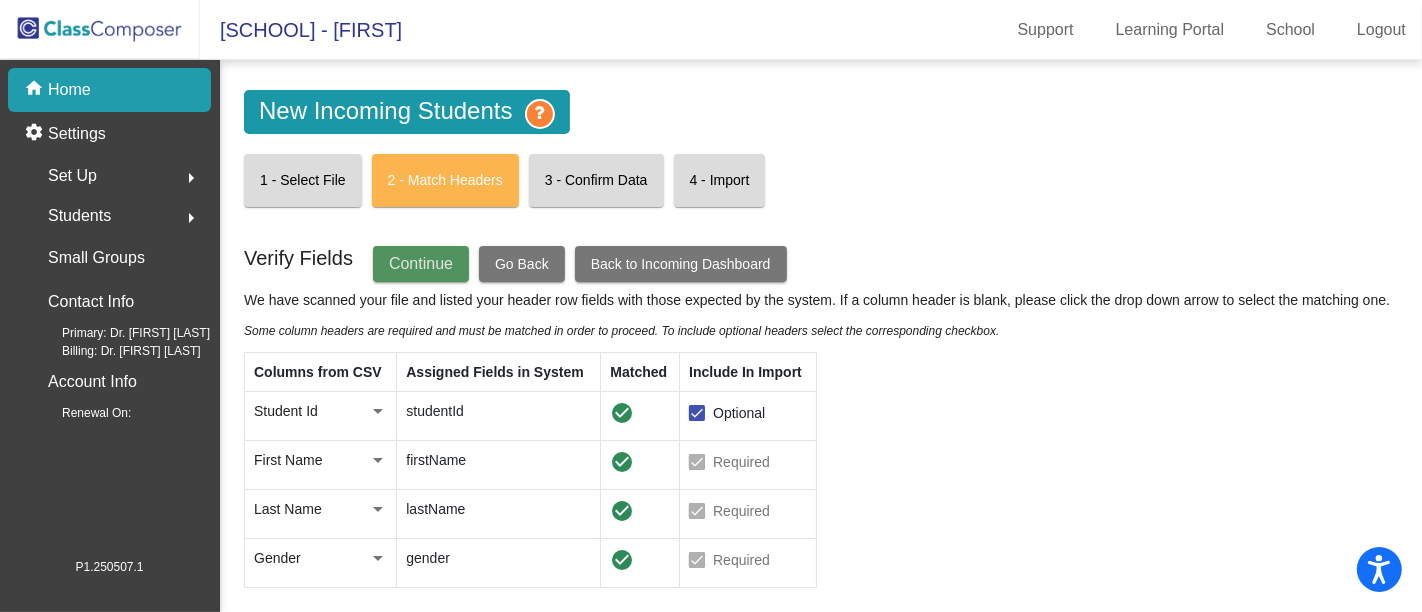 click on "Continue" 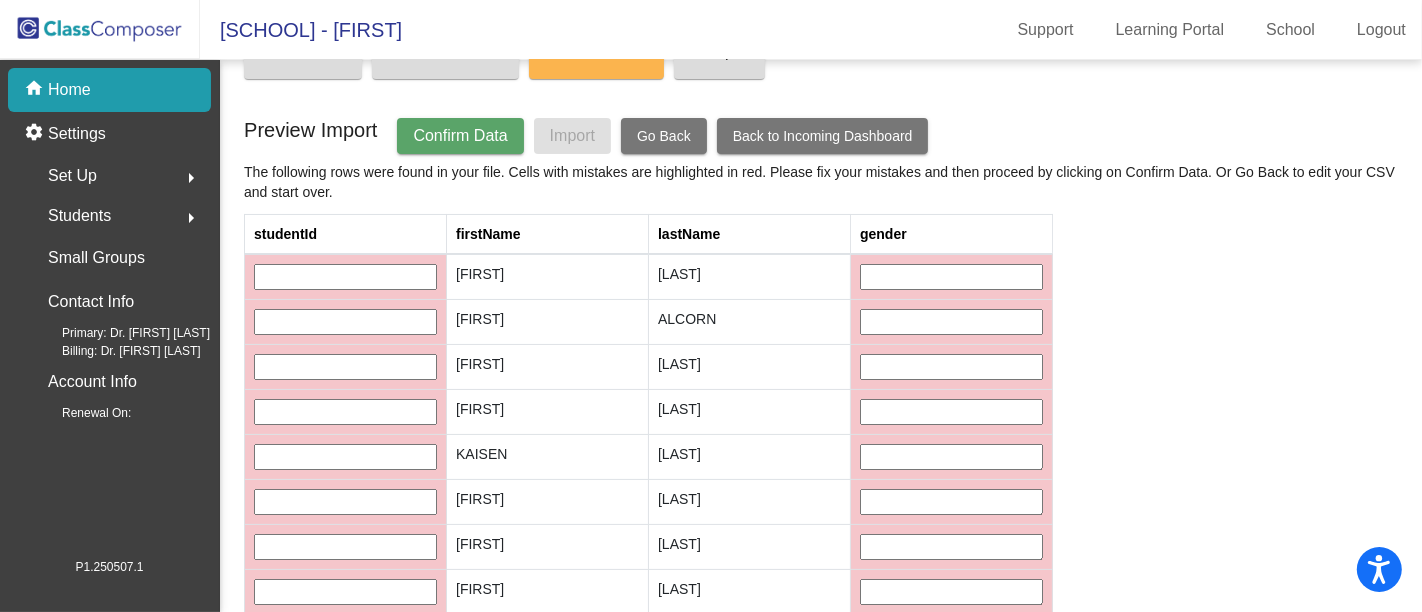 scroll, scrollTop: 0, scrollLeft: 0, axis: both 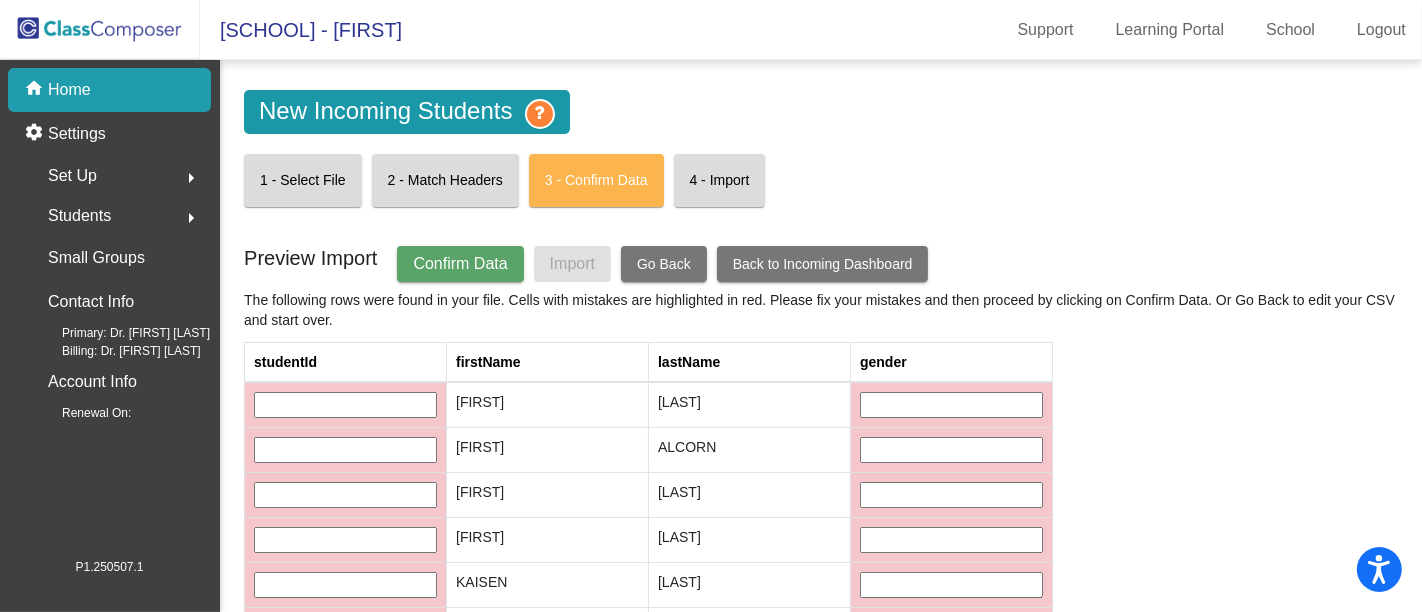 click on "Confirm Data" 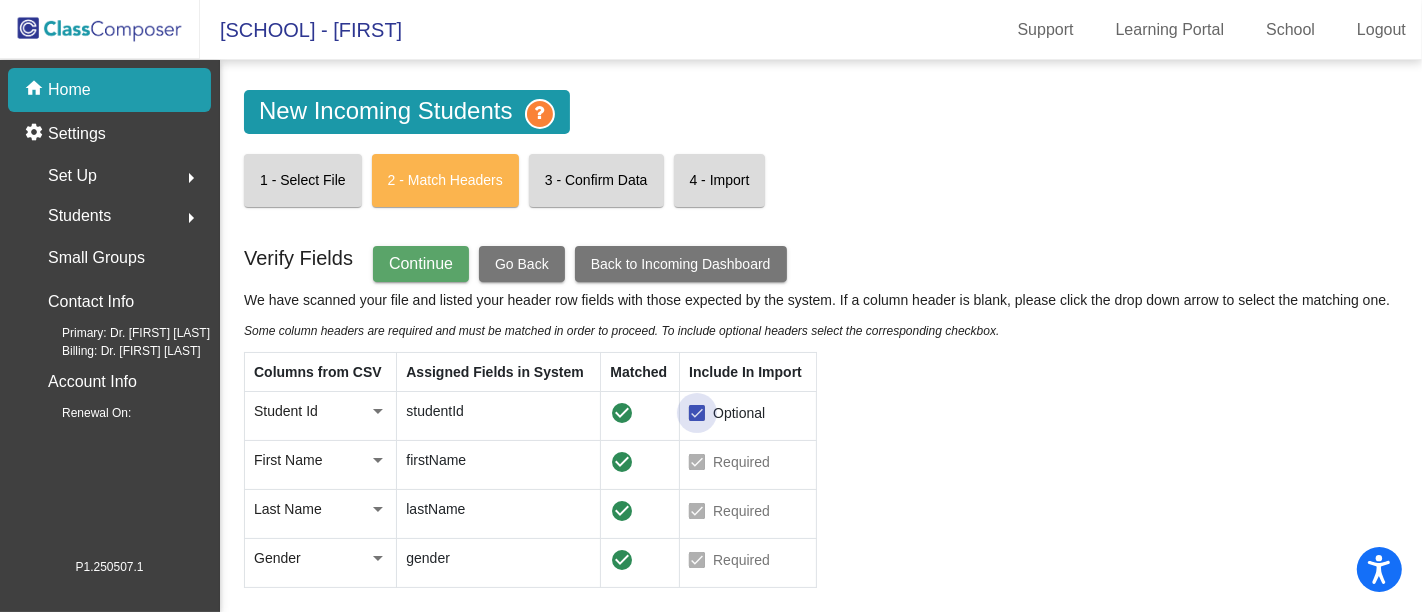 click at bounding box center (697, 413) 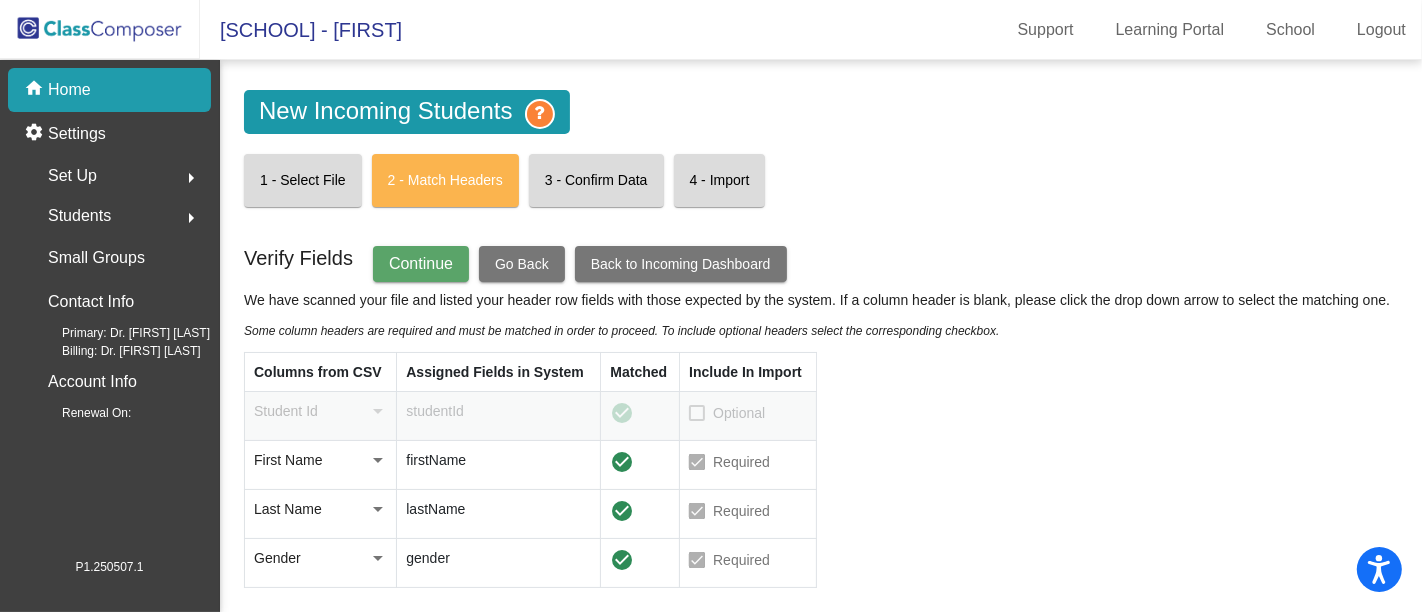 scroll, scrollTop: 5, scrollLeft: 0, axis: vertical 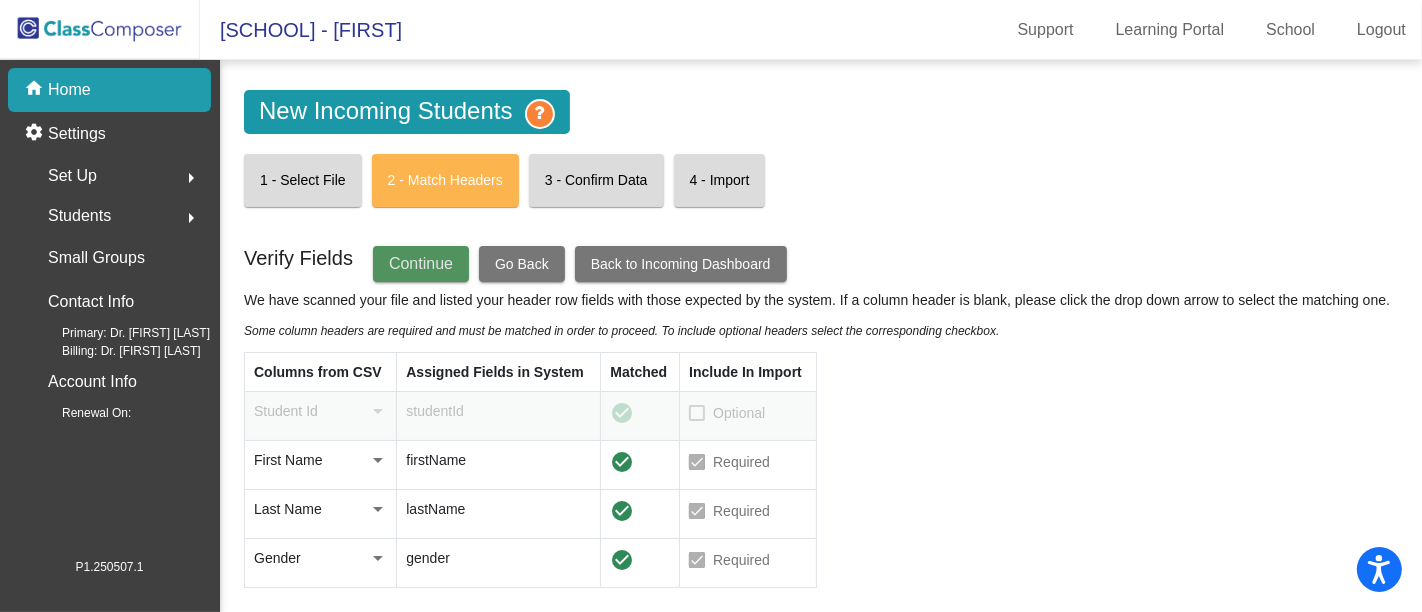 click on "Continue" 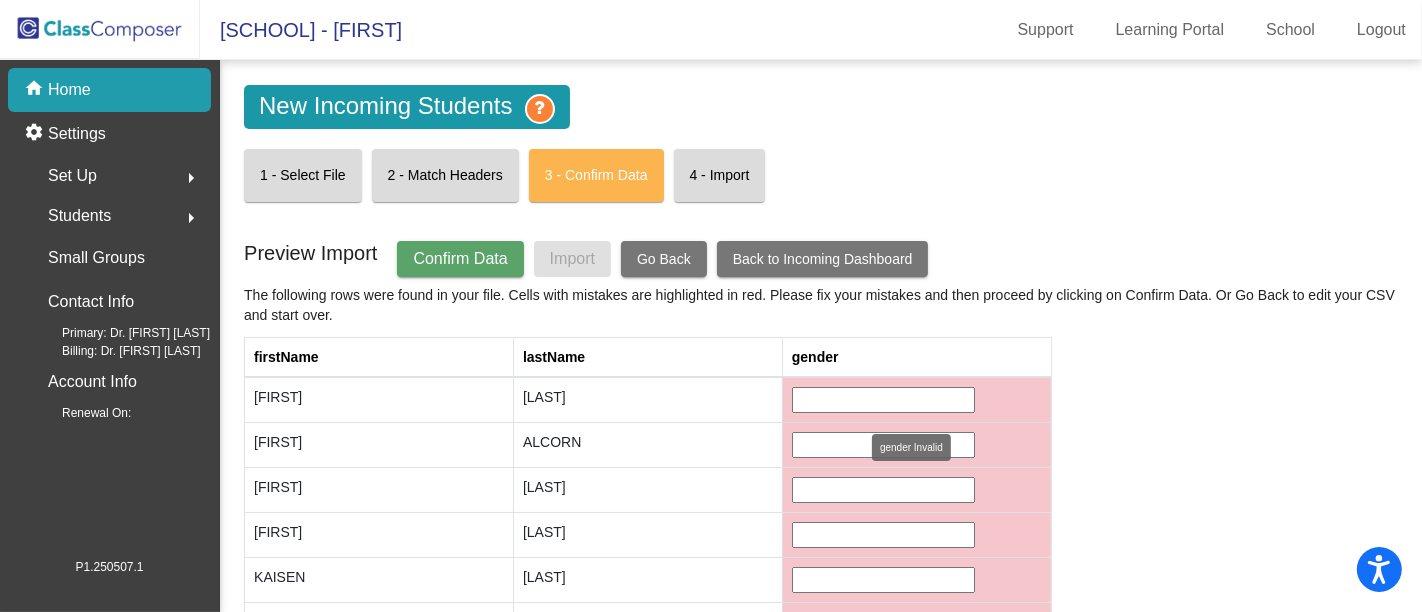 click 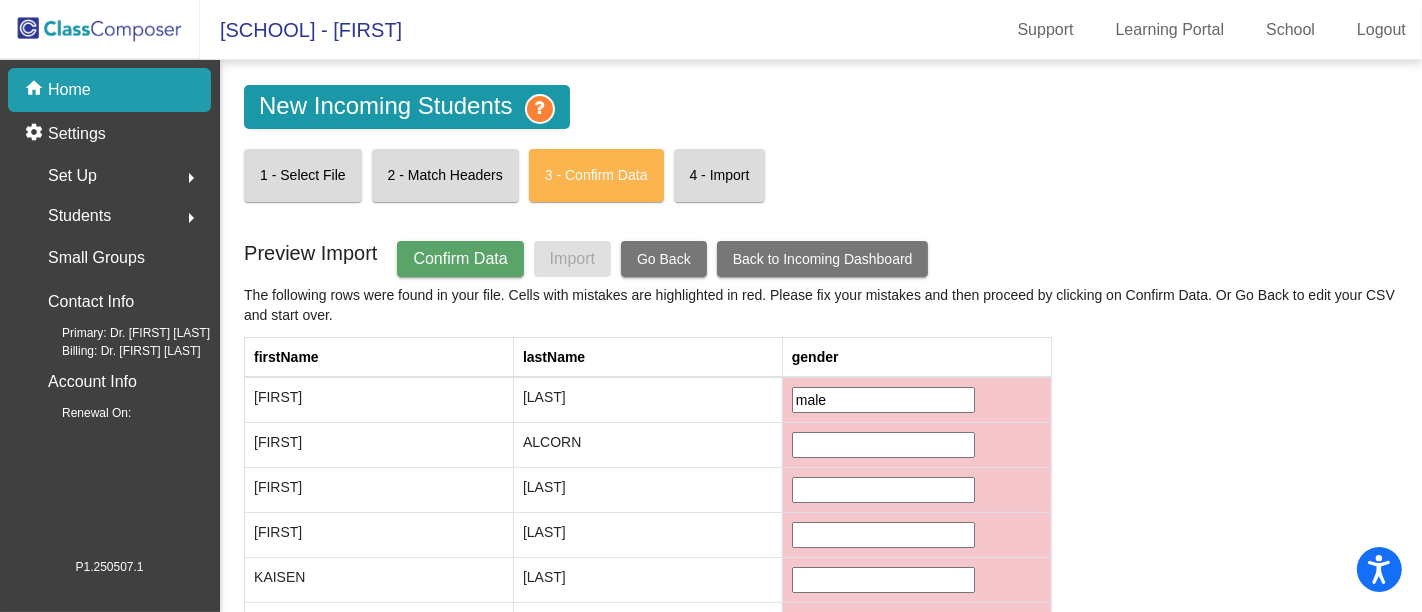 type on "male" 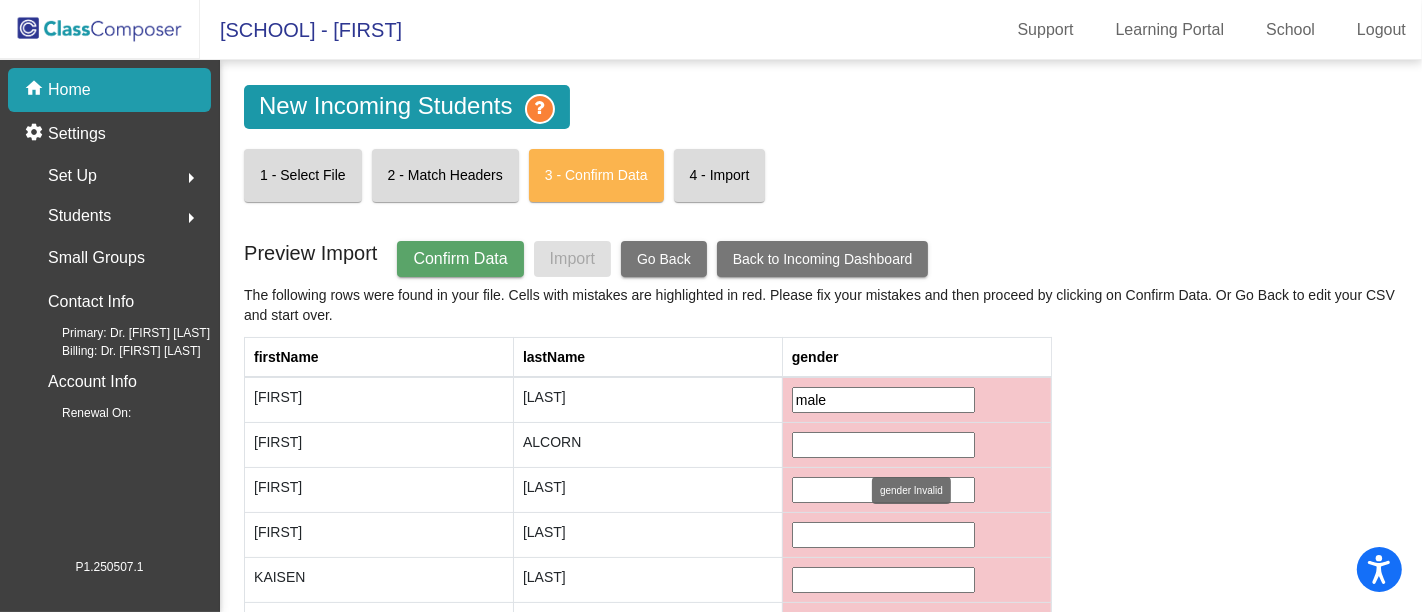 click 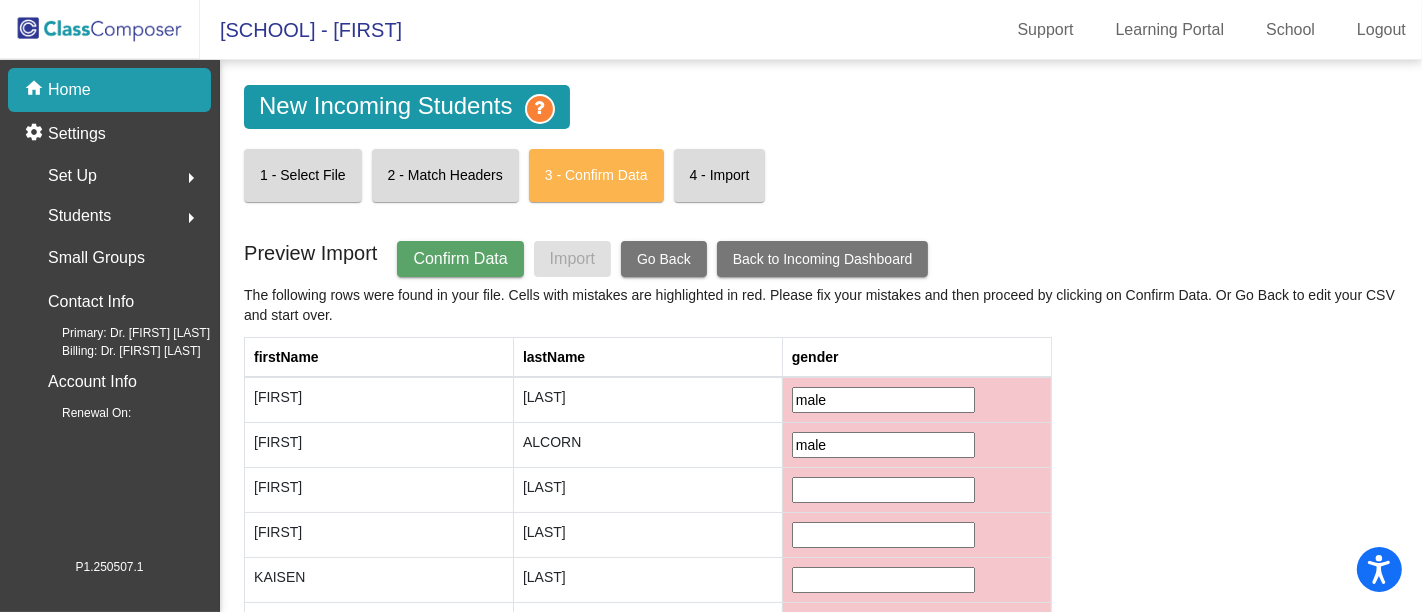 type on "male" 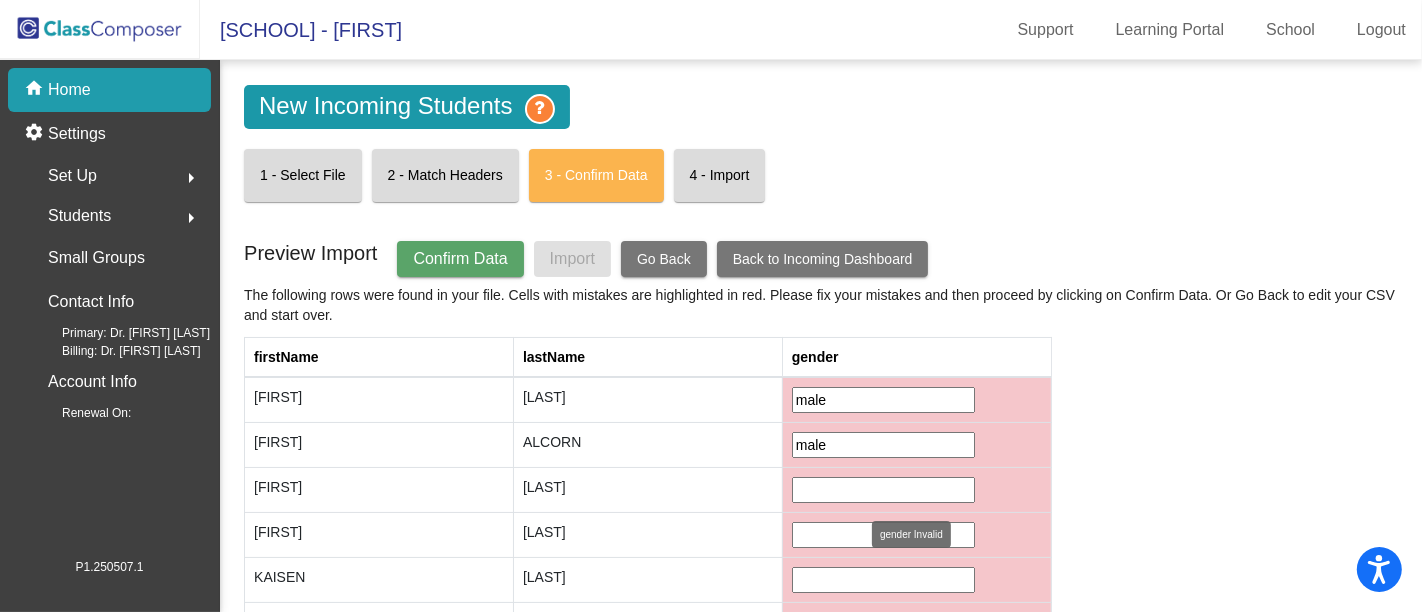 click 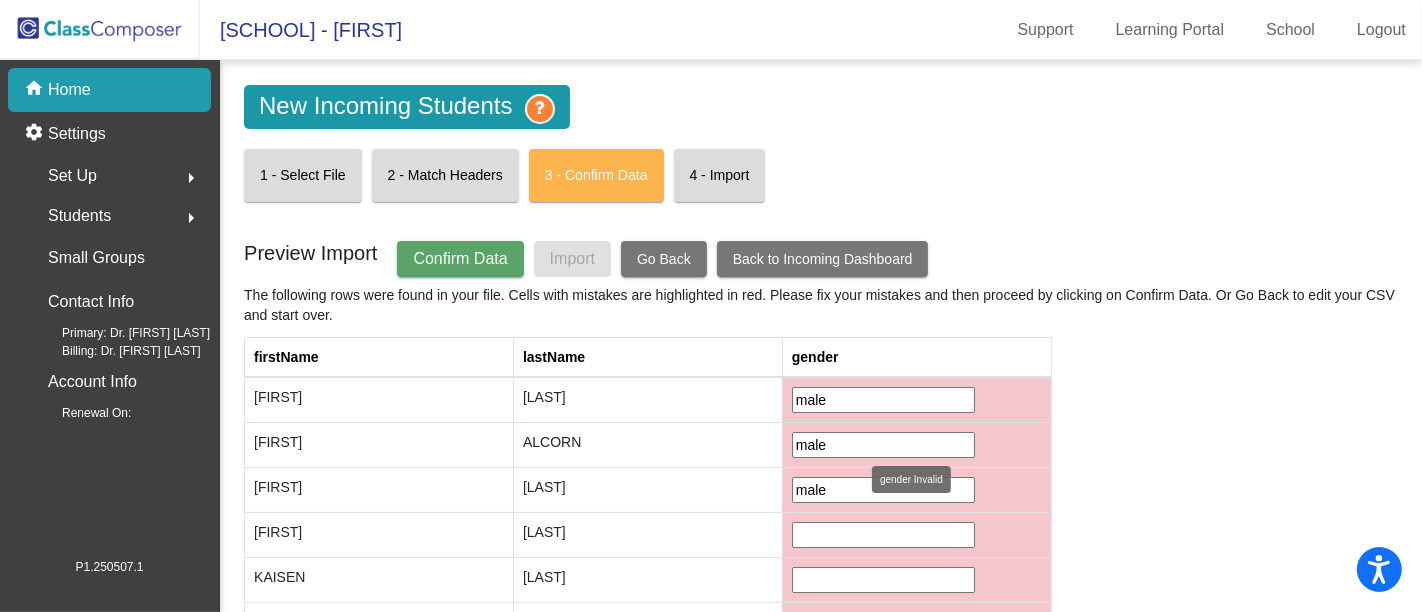 type on "male" 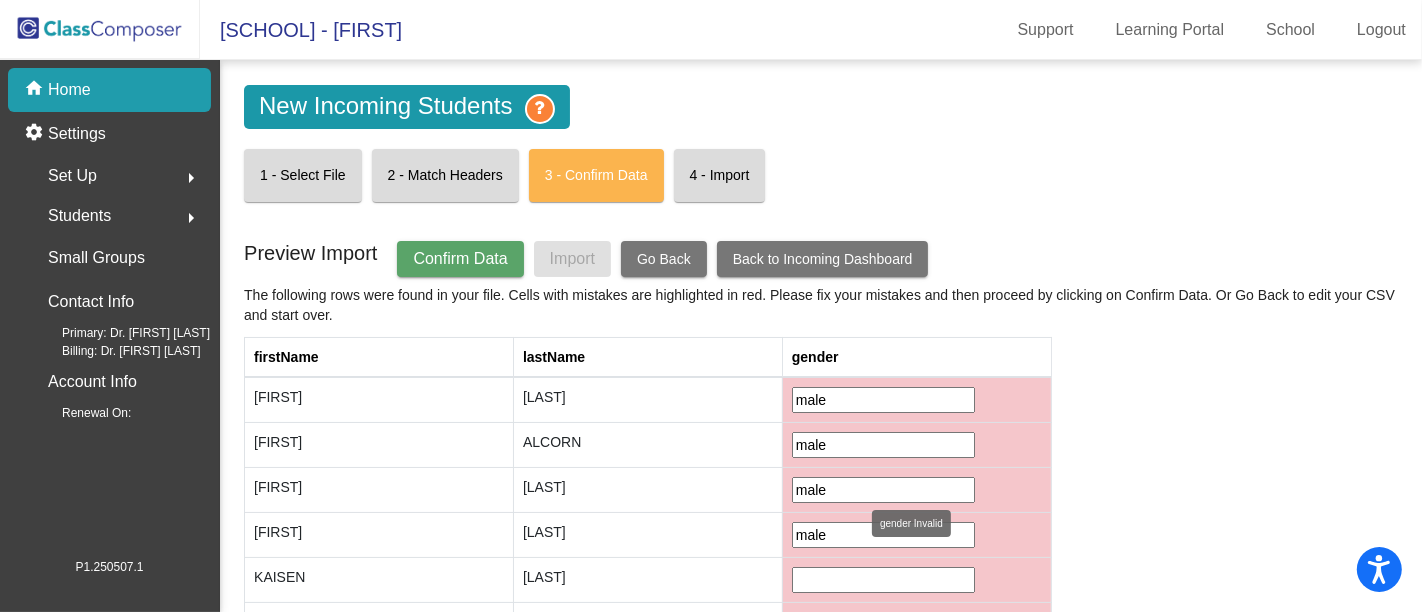 type on "male" 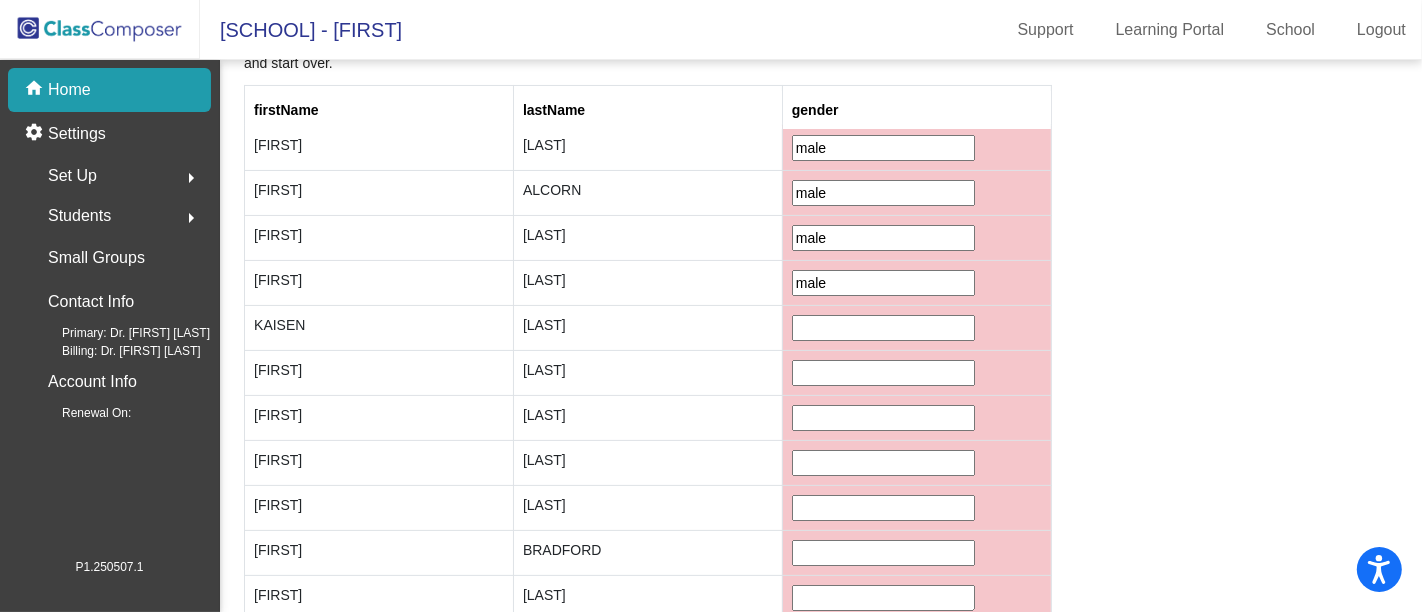 scroll, scrollTop: 258, scrollLeft: 0, axis: vertical 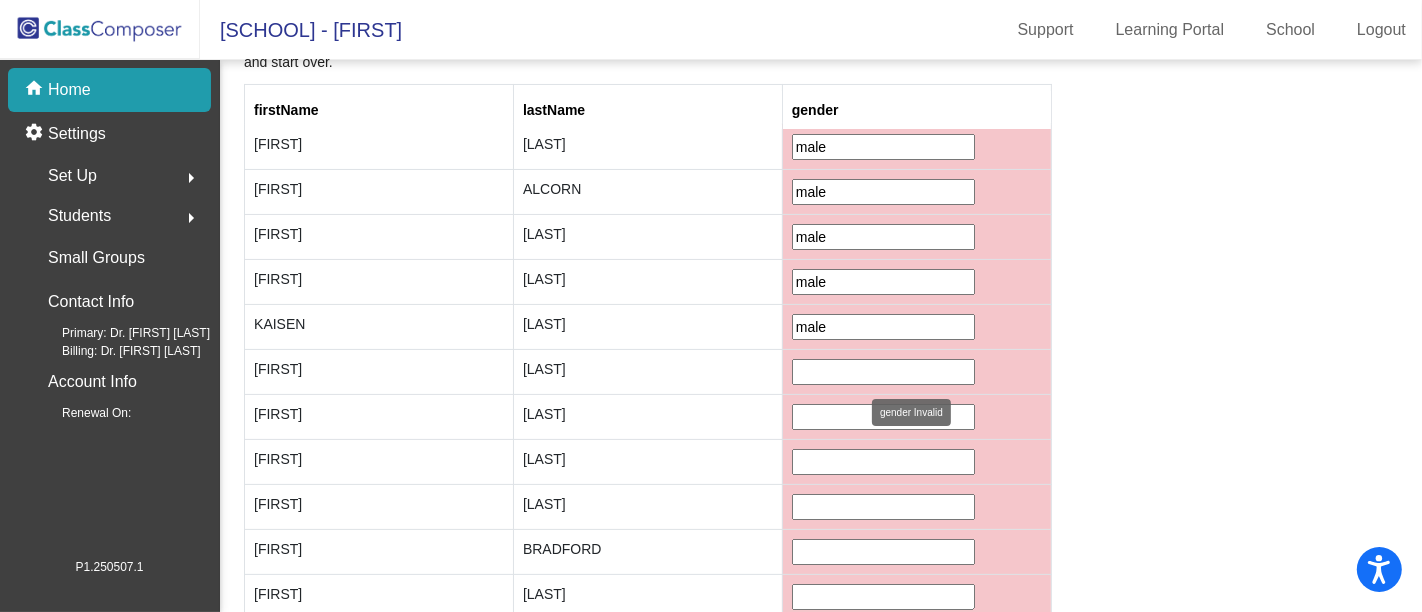 type on "male" 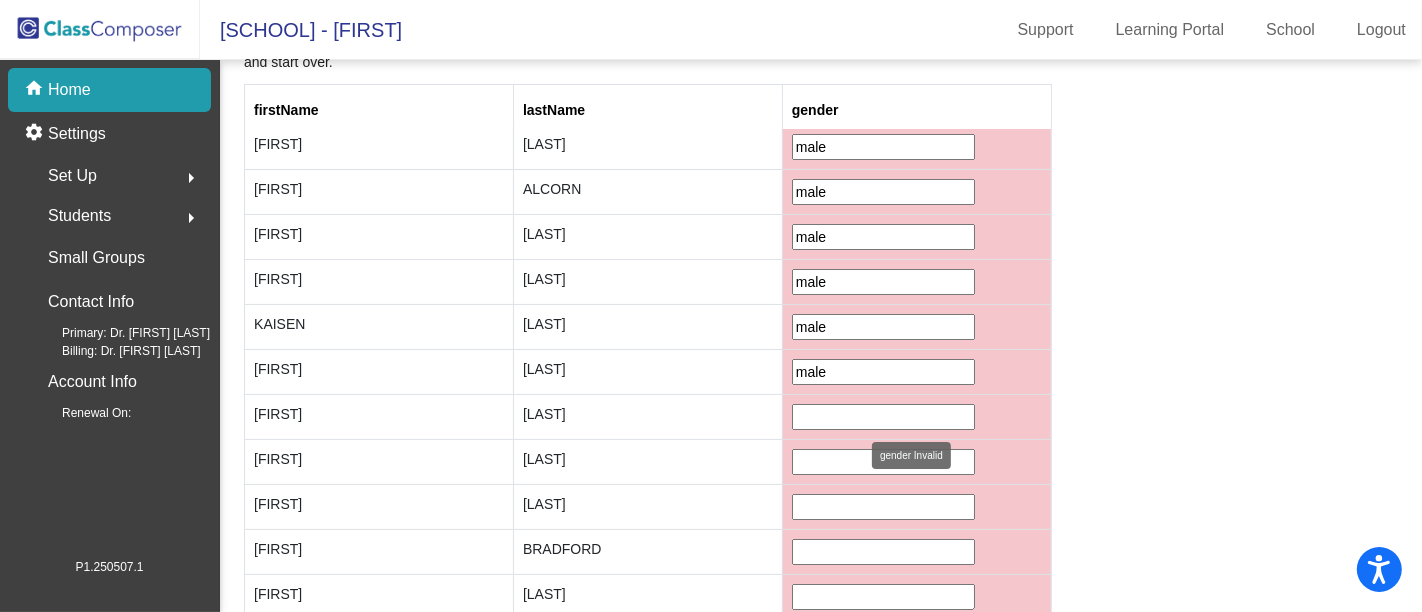 type on "male" 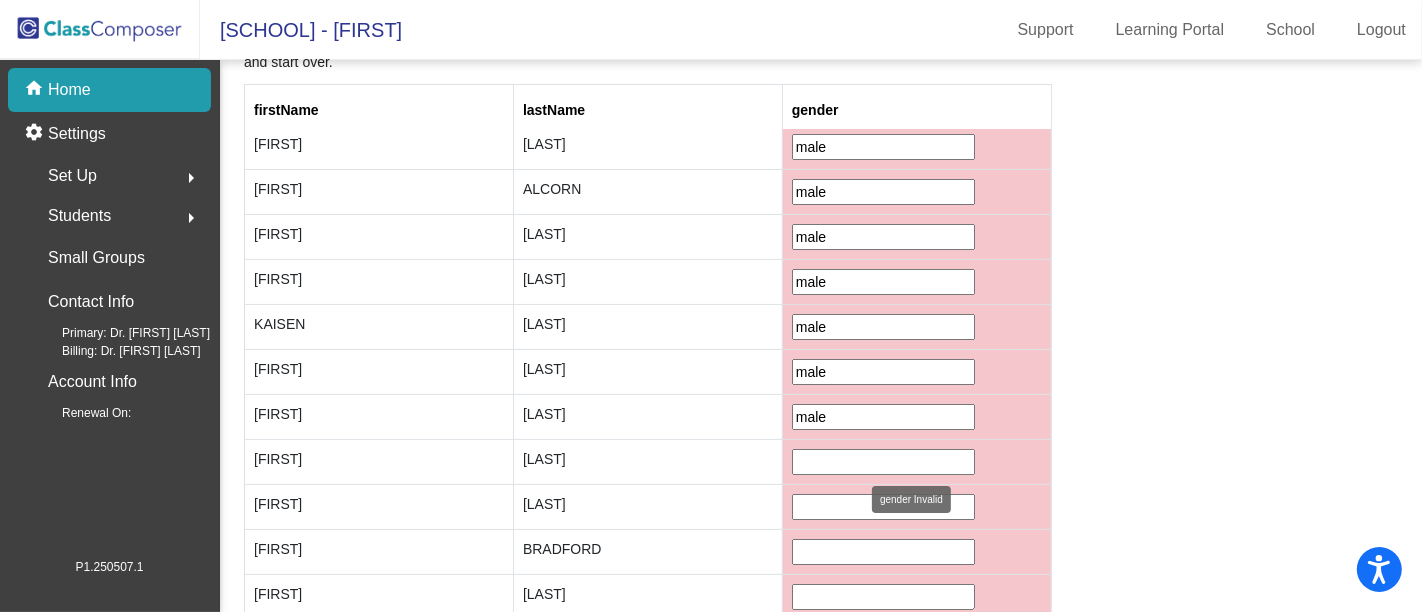type on "male" 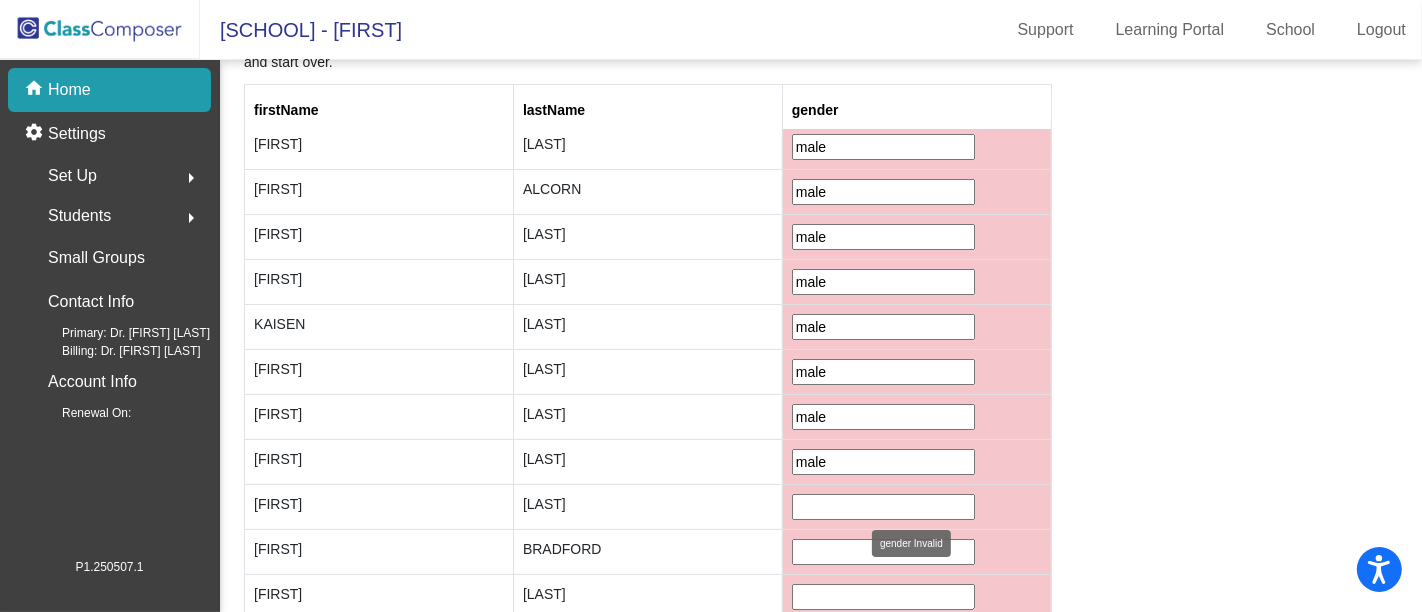 type on "male" 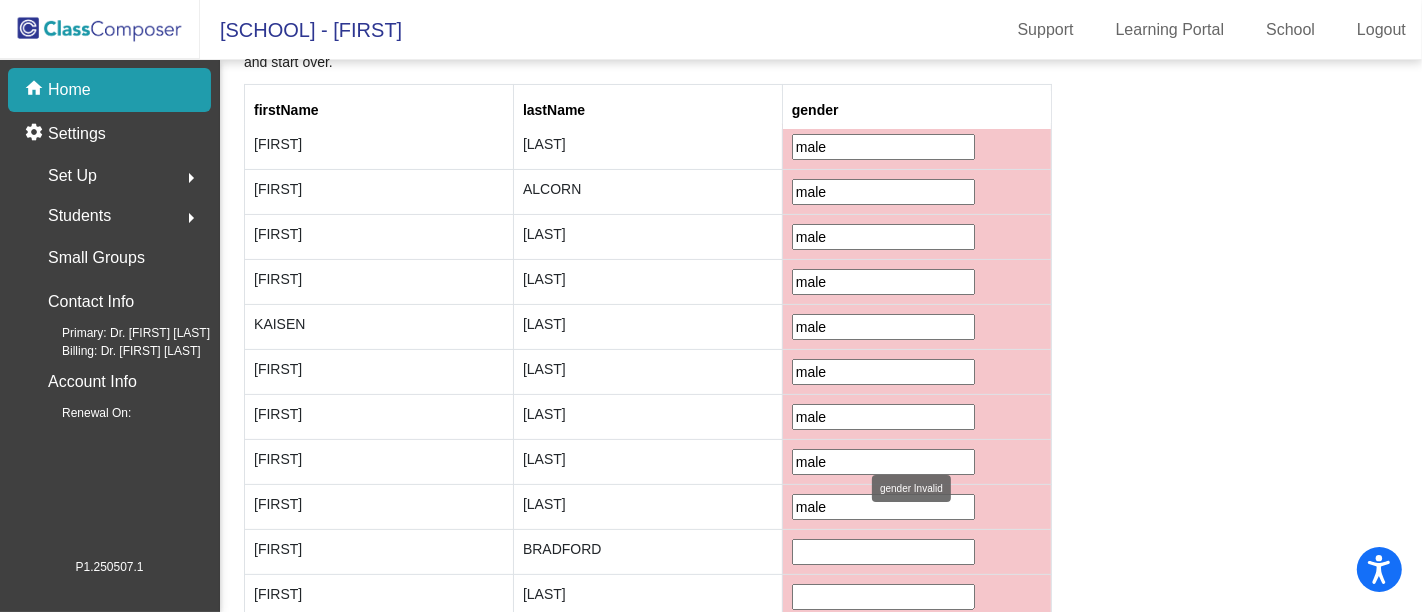 type on "male" 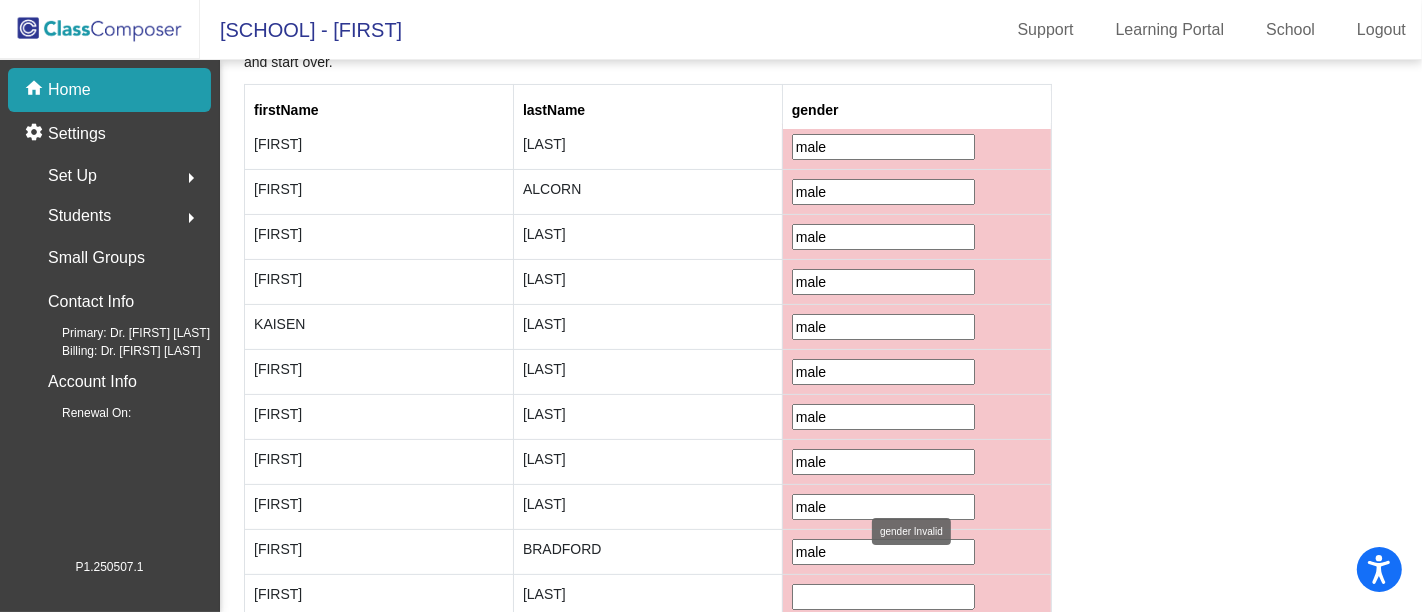type on "male" 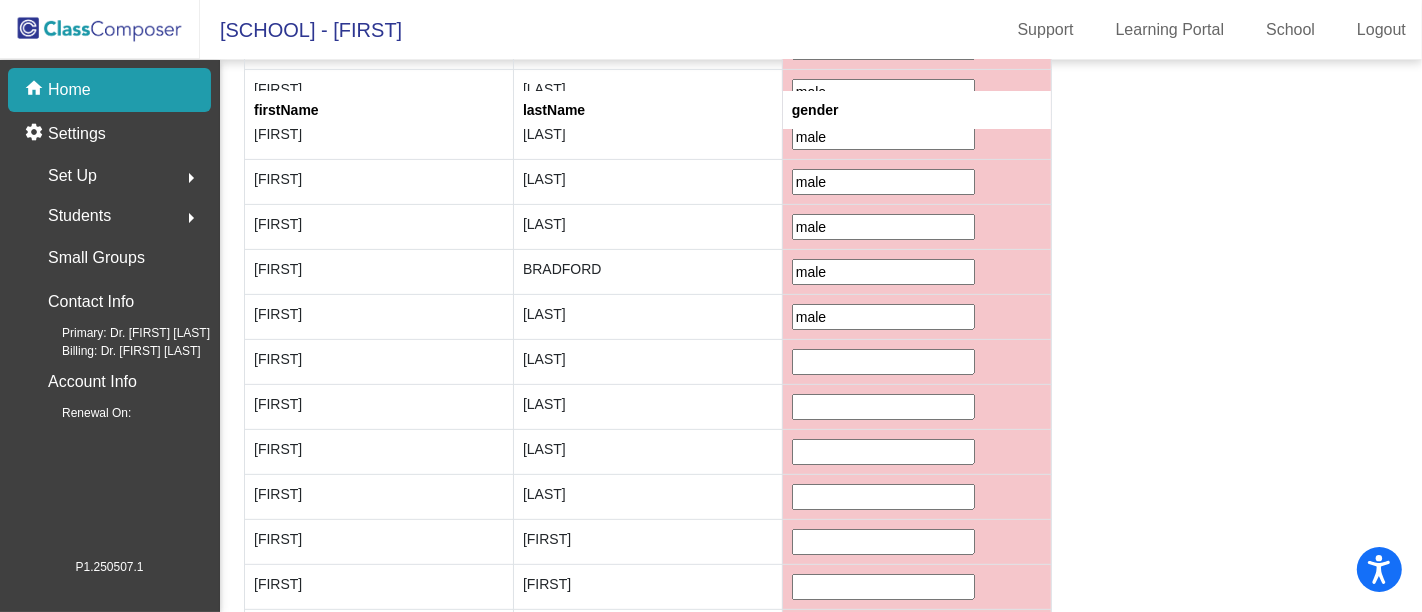 scroll, scrollTop: 551, scrollLeft: 0, axis: vertical 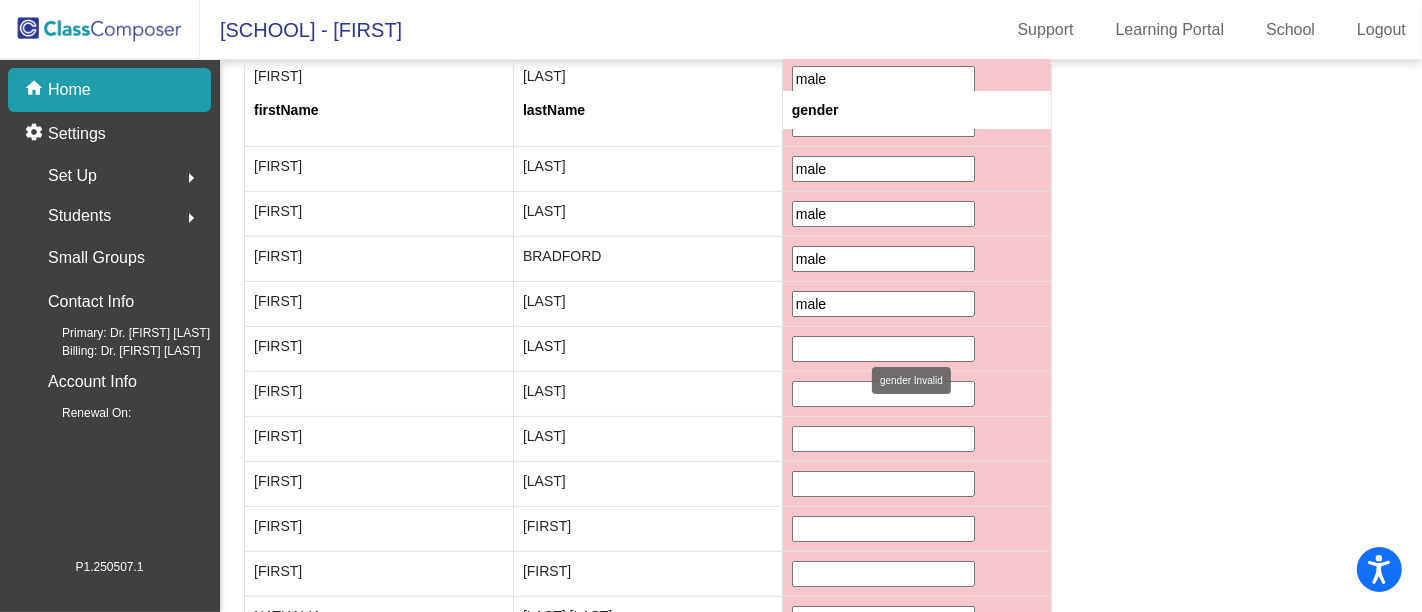 type on "male" 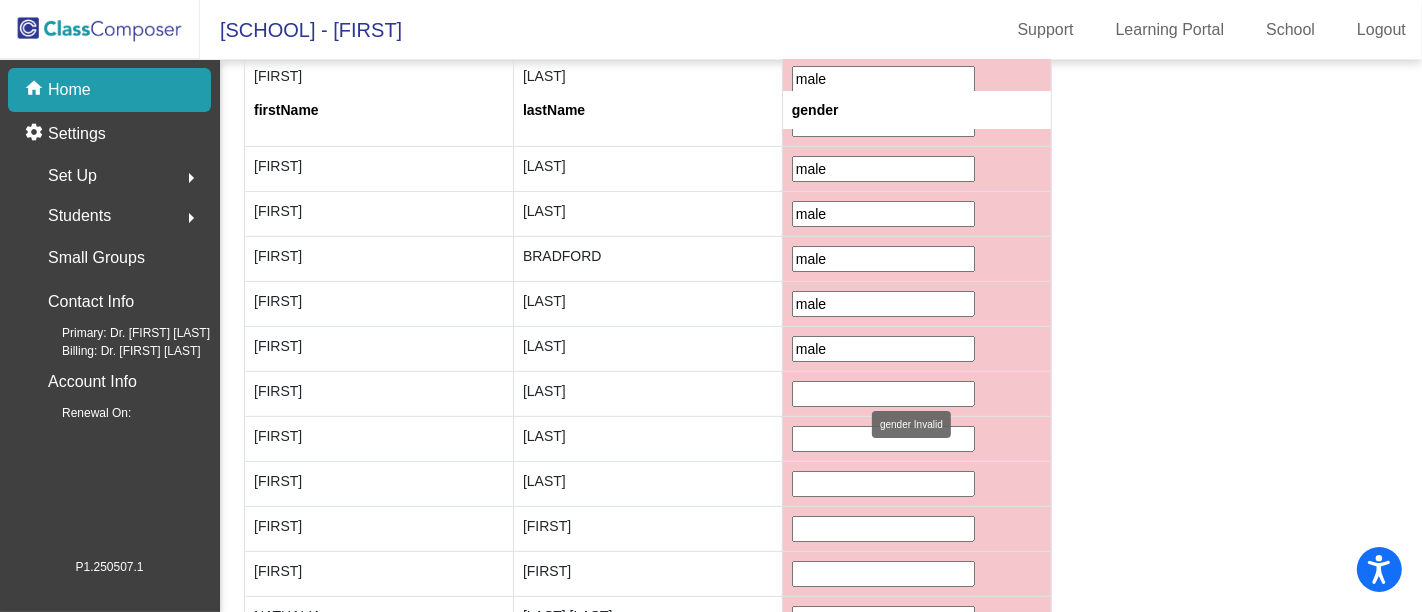 type on "male" 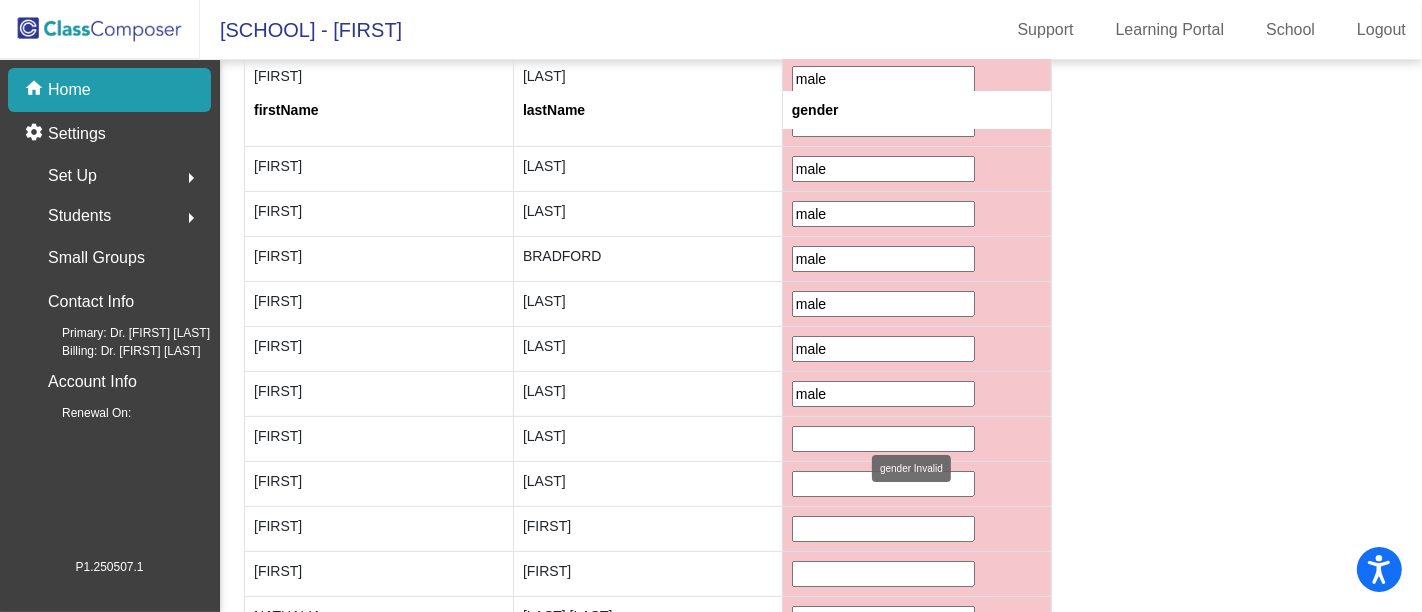 type on "male" 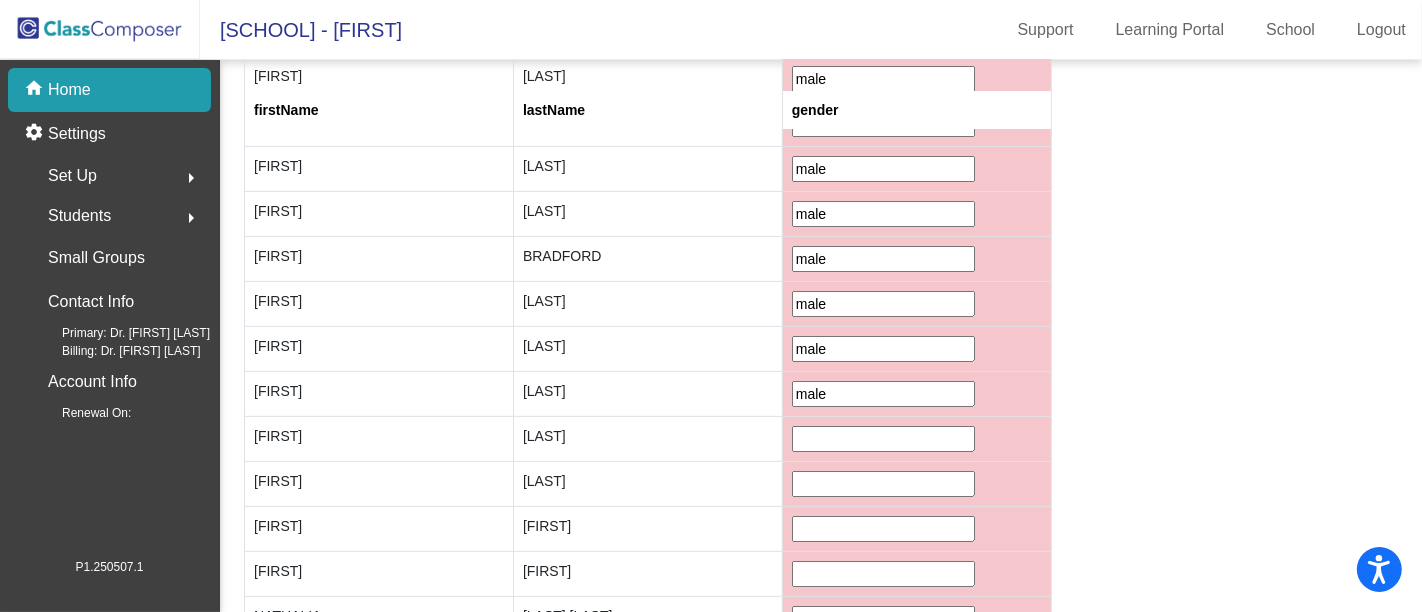 type on "a" 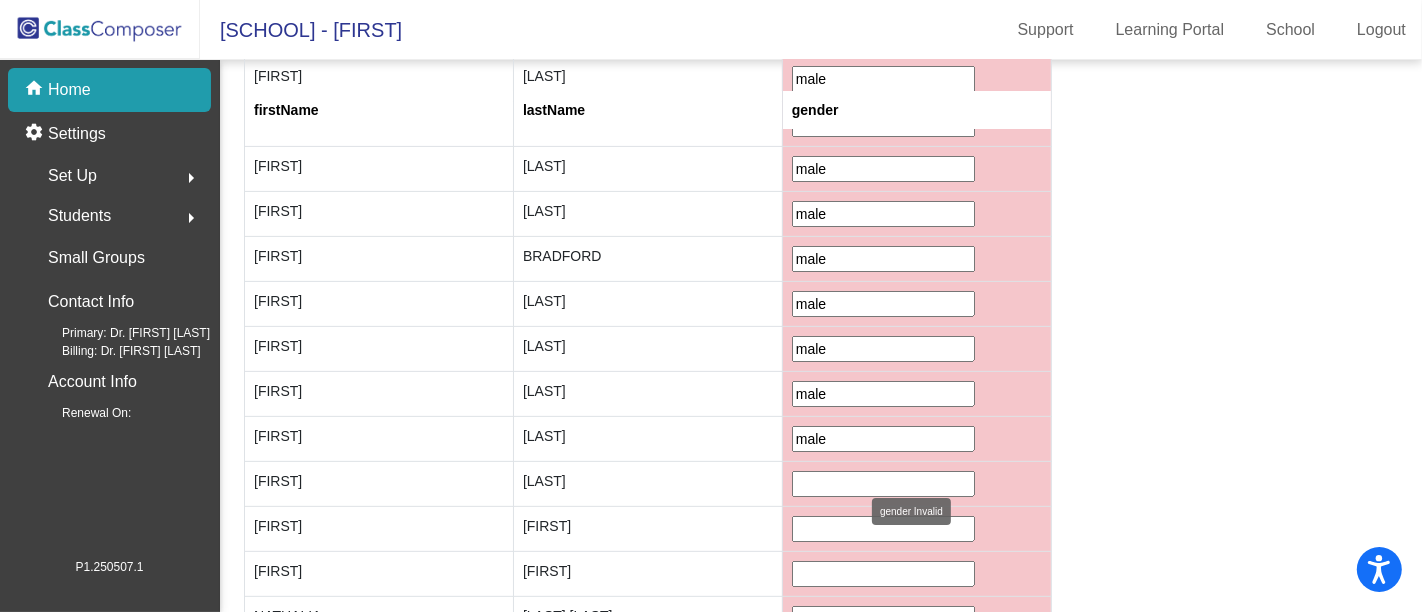 type on "male" 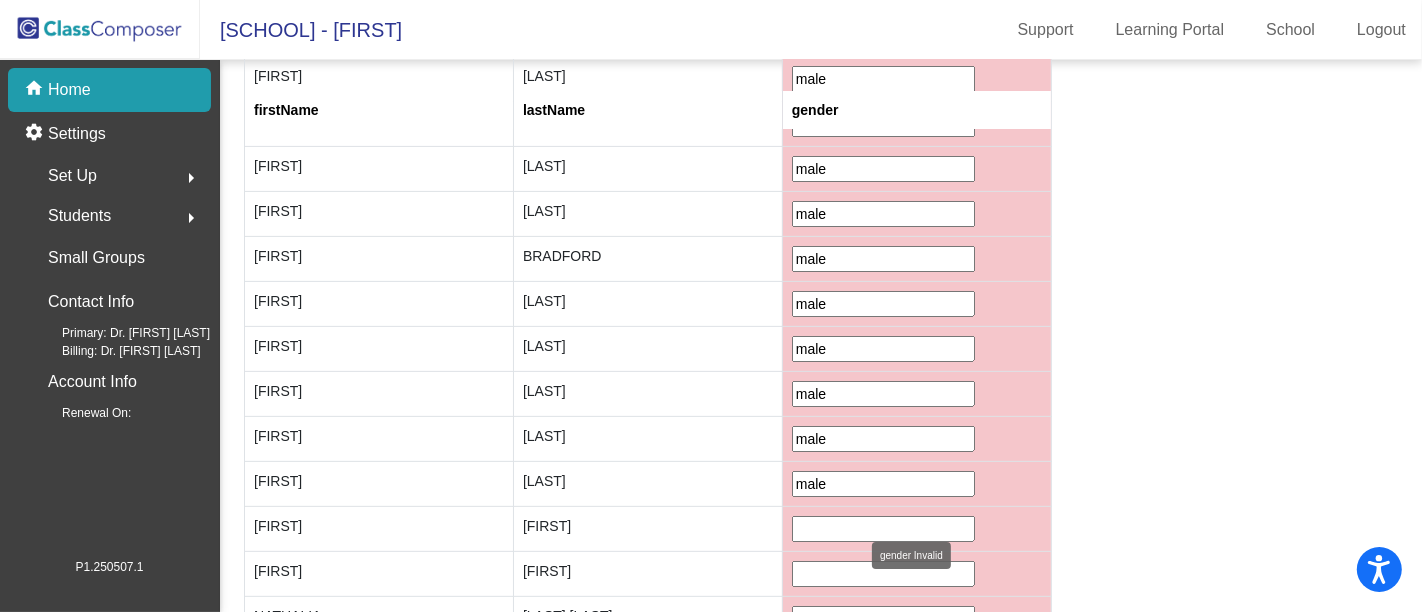 type on "male" 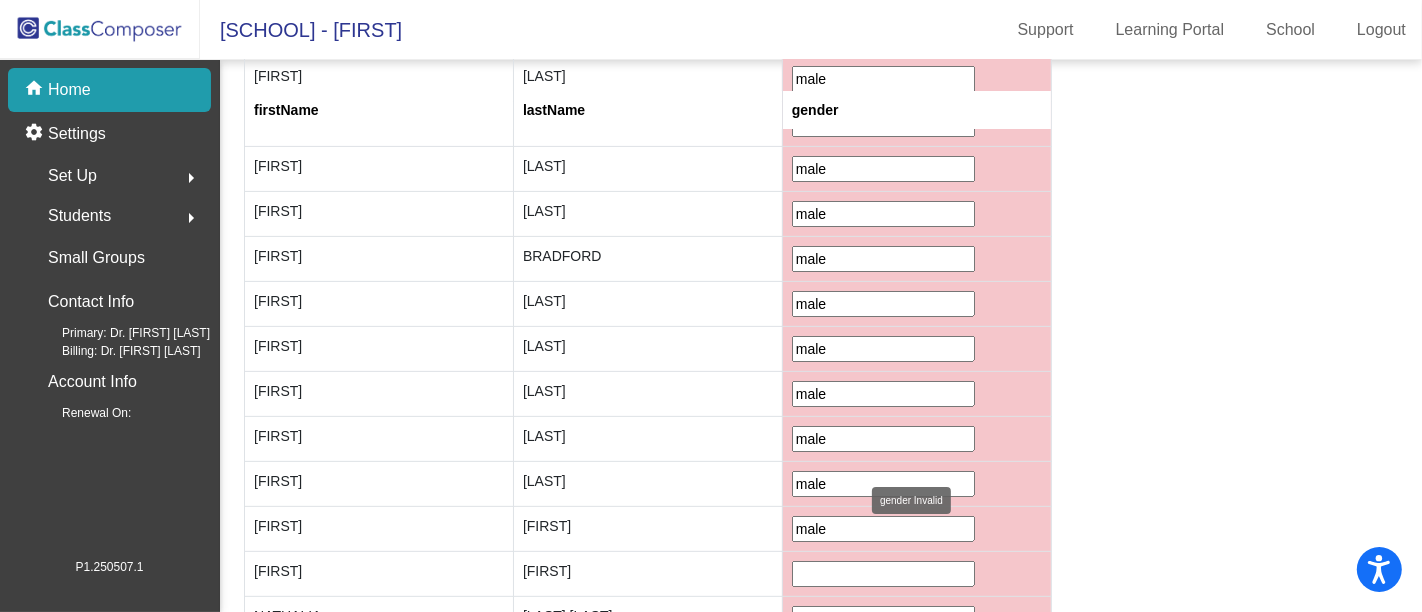 type on "male" 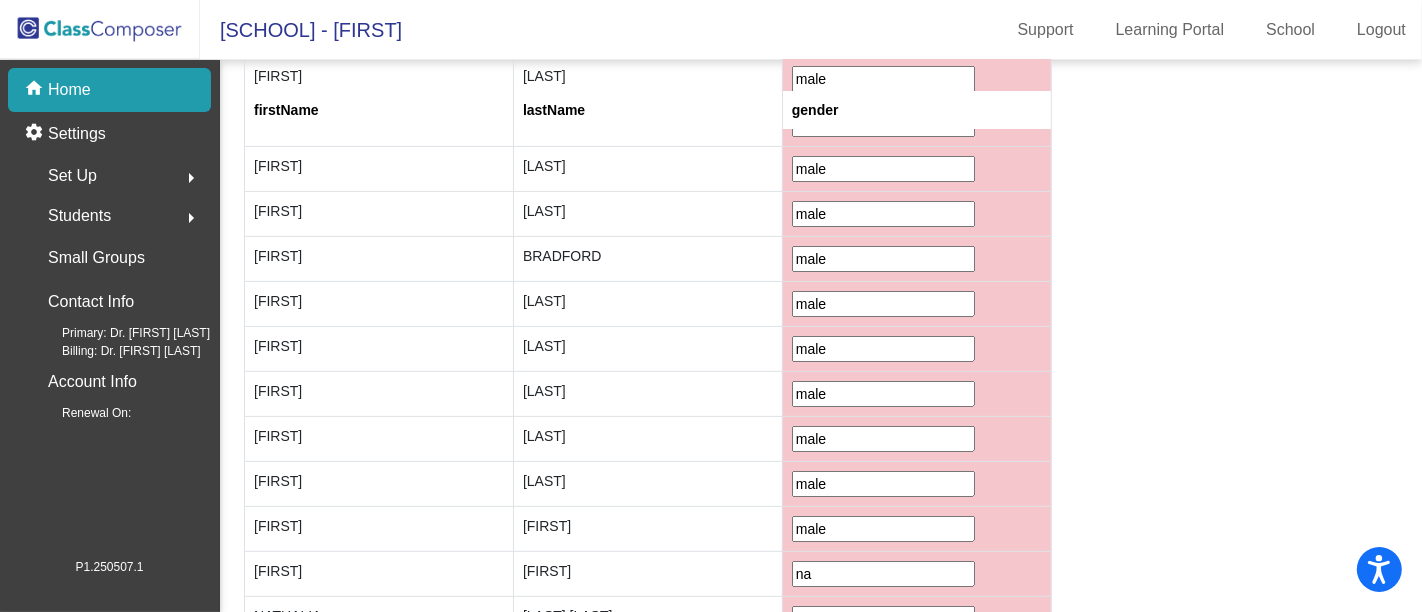 type on "n" 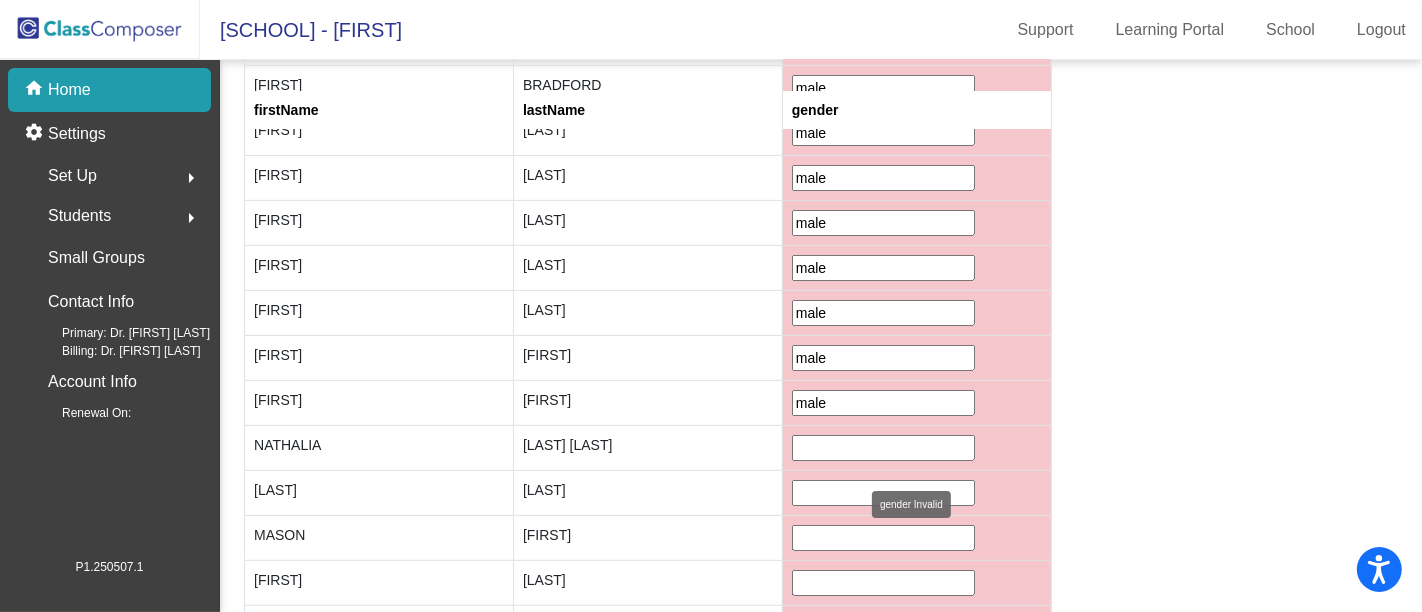 scroll, scrollTop: 722, scrollLeft: 0, axis: vertical 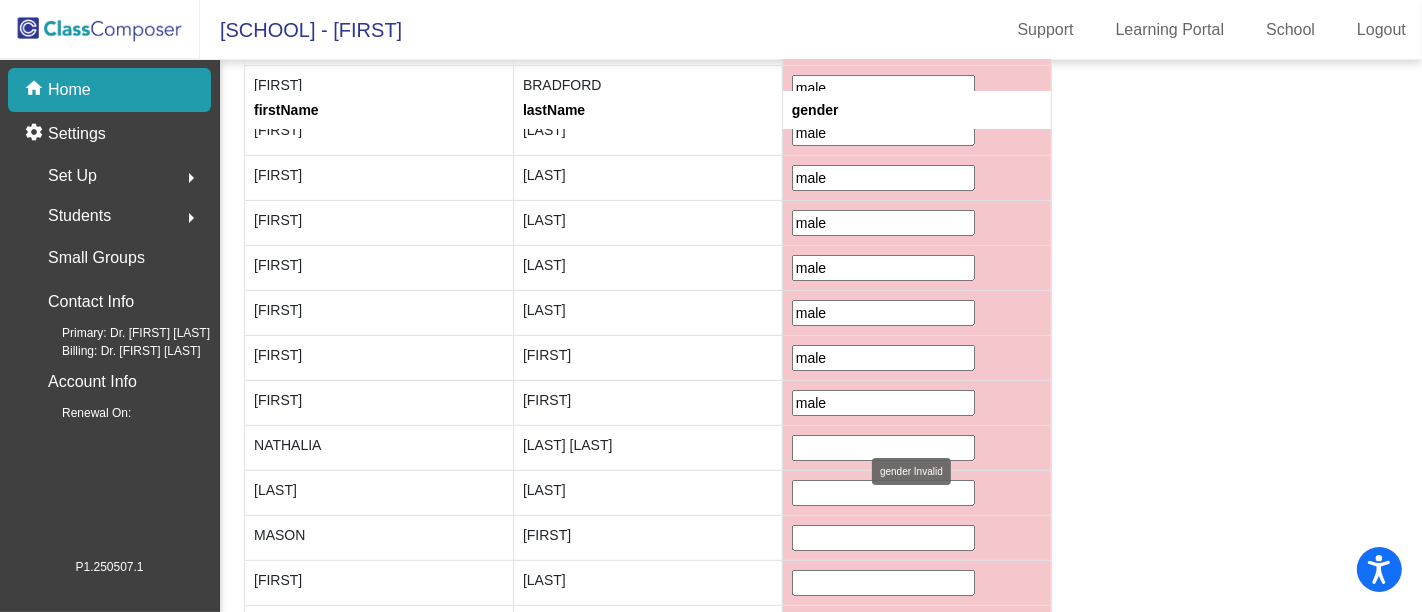 type on "male" 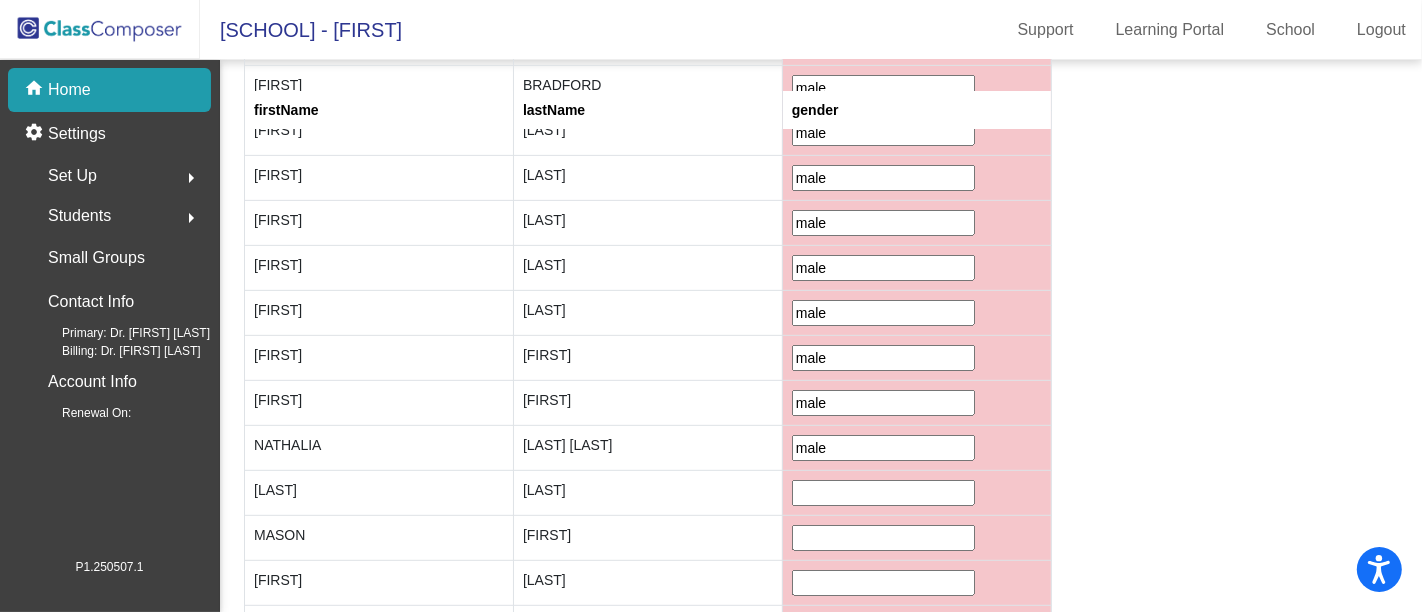 type on "male" 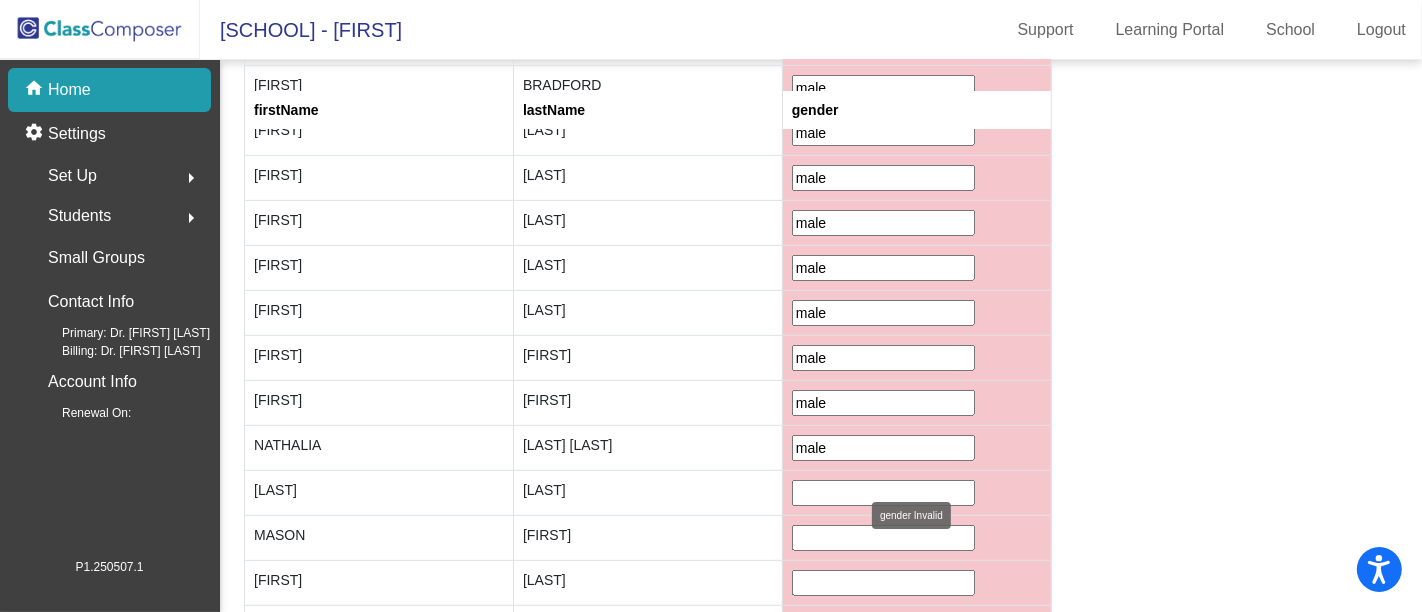 click 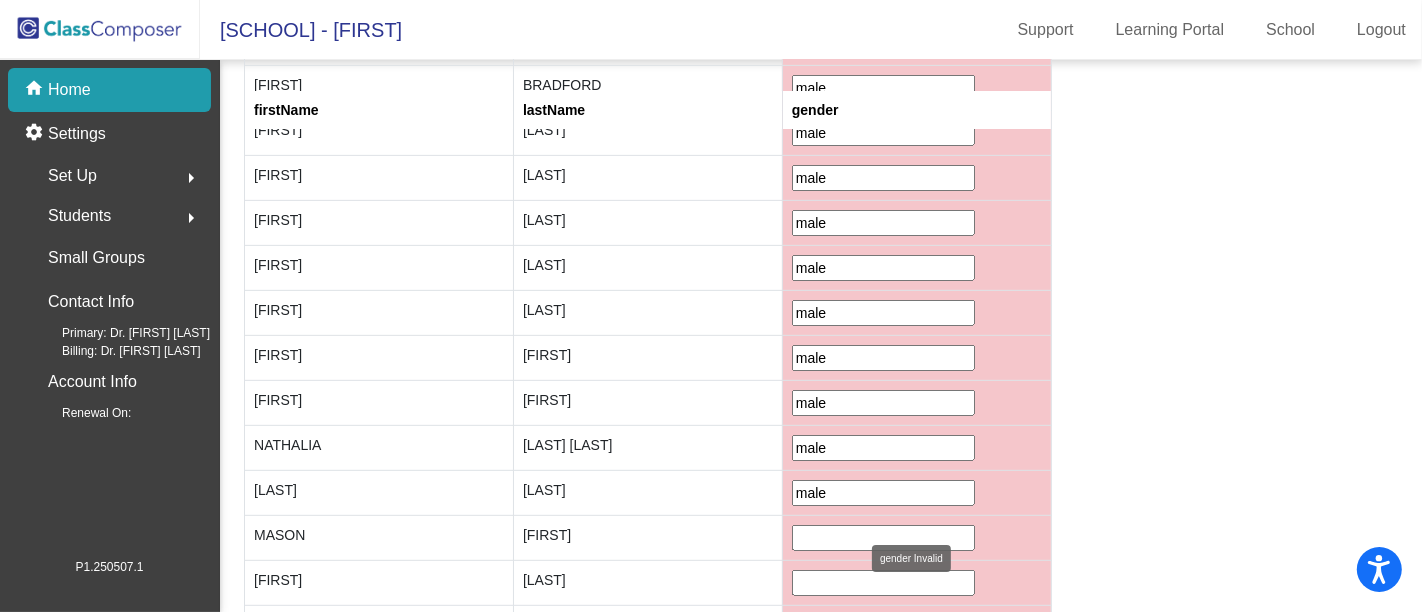 type on "male" 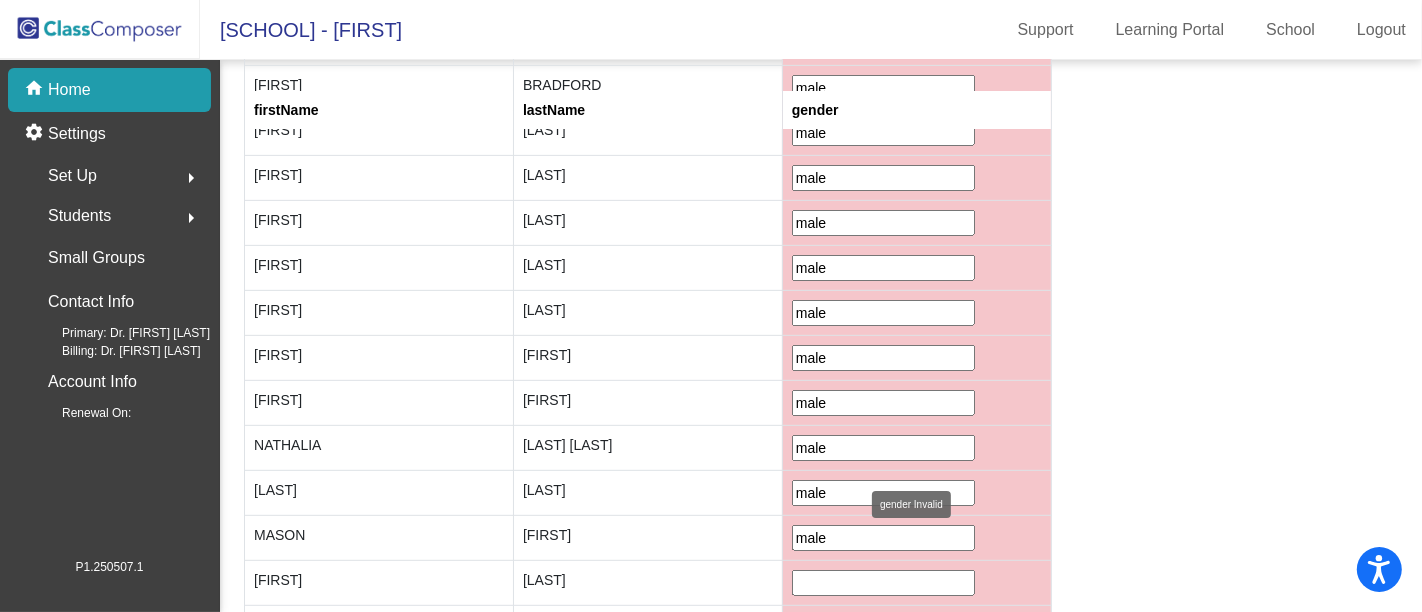type on "male" 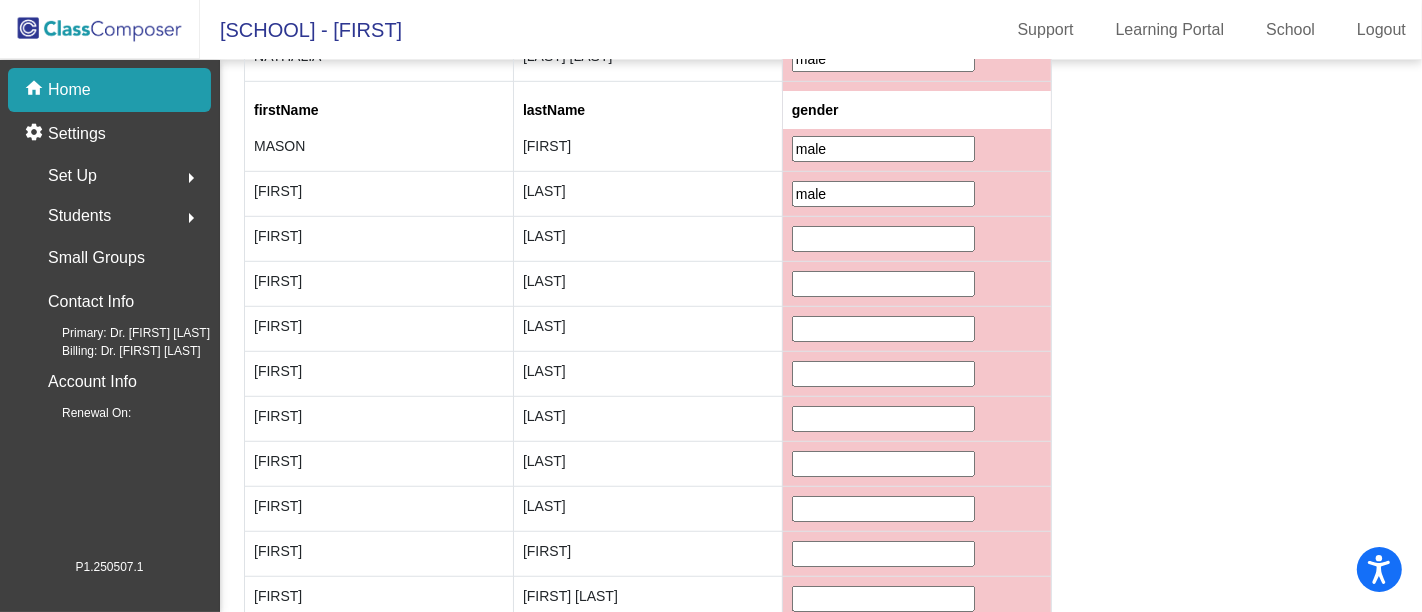 scroll, scrollTop: 1111, scrollLeft: 0, axis: vertical 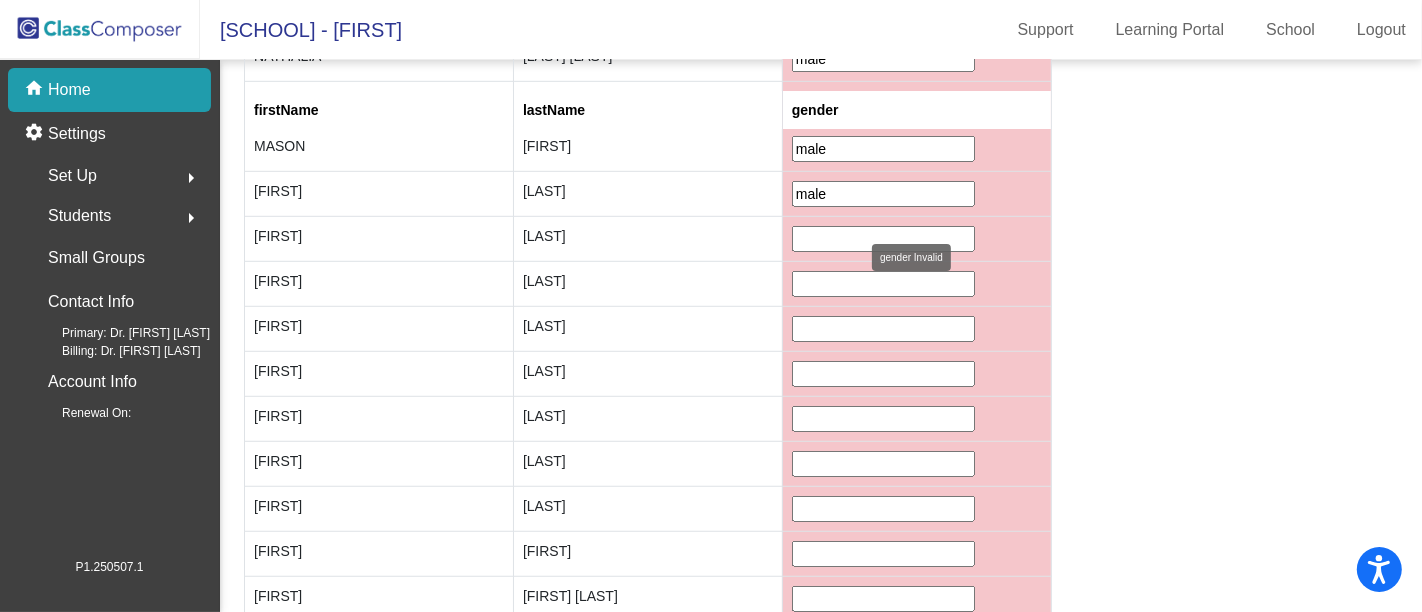 type on "male" 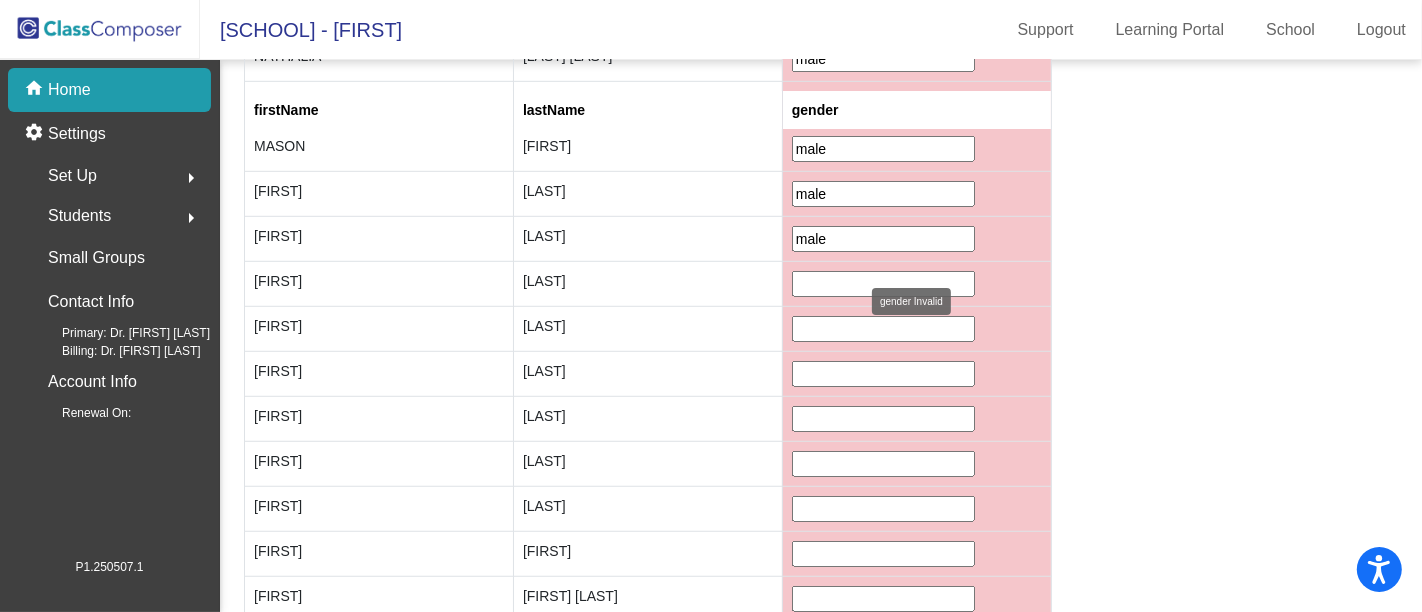 type on "male" 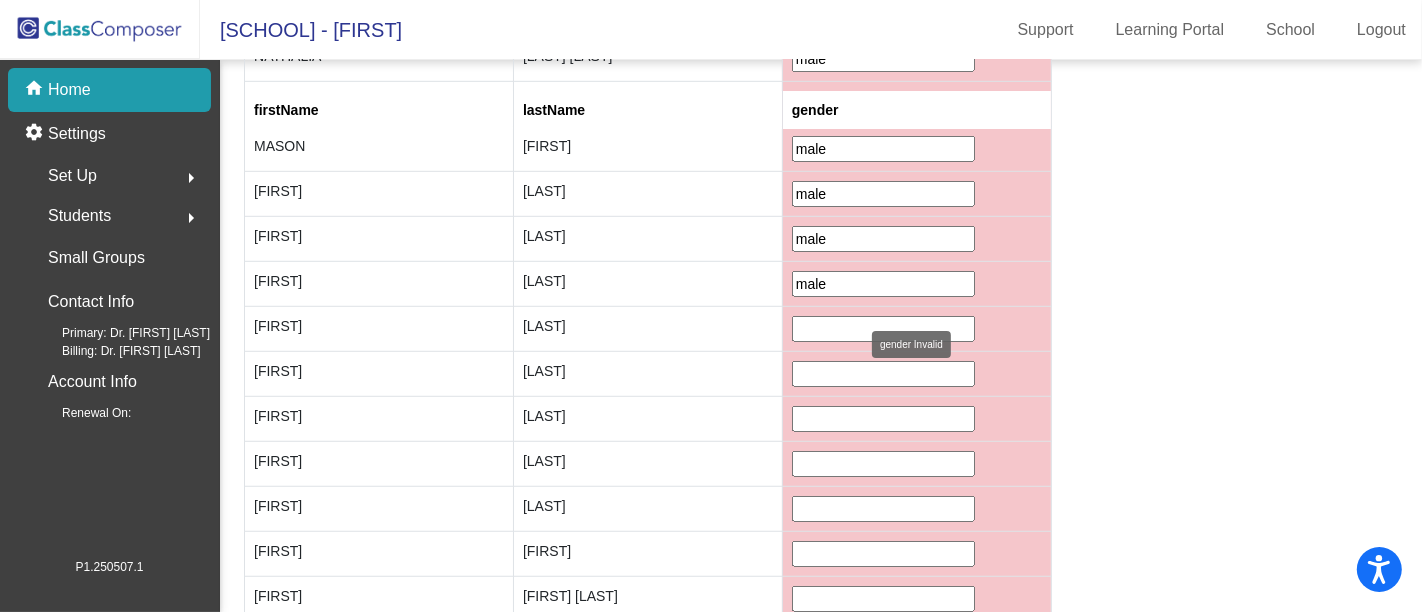 type on "male" 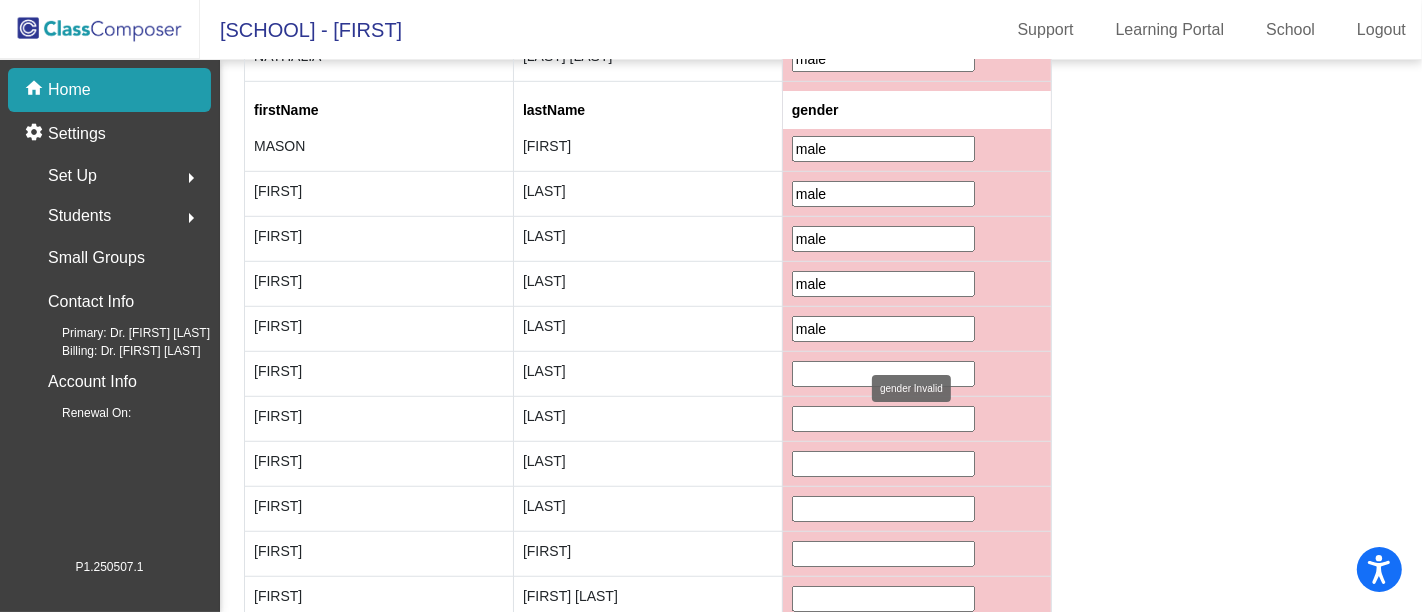 type on "male" 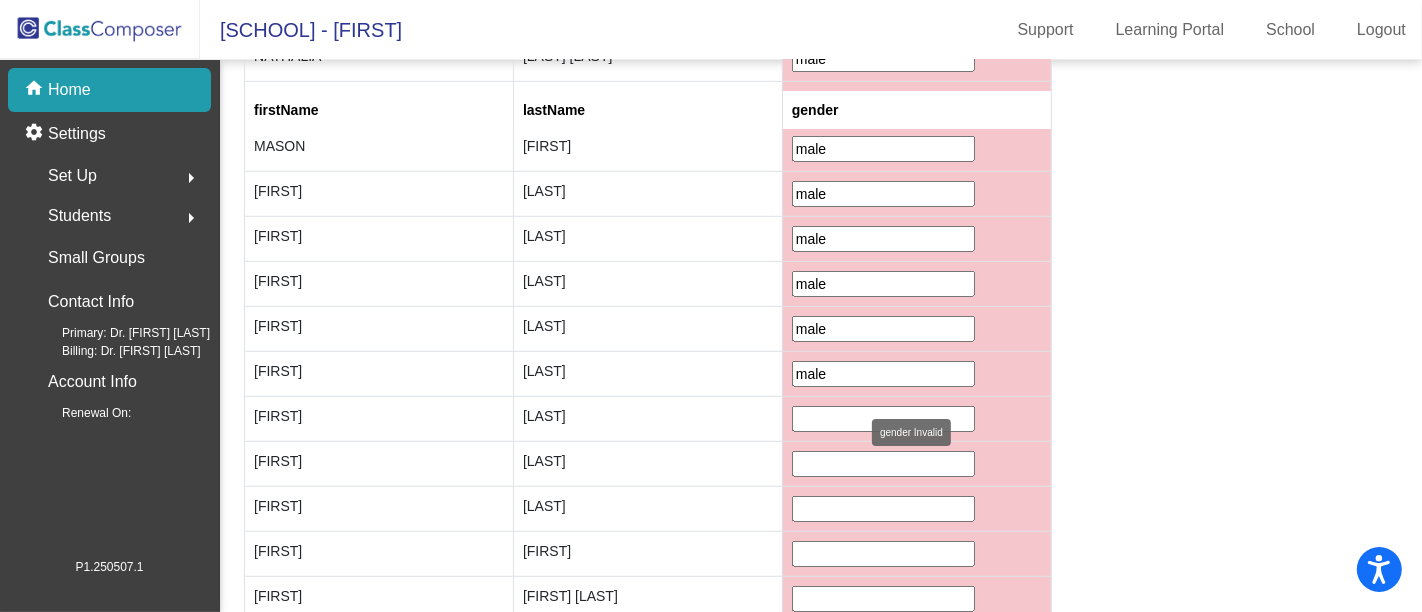 type on "male" 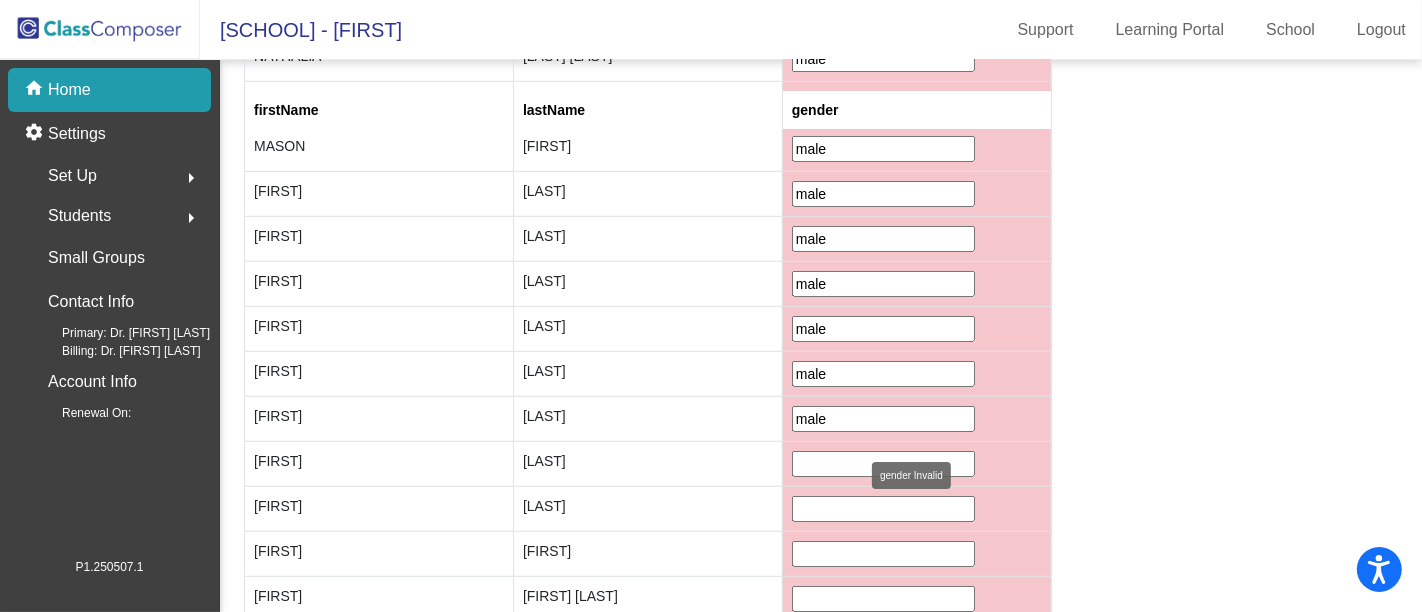 type on "male" 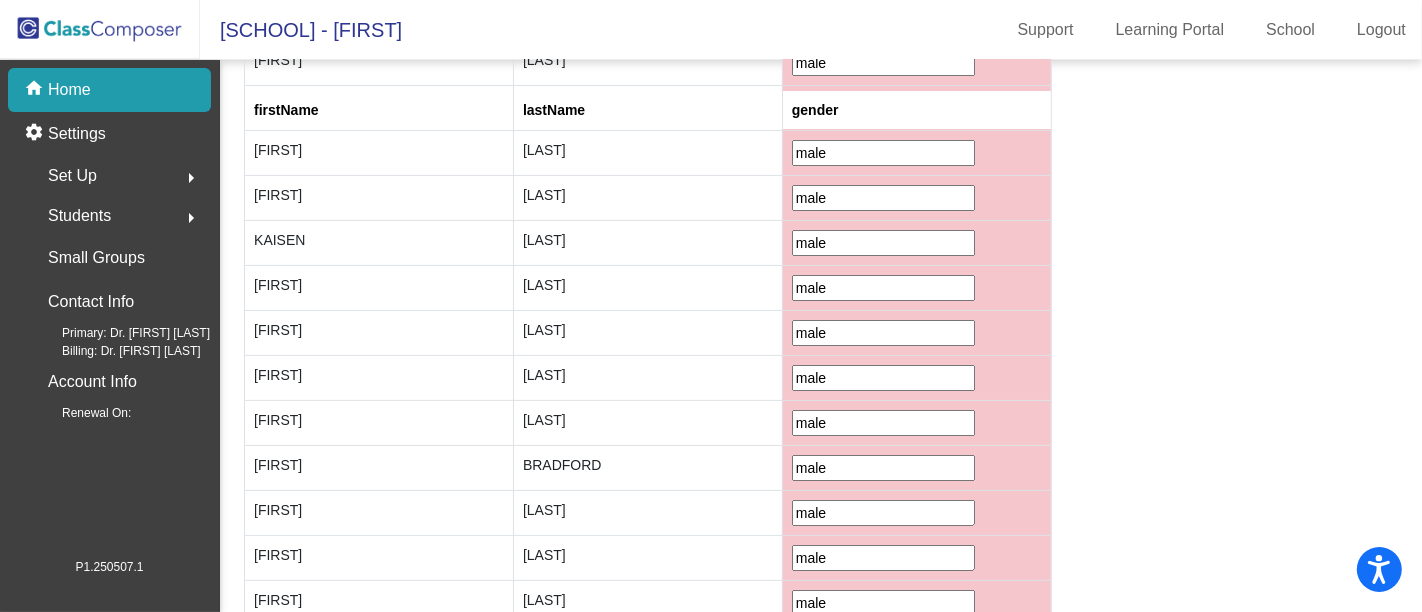 scroll, scrollTop: 0, scrollLeft: 0, axis: both 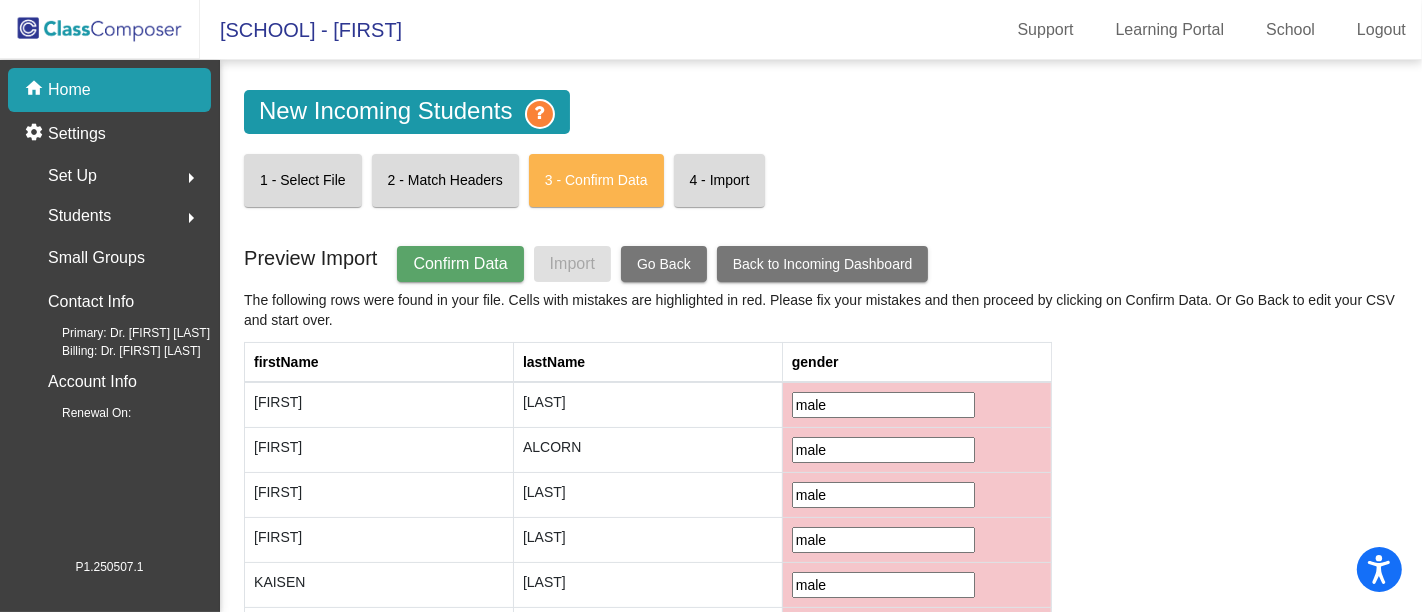 type on "male" 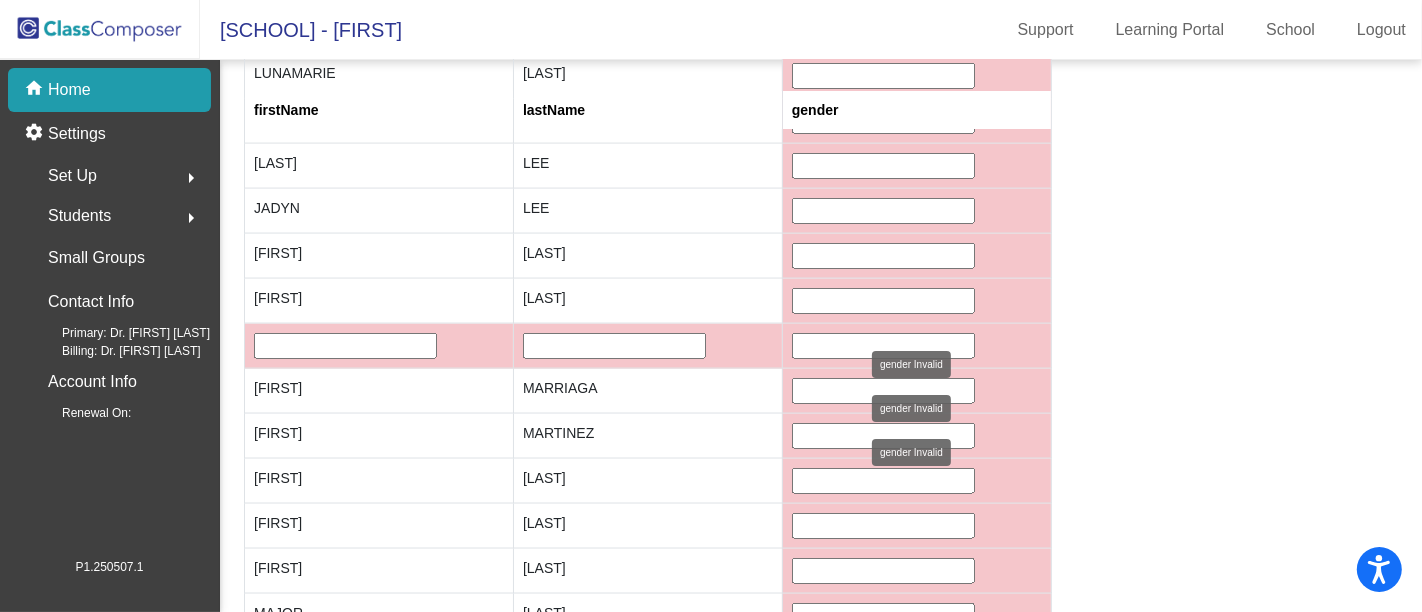 scroll, scrollTop: 2661, scrollLeft: 0, axis: vertical 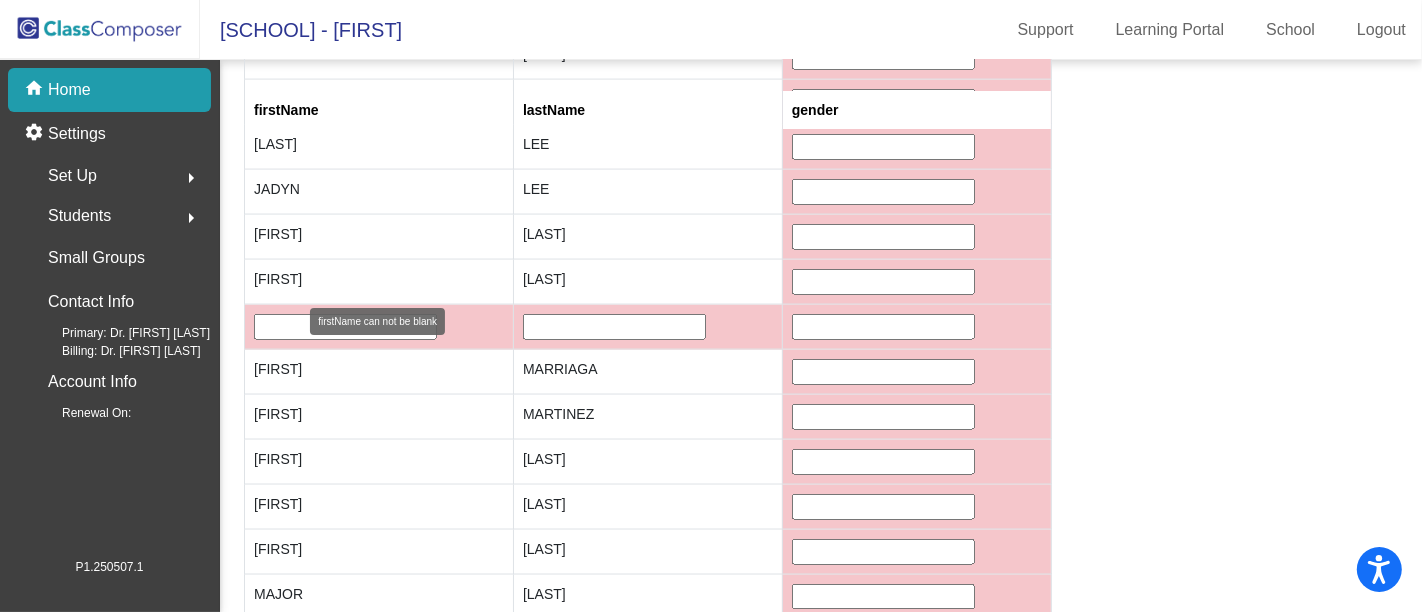 click 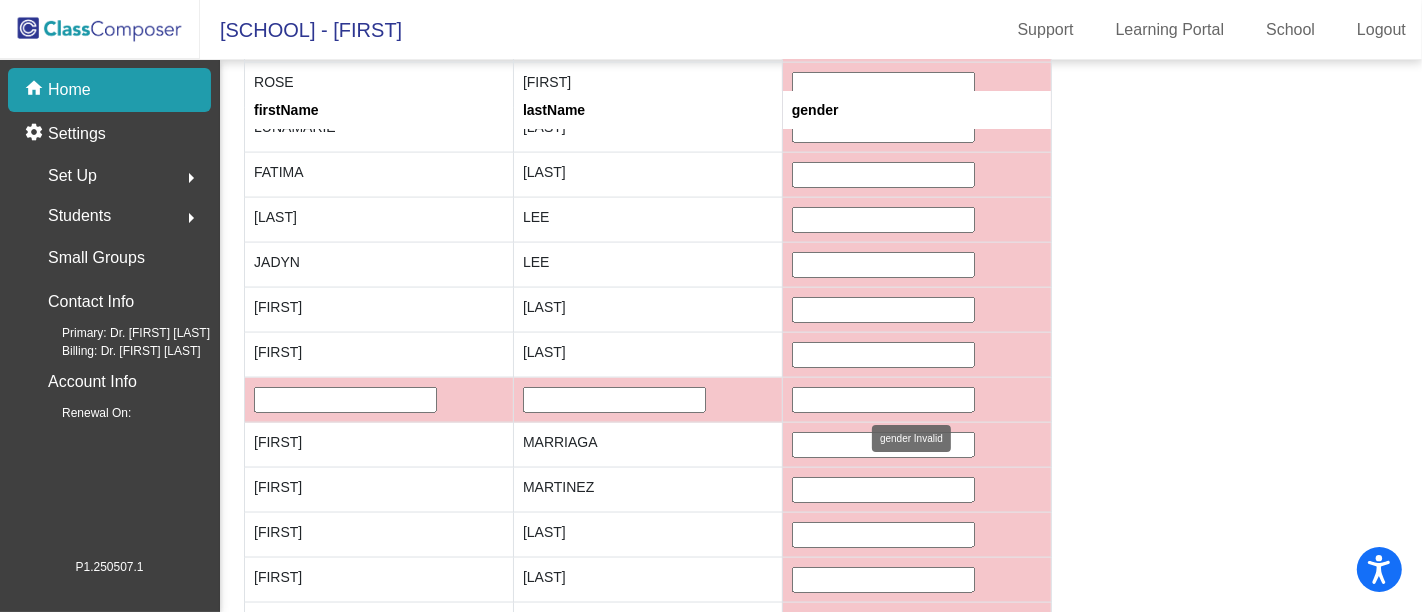 scroll, scrollTop: 2588, scrollLeft: 0, axis: vertical 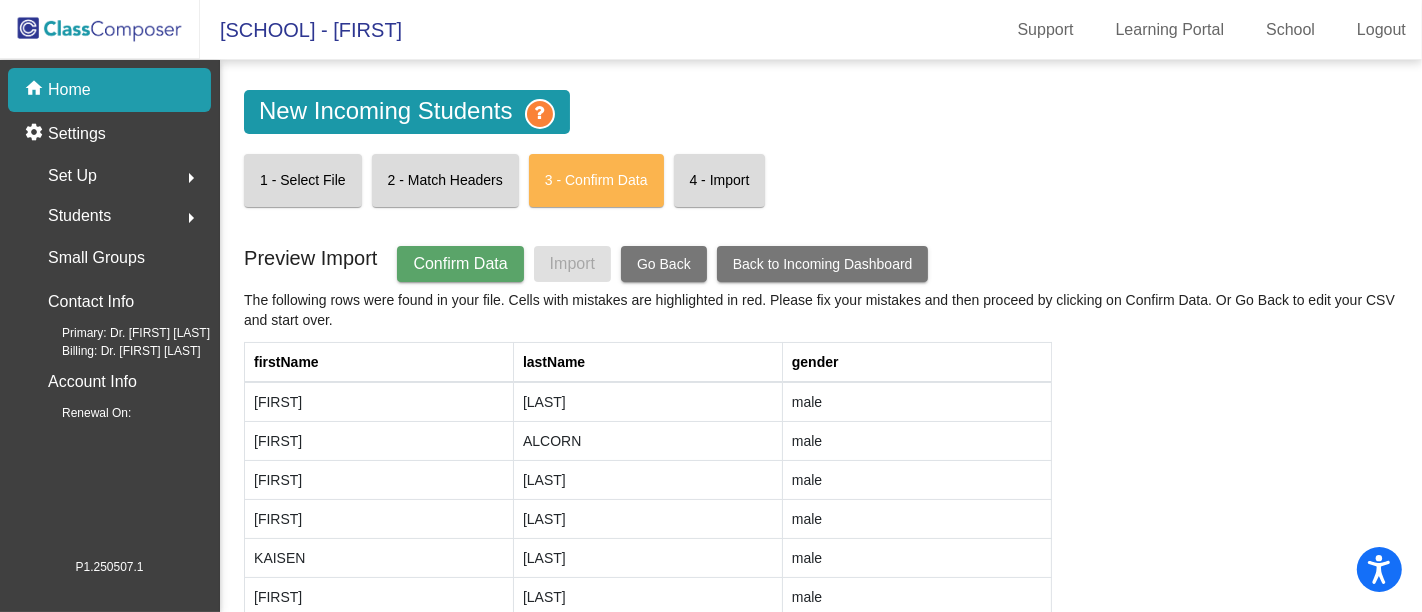 click on "Confirm Data   Import   Go Back   Back to Incoming Dashboard" 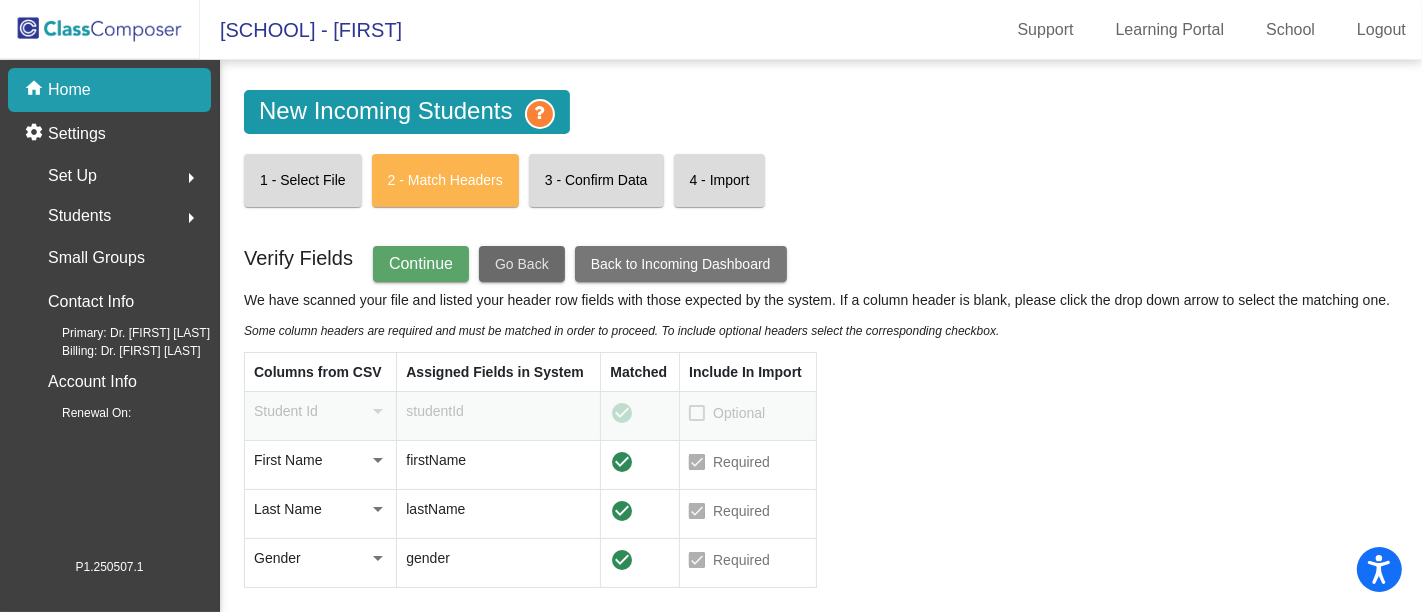 click on "Go Back" 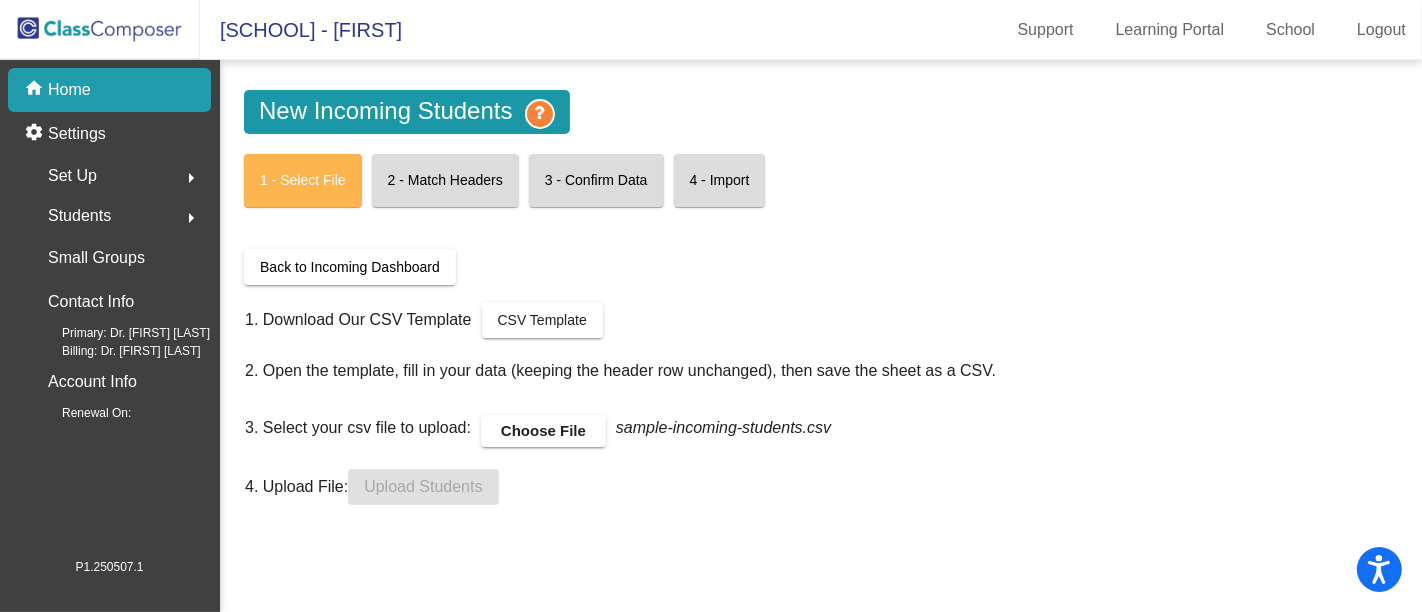 click on "Choose File" at bounding box center (543, 431) 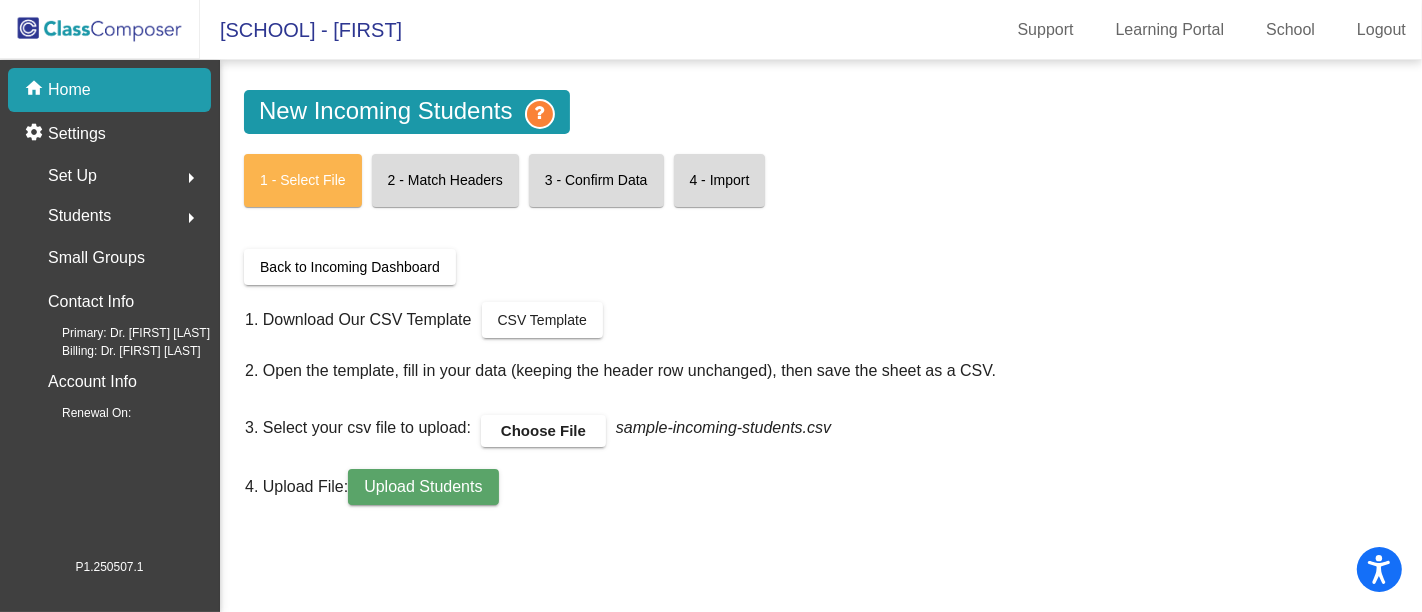 click on "[FIRST] [LAST] [LAST]" 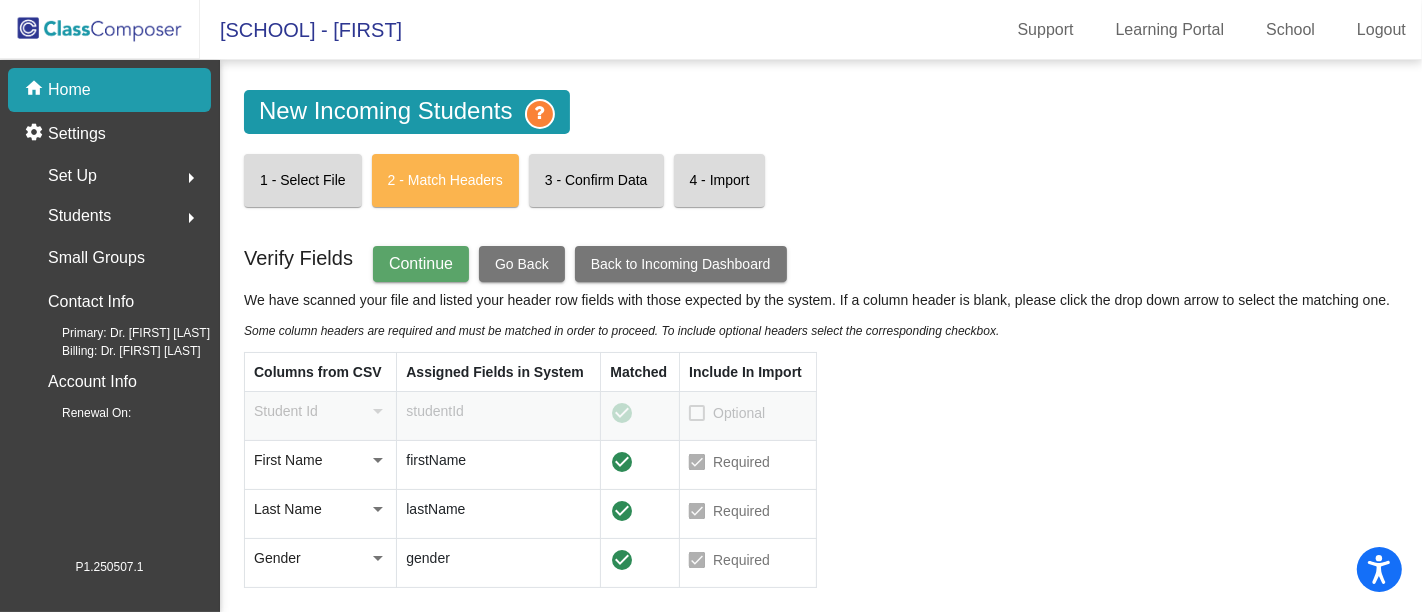 click on "Continue" 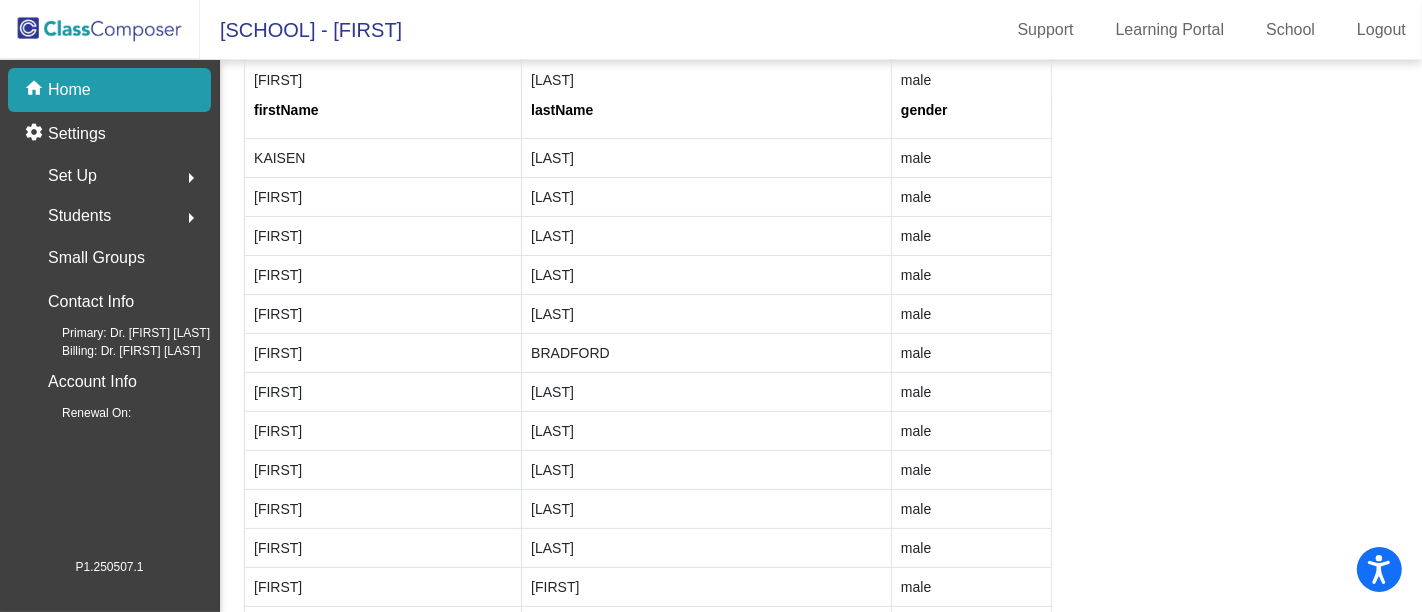 scroll, scrollTop: 0, scrollLeft: 0, axis: both 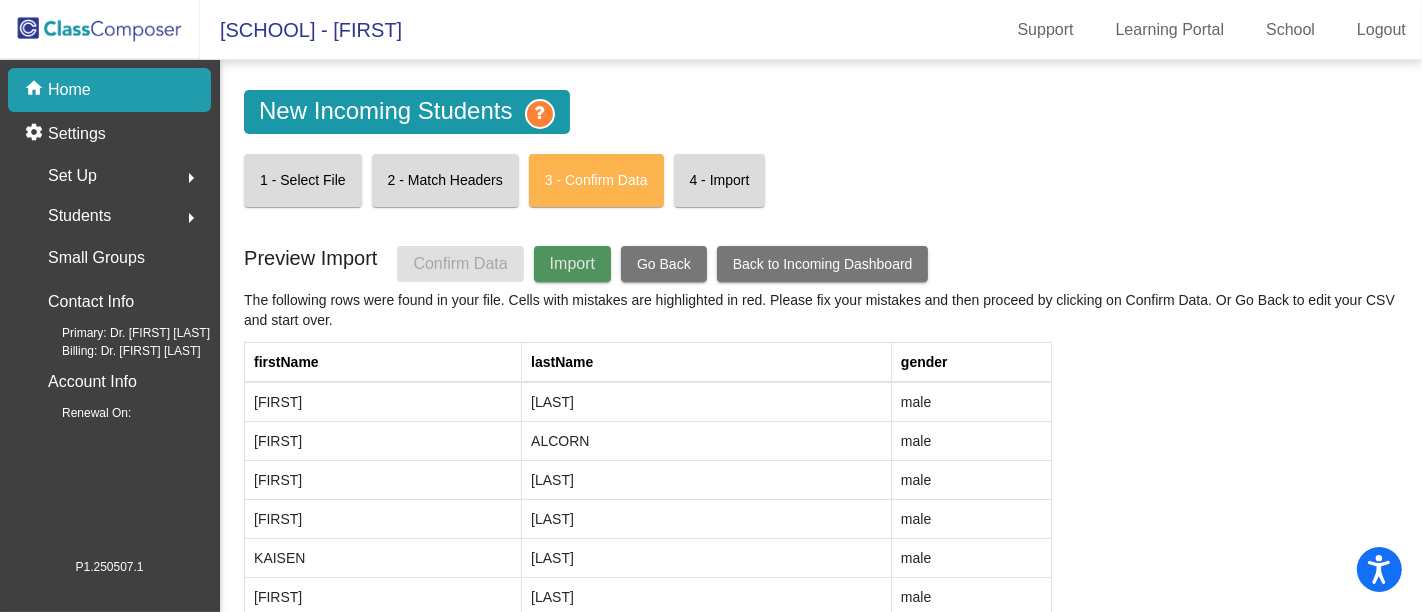 click on "Import" 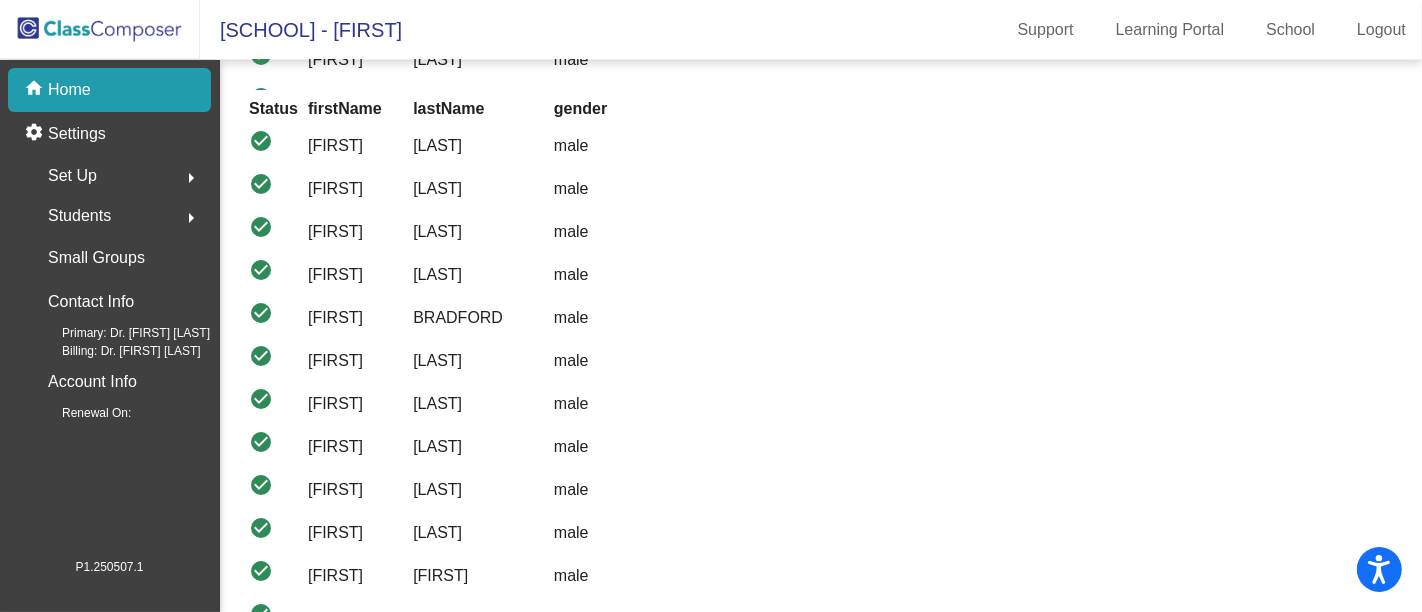 scroll, scrollTop: 0, scrollLeft: 0, axis: both 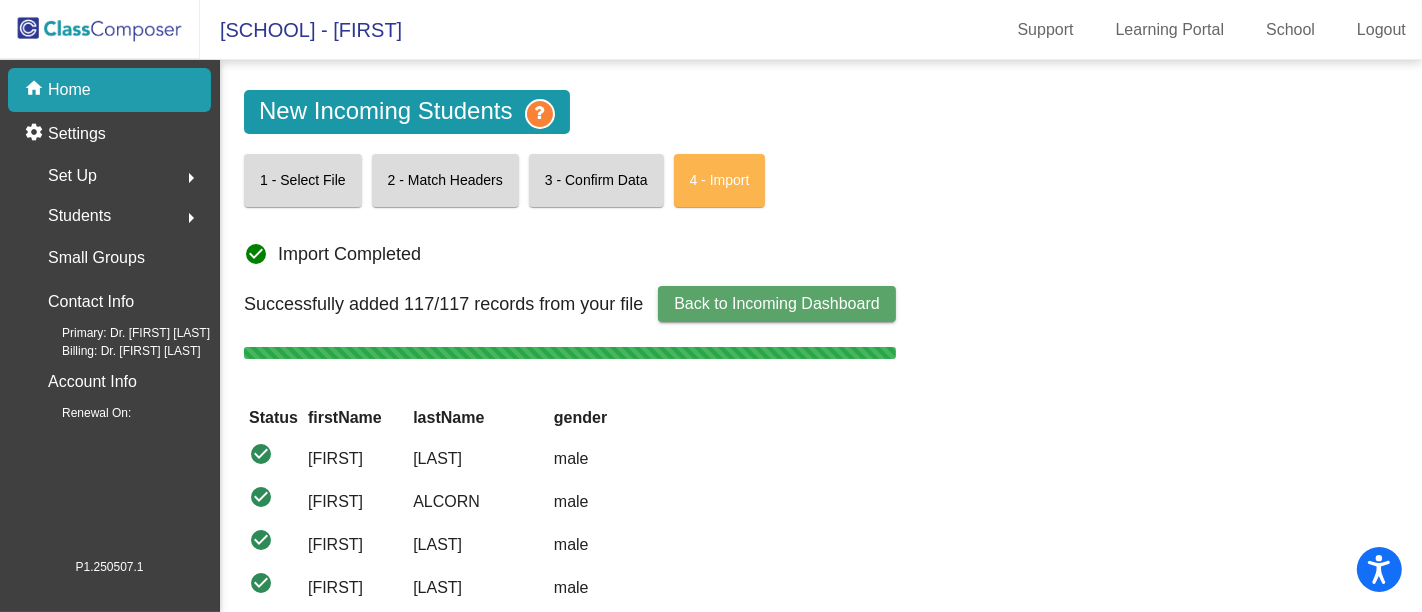 click on "Back to Incoming Dashboard" 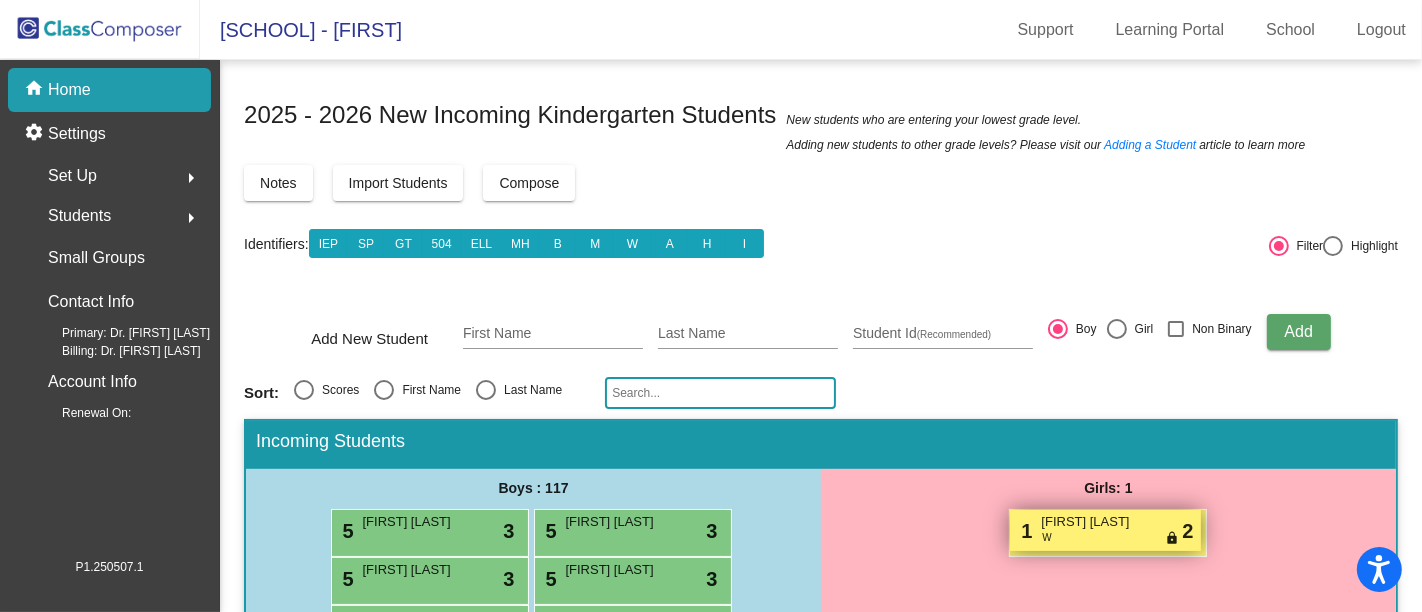 click on "[FIRST] [LAST]" at bounding box center (1091, 522) 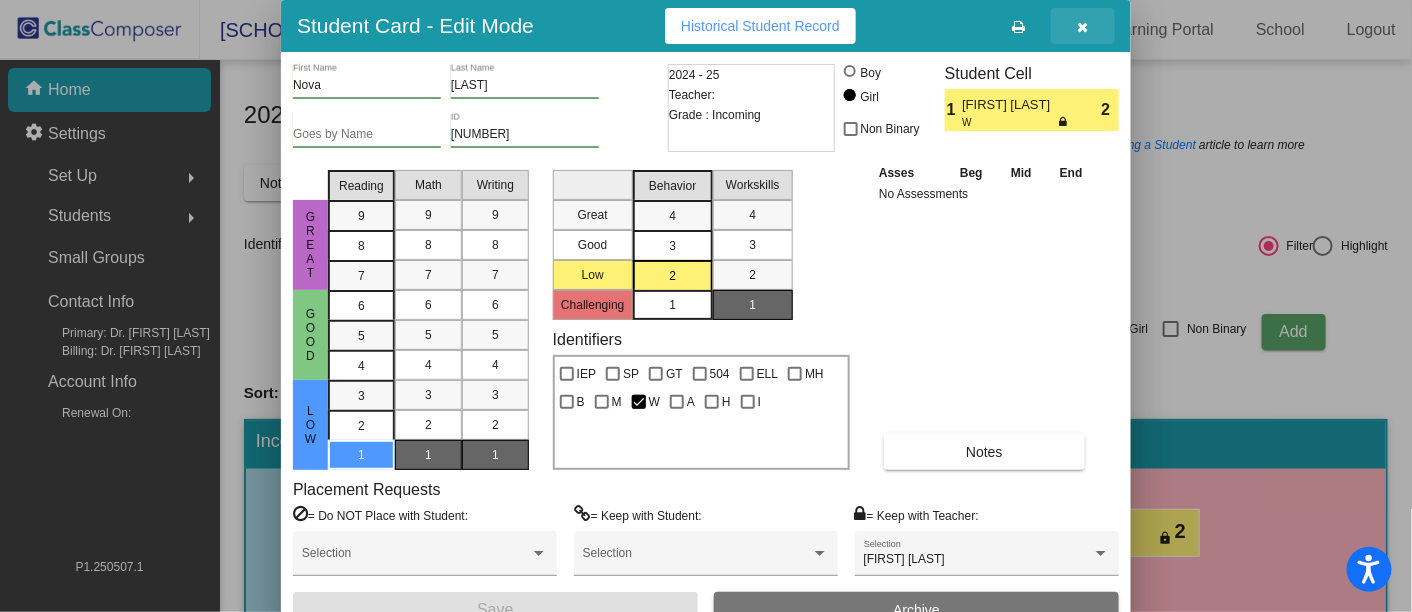 click at bounding box center [1083, 26] 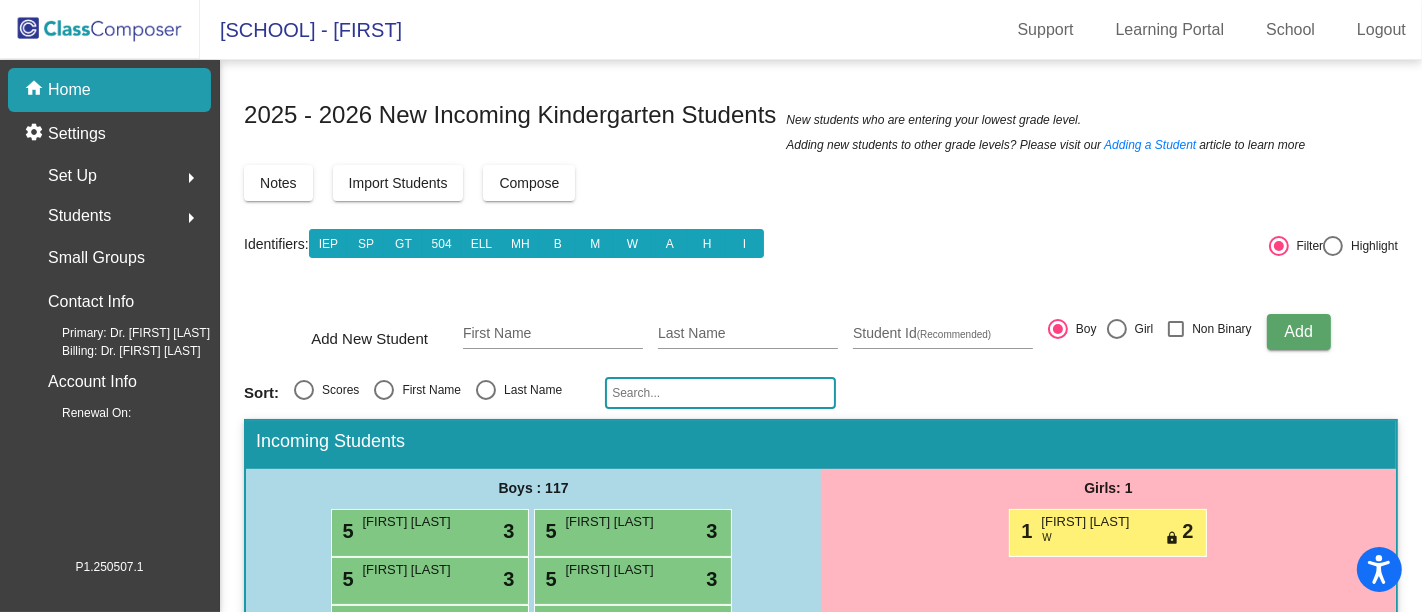 click on "Set Up  arrow_right" 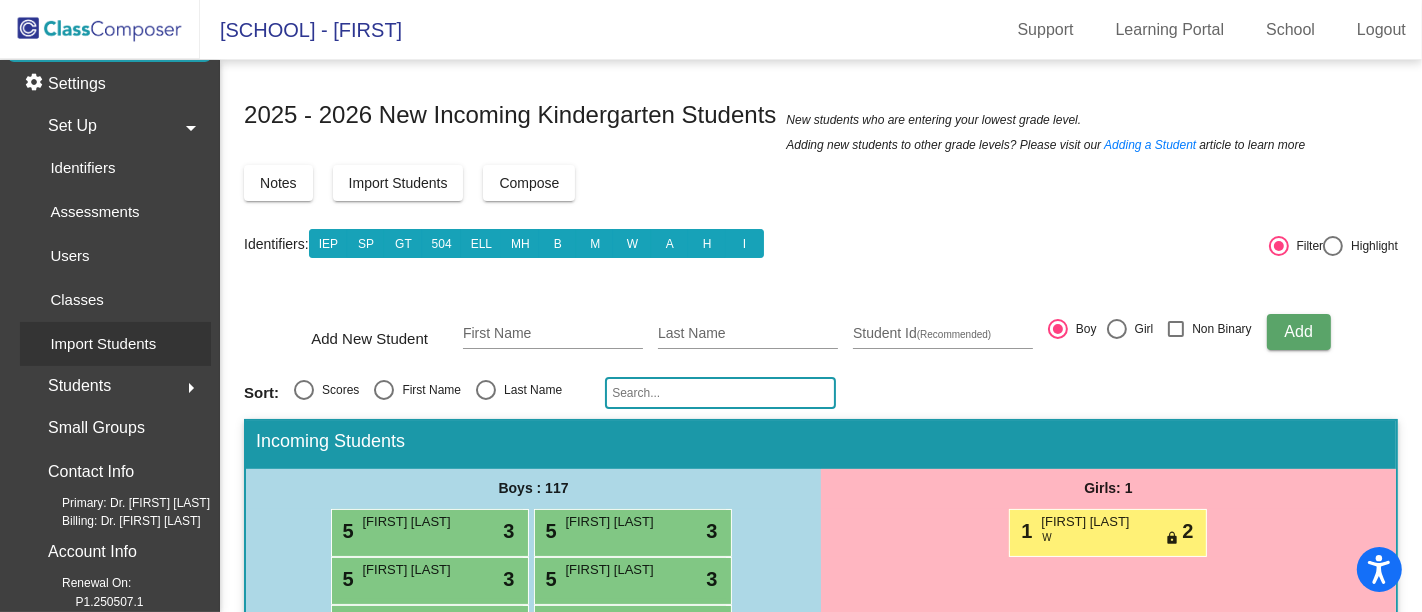scroll, scrollTop: 0, scrollLeft: 0, axis: both 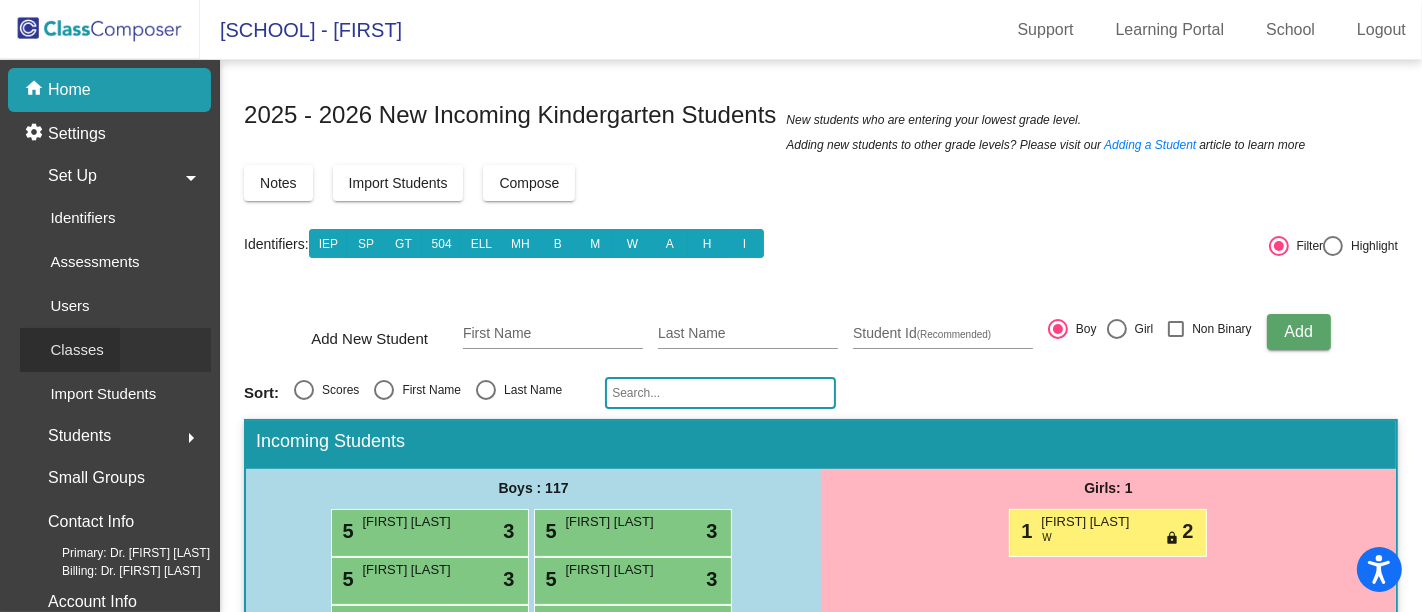 click on "Classes" 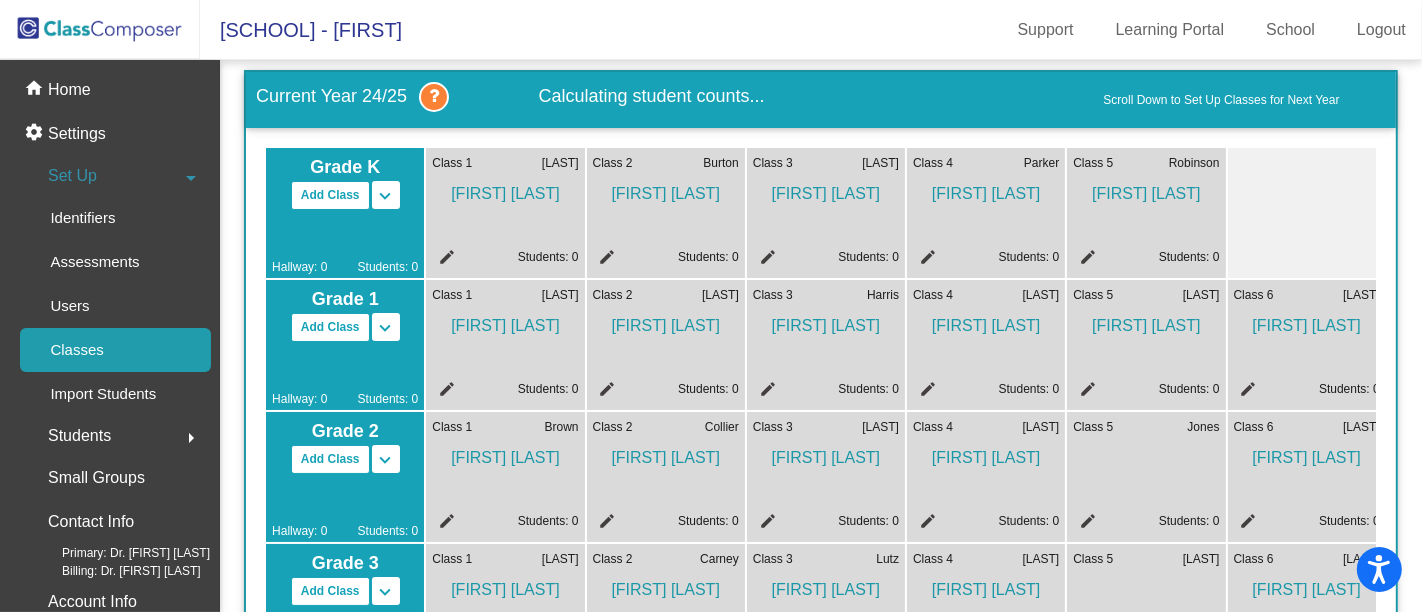 scroll, scrollTop: 82, scrollLeft: 0, axis: vertical 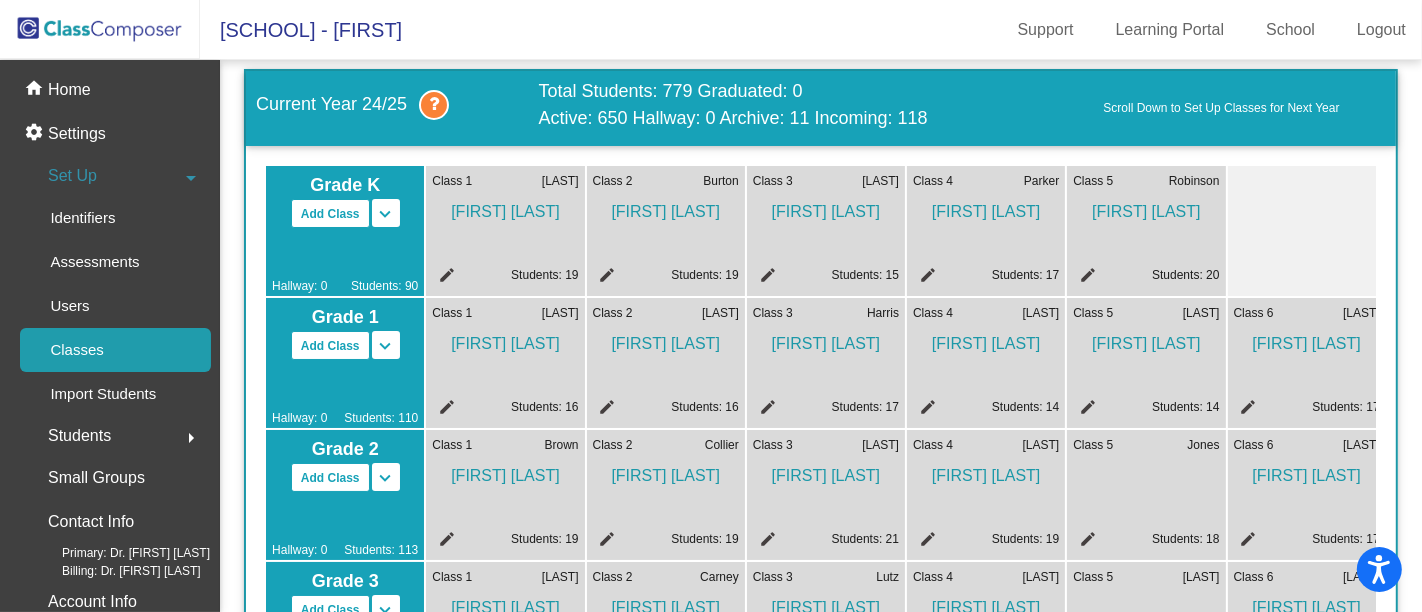 click on "edit" 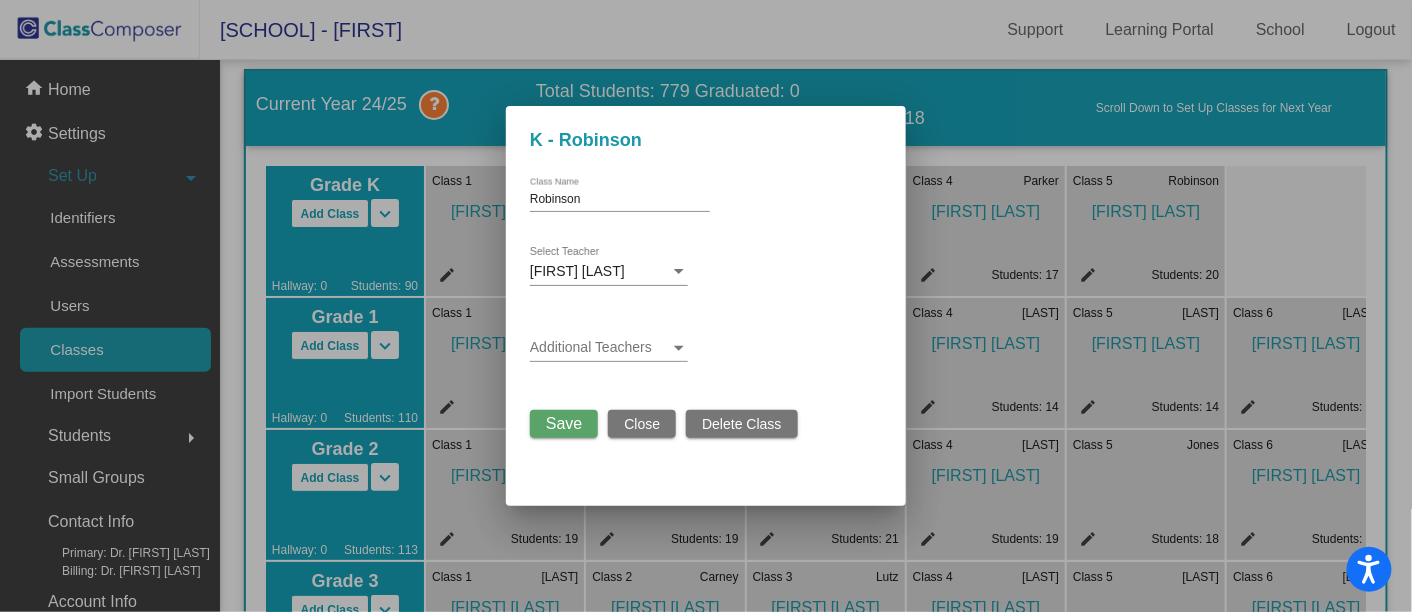 click on "[FIRST] [LAST] Select Teacher" at bounding box center (688, 275) 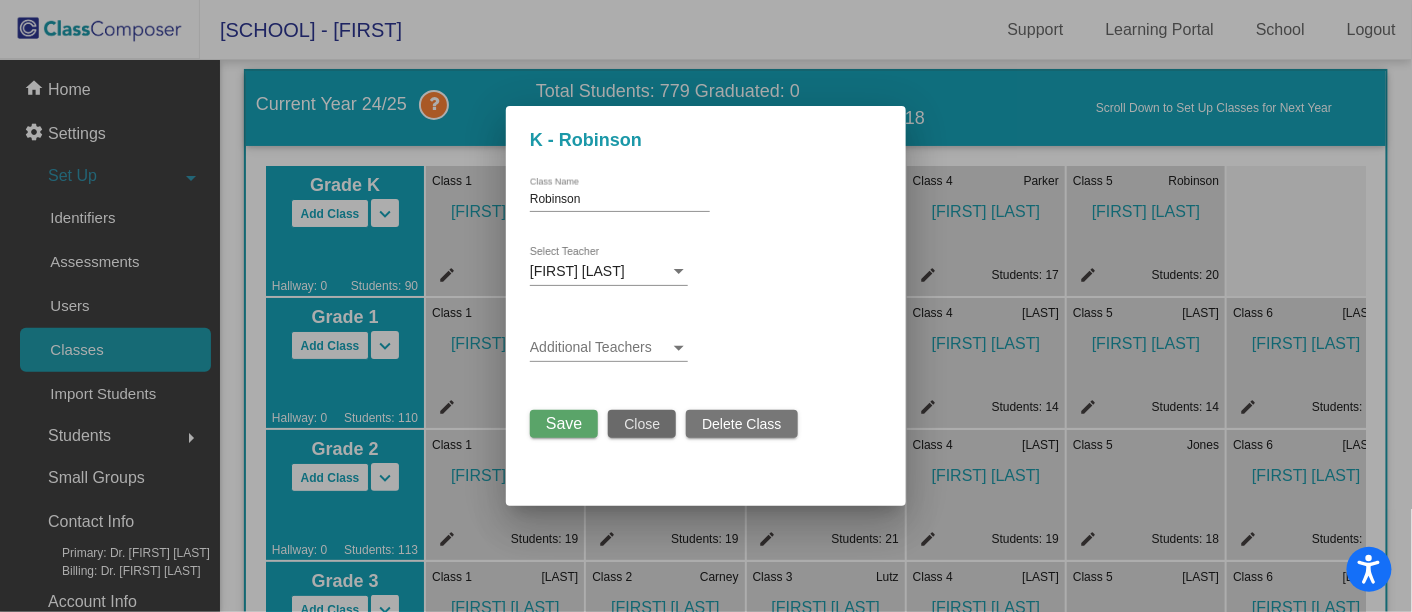 click on "Close" at bounding box center [642, 424] 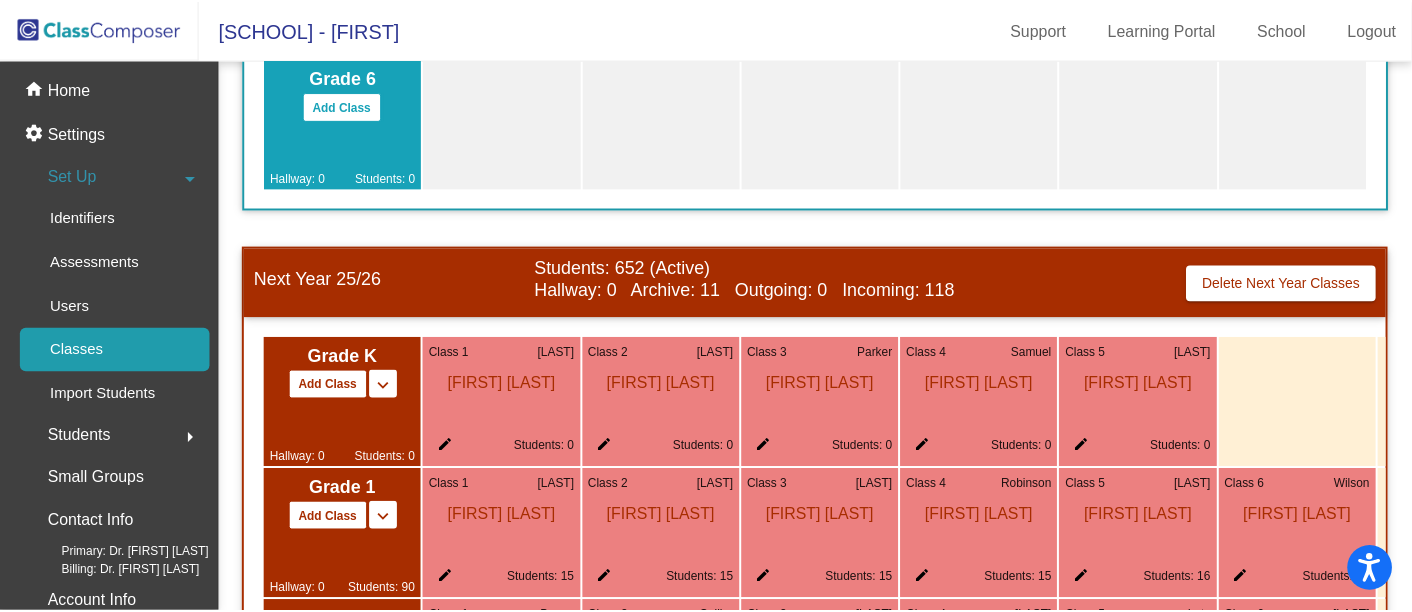 scroll, scrollTop: 983, scrollLeft: 0, axis: vertical 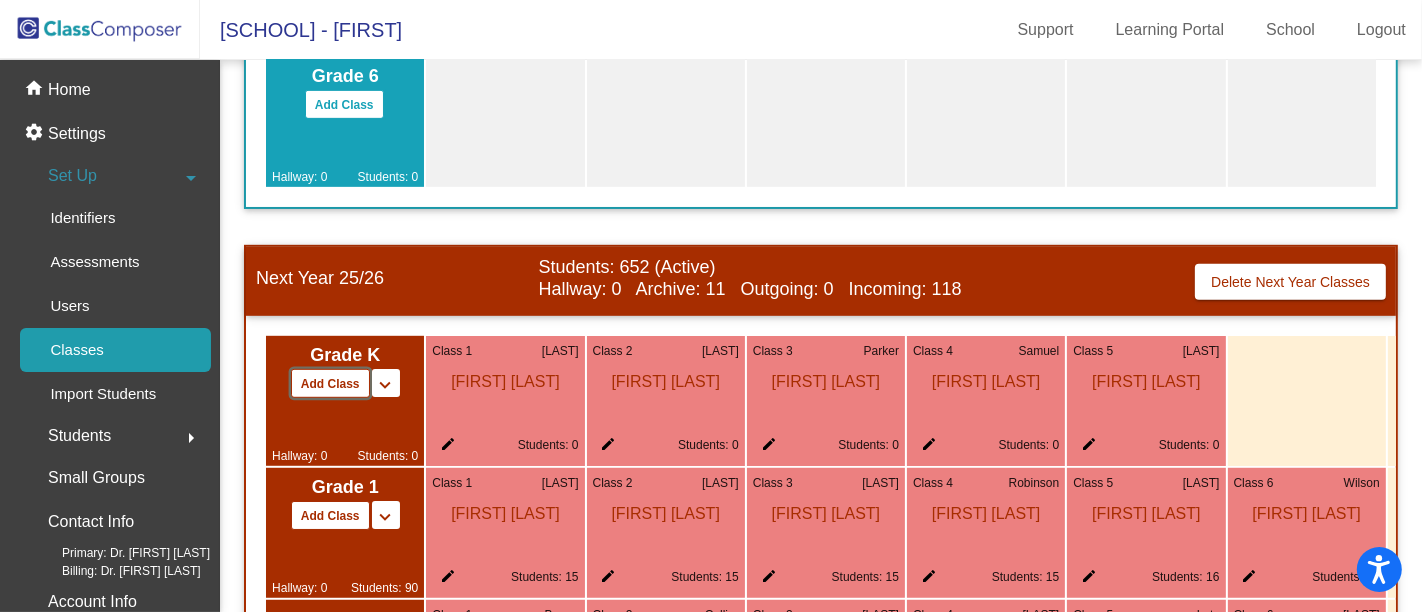 click on "Add Class" 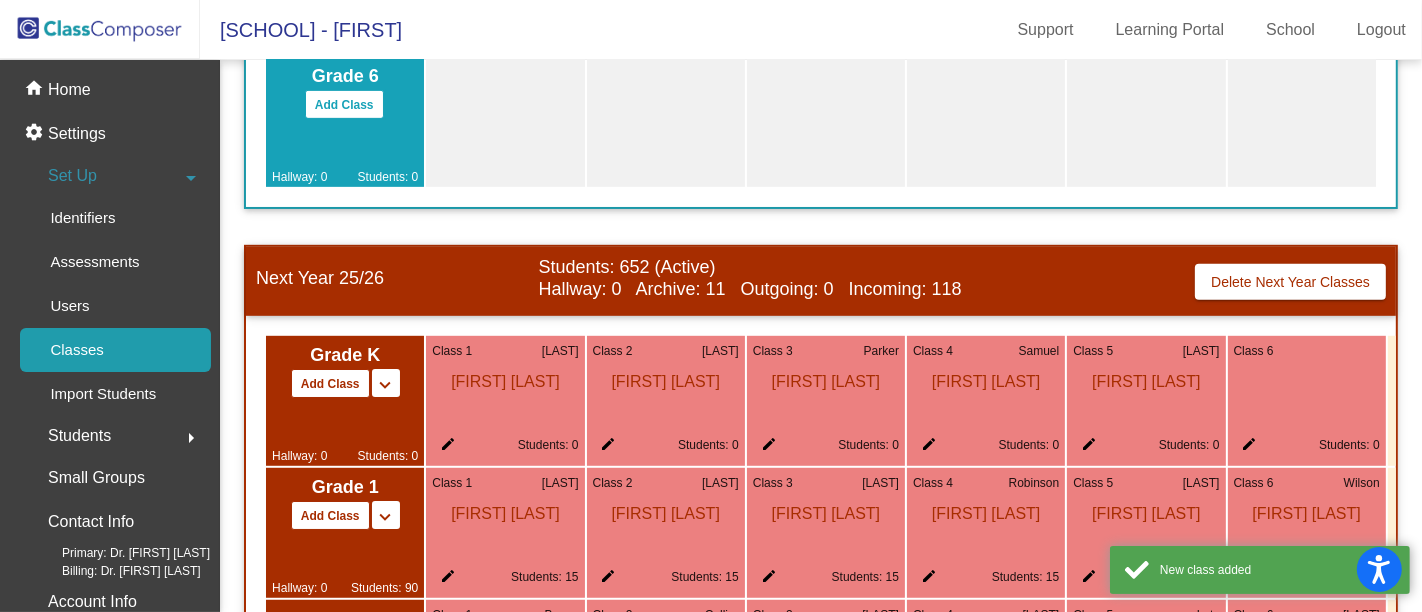 click on "edit" 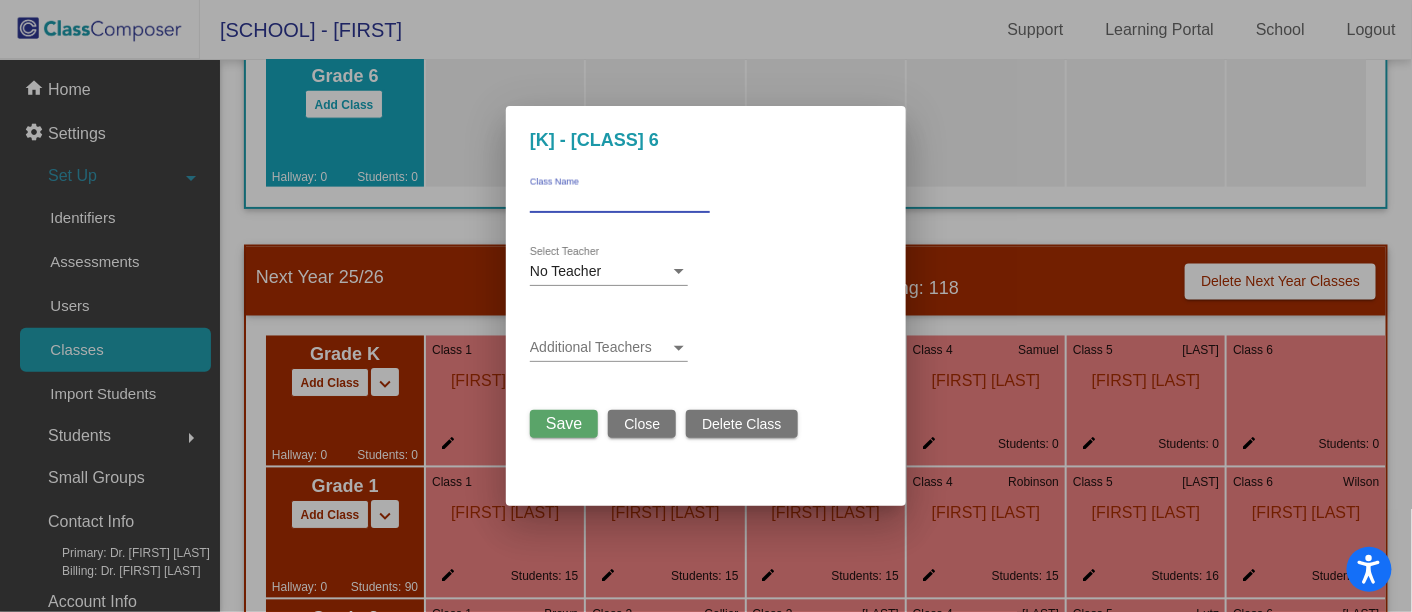 click on "Class Name" at bounding box center [620, 200] 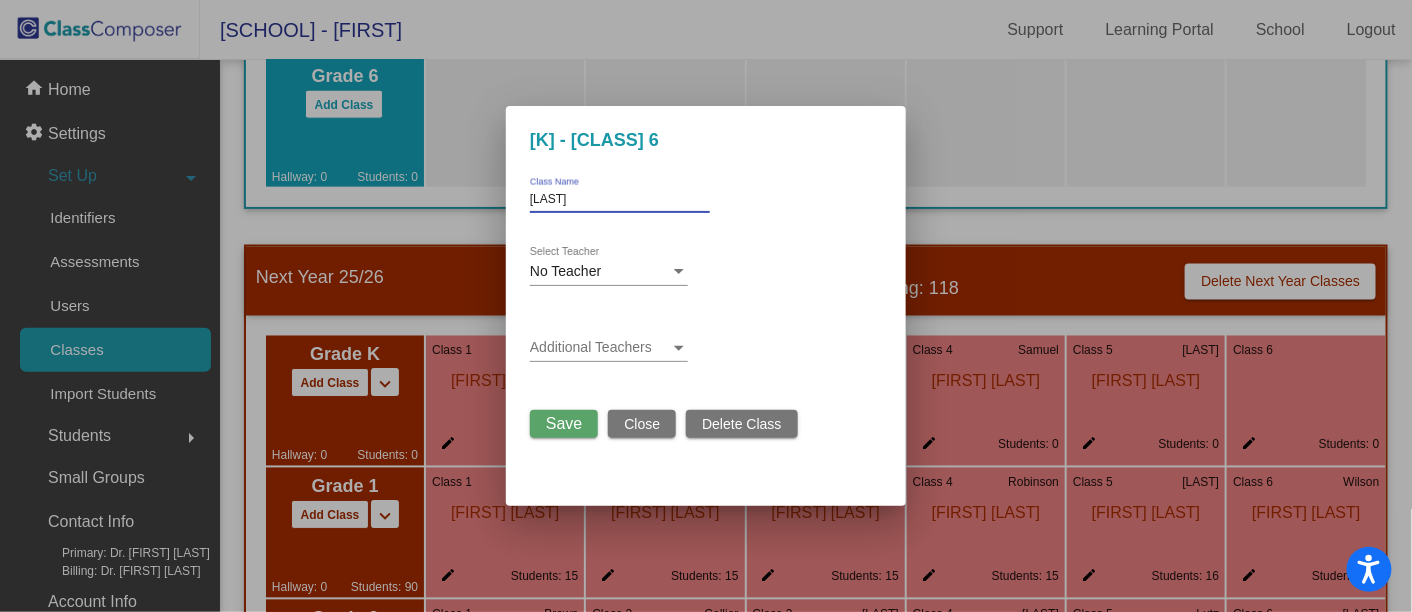 type on "[LAST]" 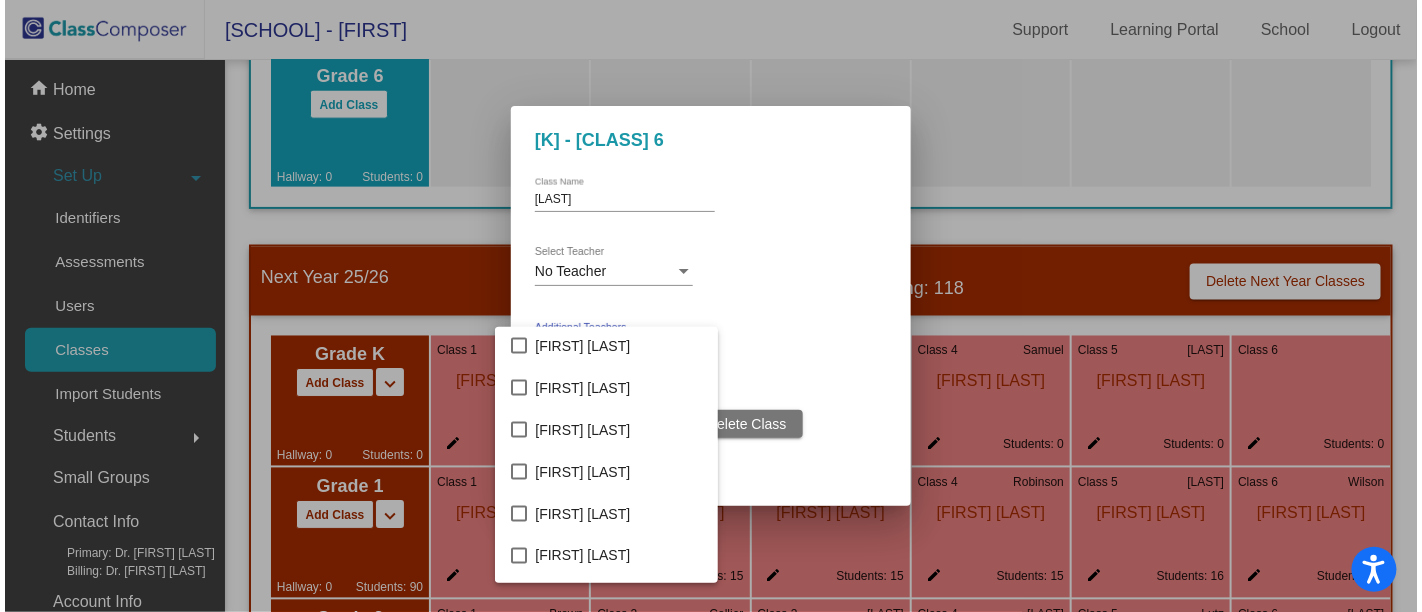 scroll, scrollTop: 1465, scrollLeft: 0, axis: vertical 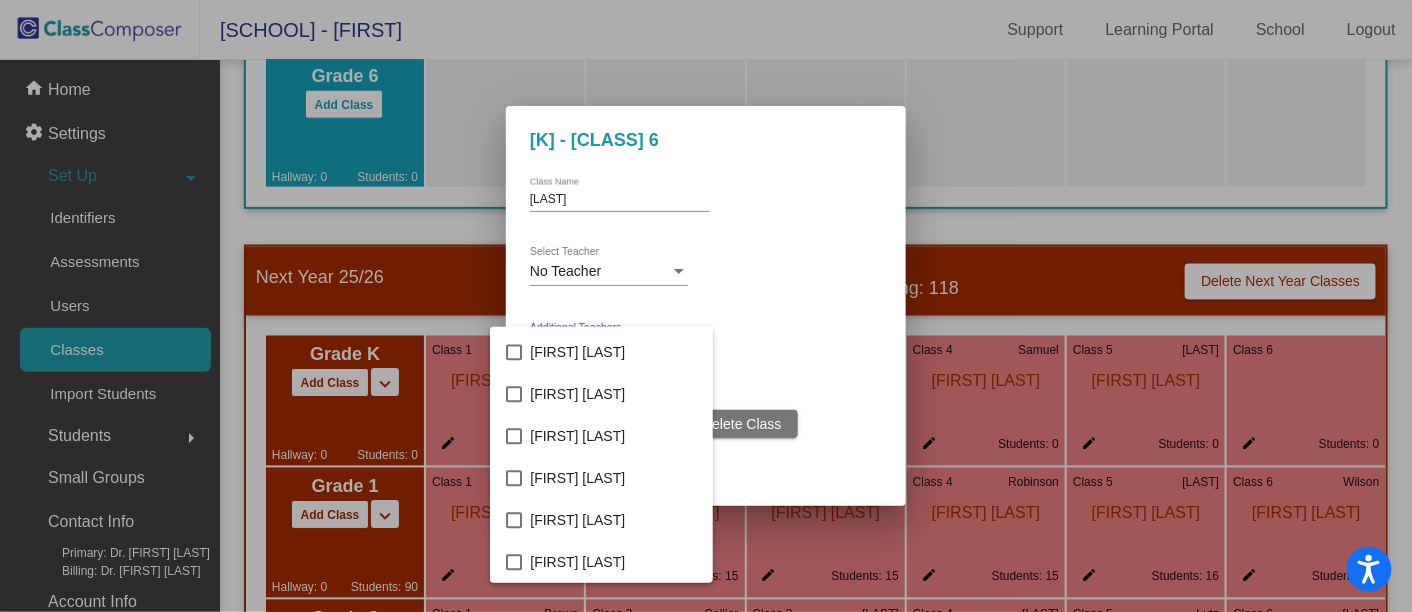 click at bounding box center [706, 306] 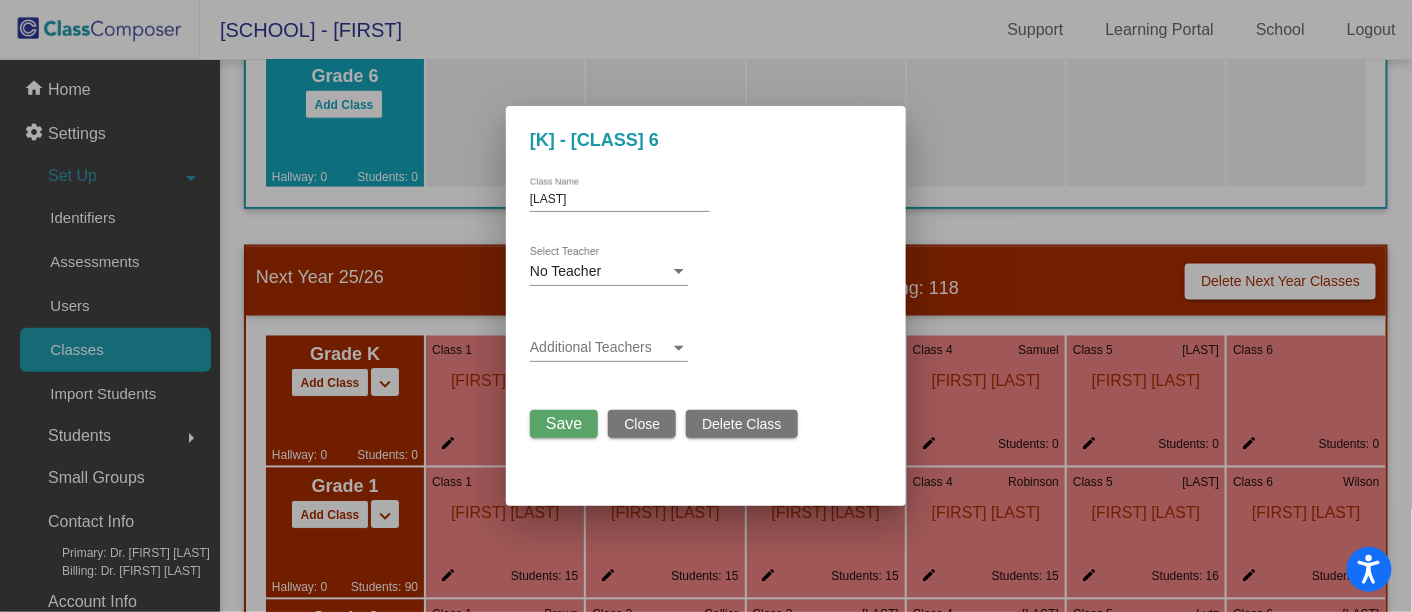 click on "Save" at bounding box center (564, 423) 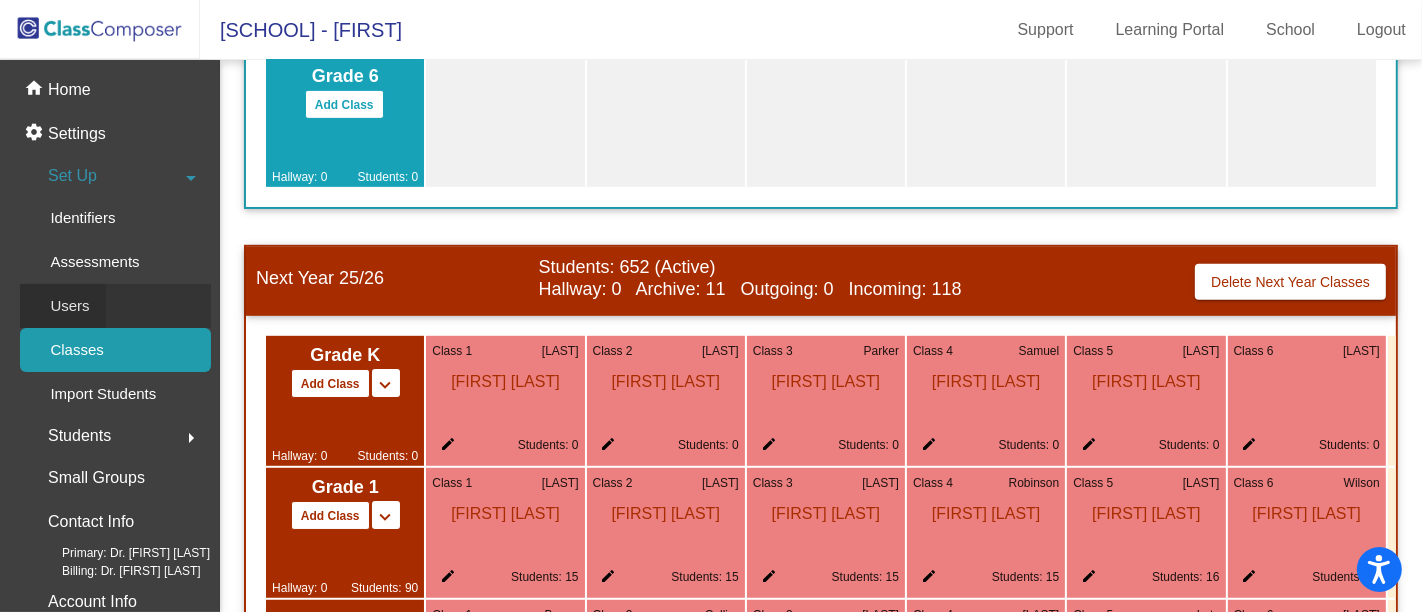 click on "Users" 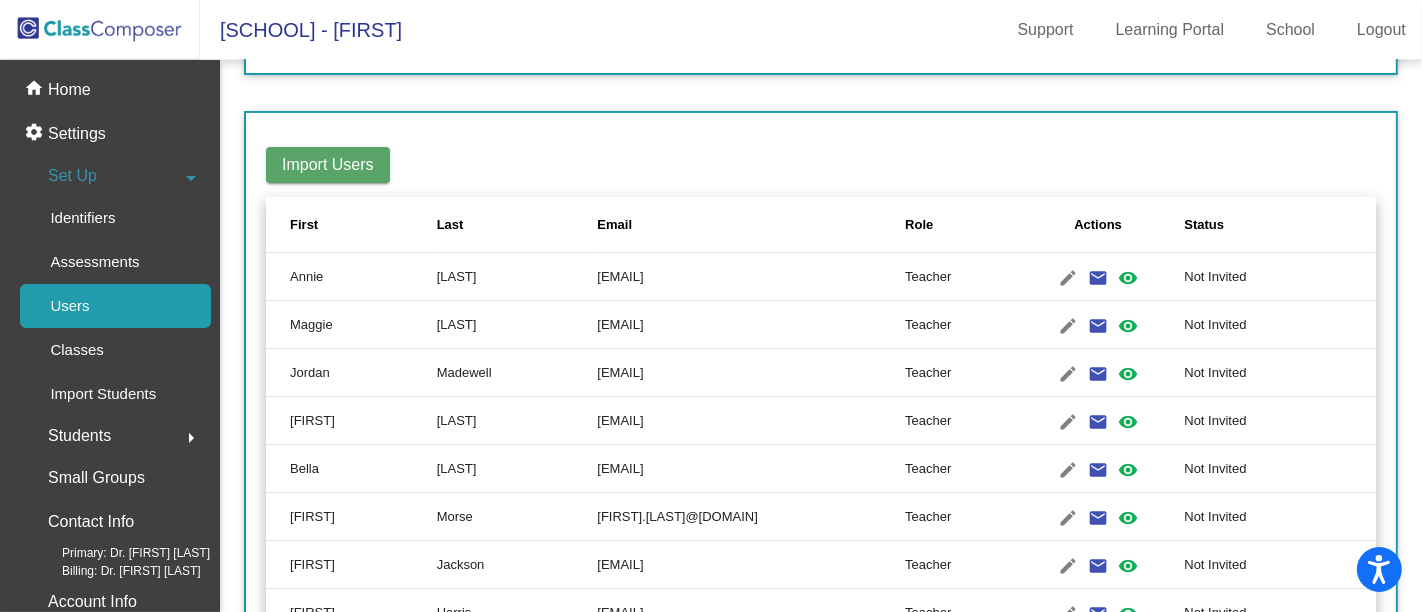 scroll, scrollTop: 233, scrollLeft: 0, axis: vertical 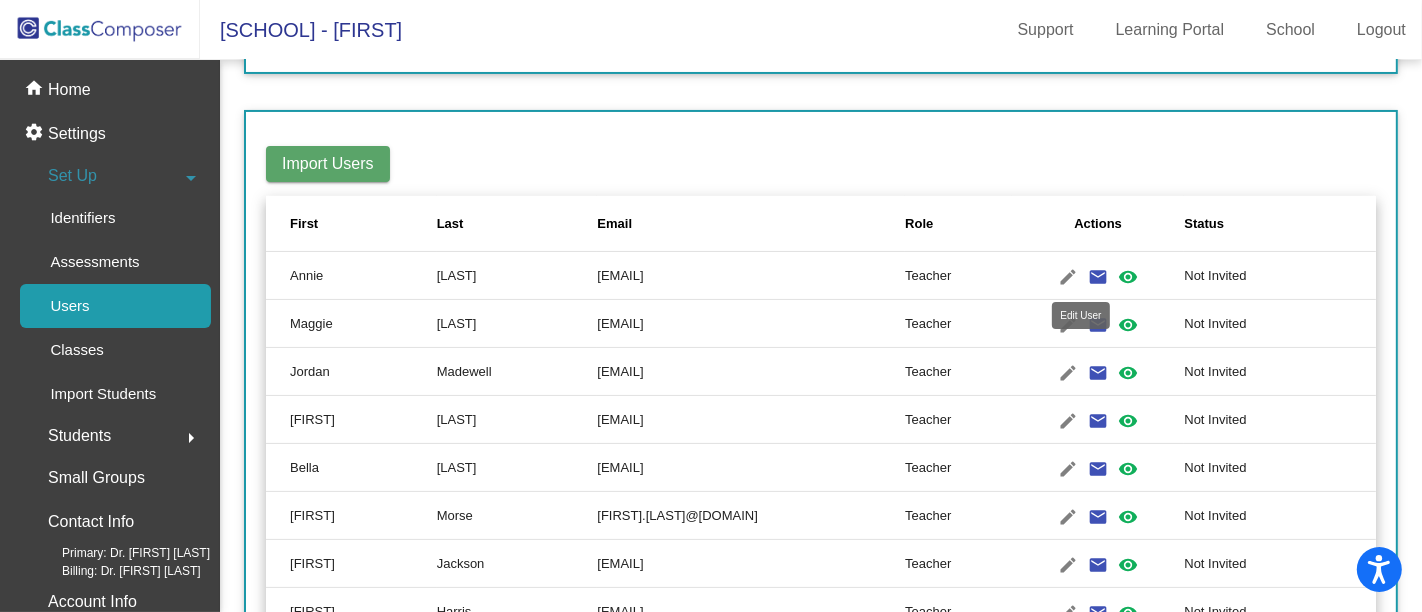 click on "edit" 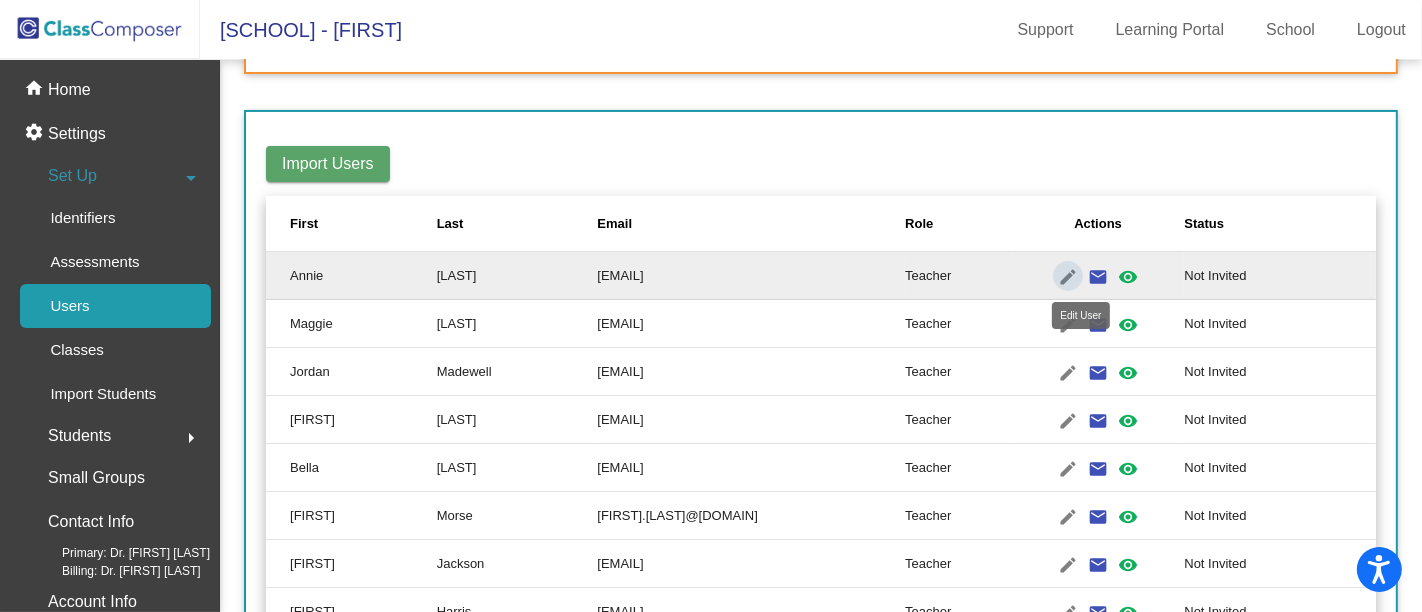 type on "Annie" 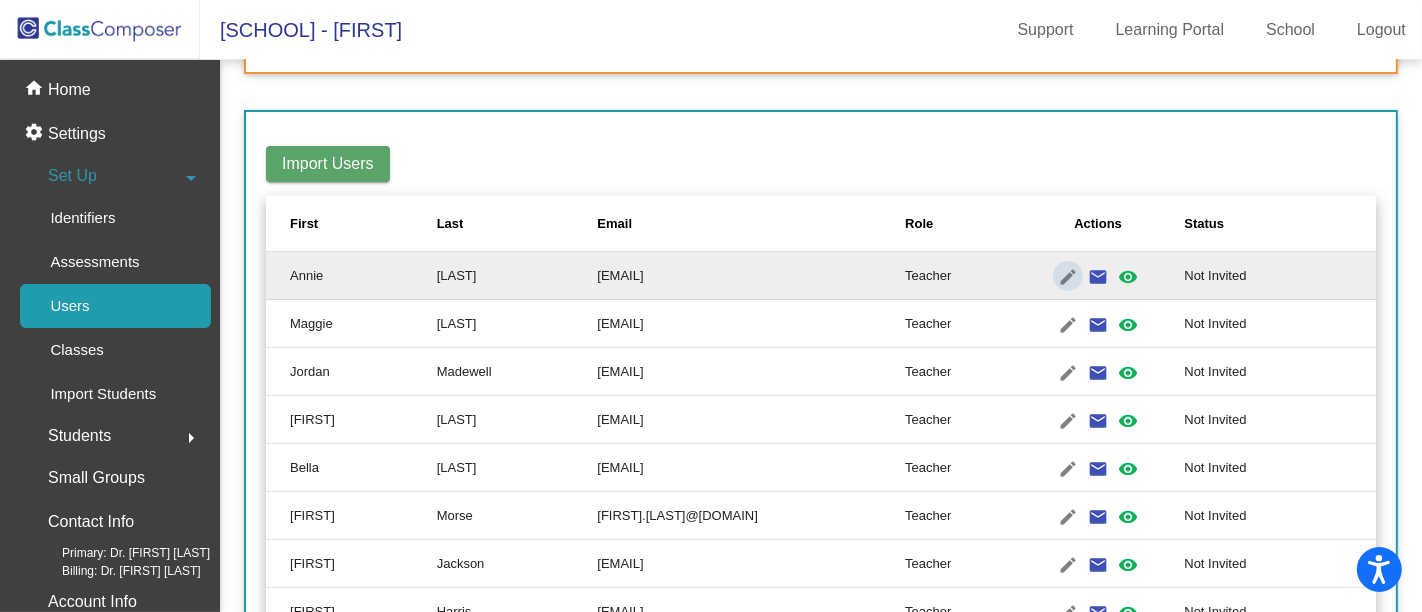 scroll, scrollTop: 0, scrollLeft: 0, axis: both 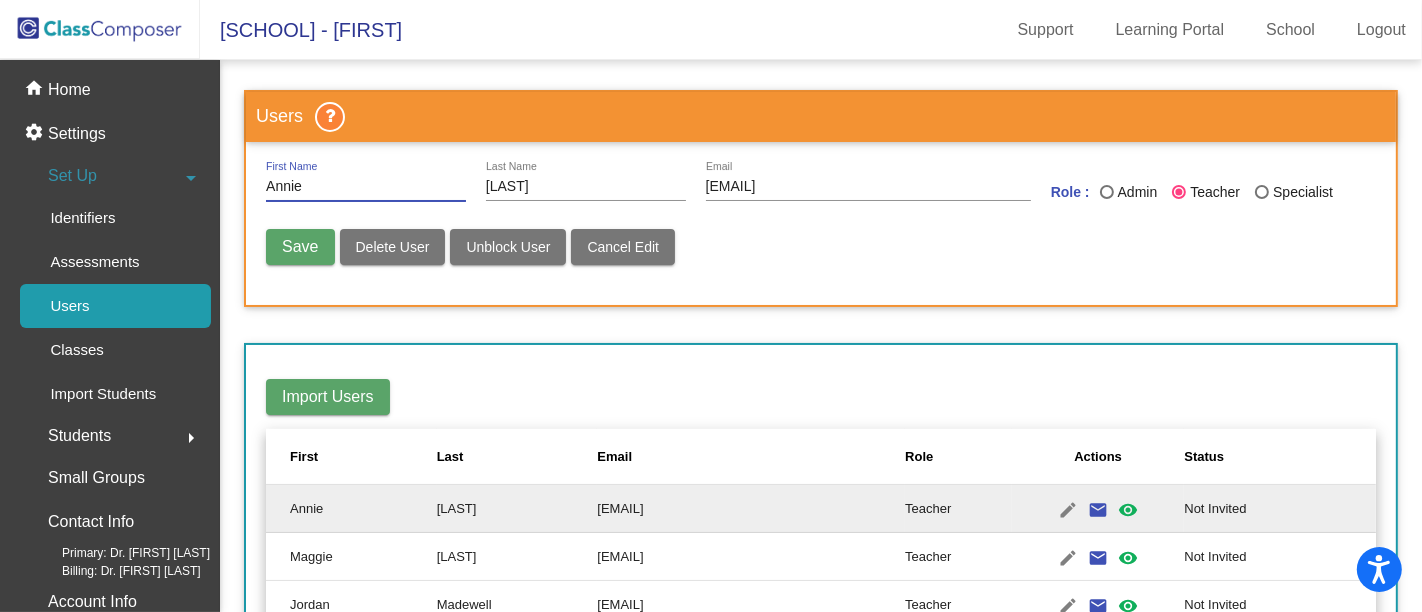 click on "[EMAIL]" at bounding box center [868, 187] 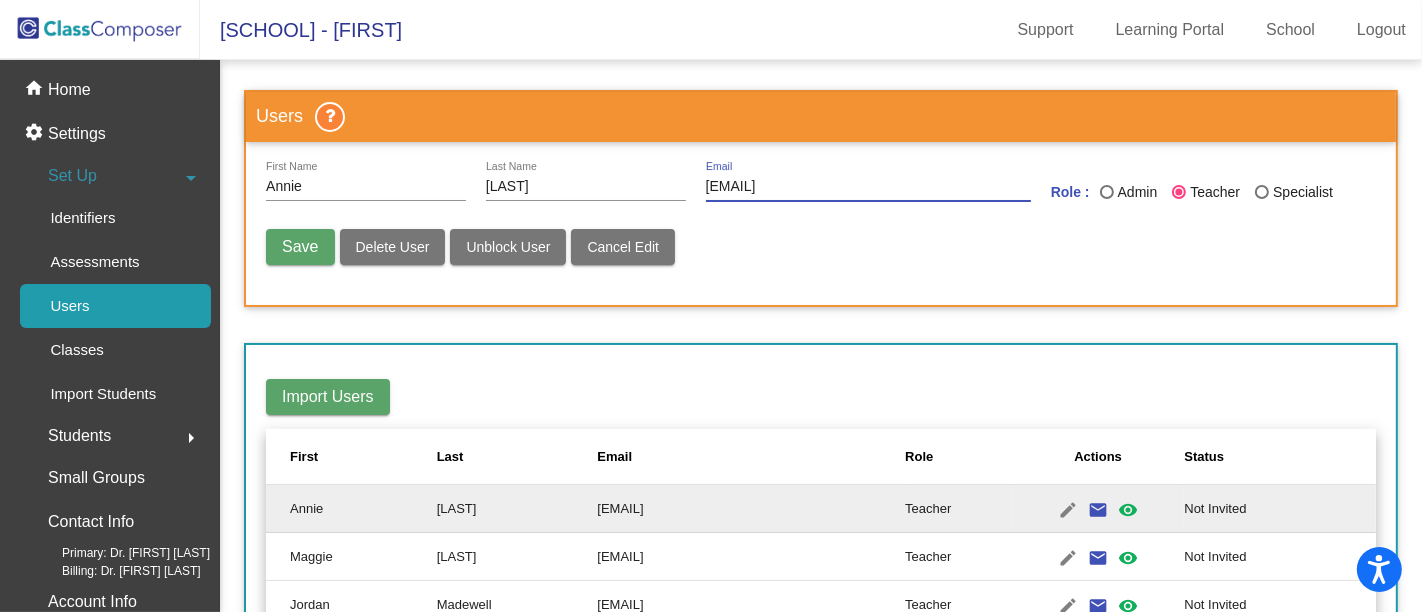 type on "[EMAIL]" 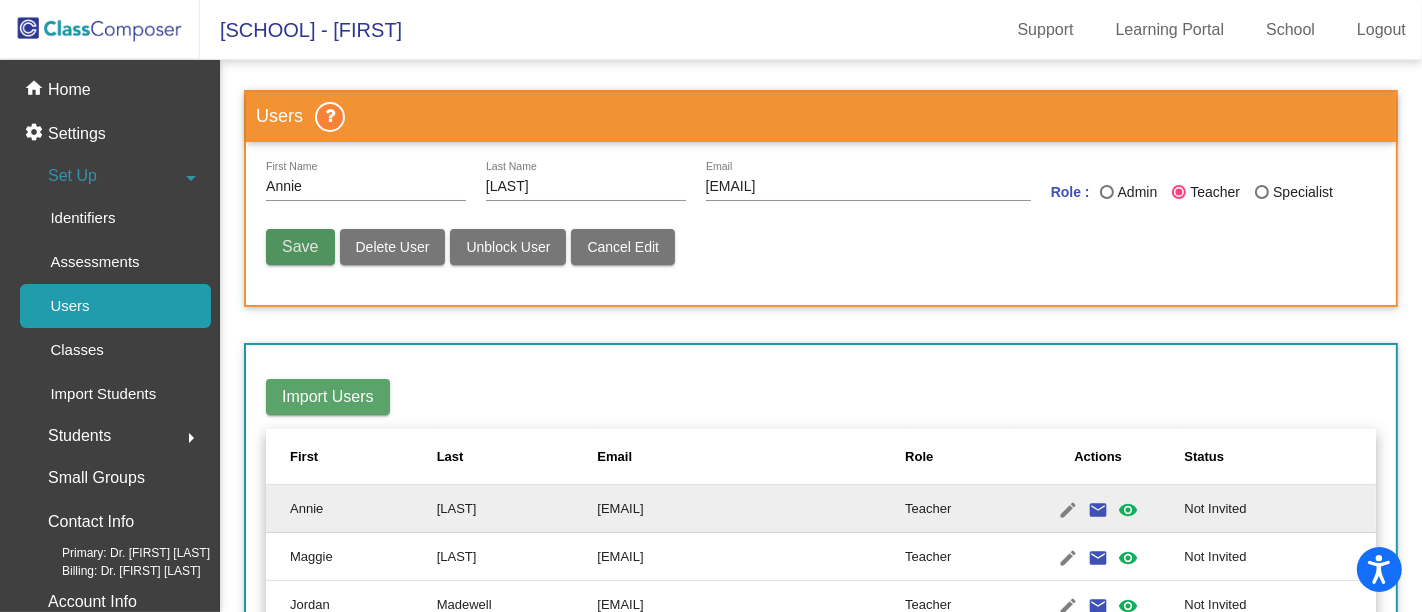 type 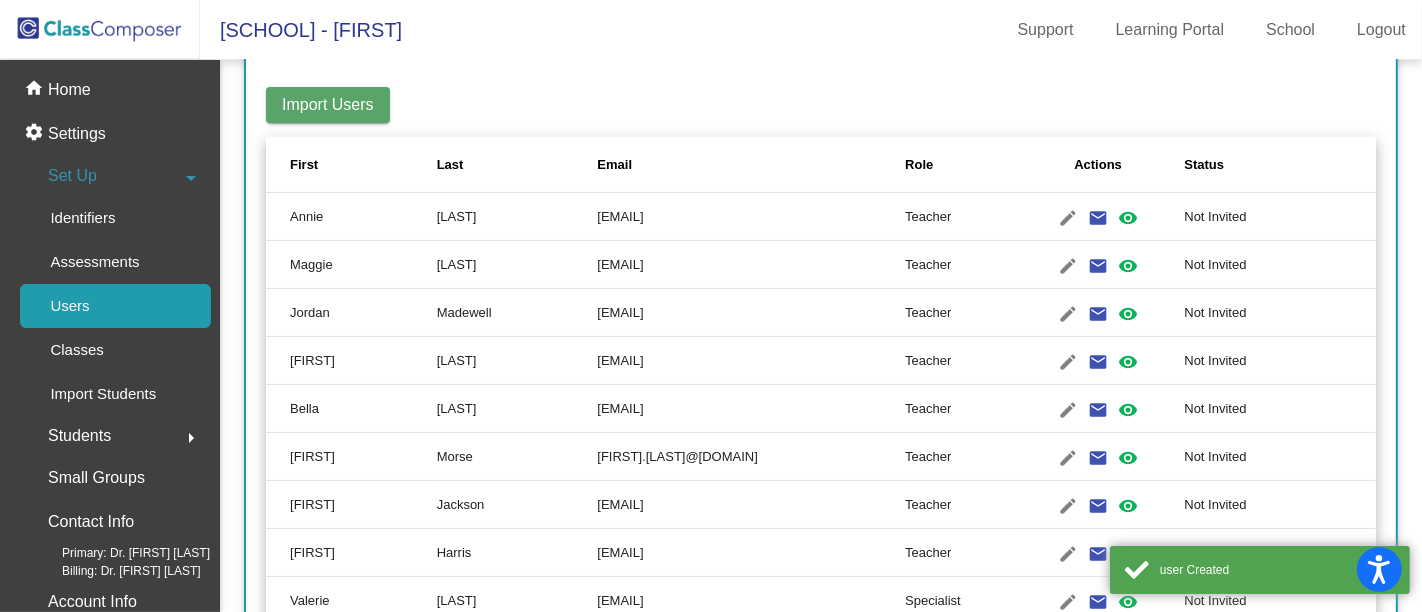 scroll, scrollTop: 303, scrollLeft: 0, axis: vertical 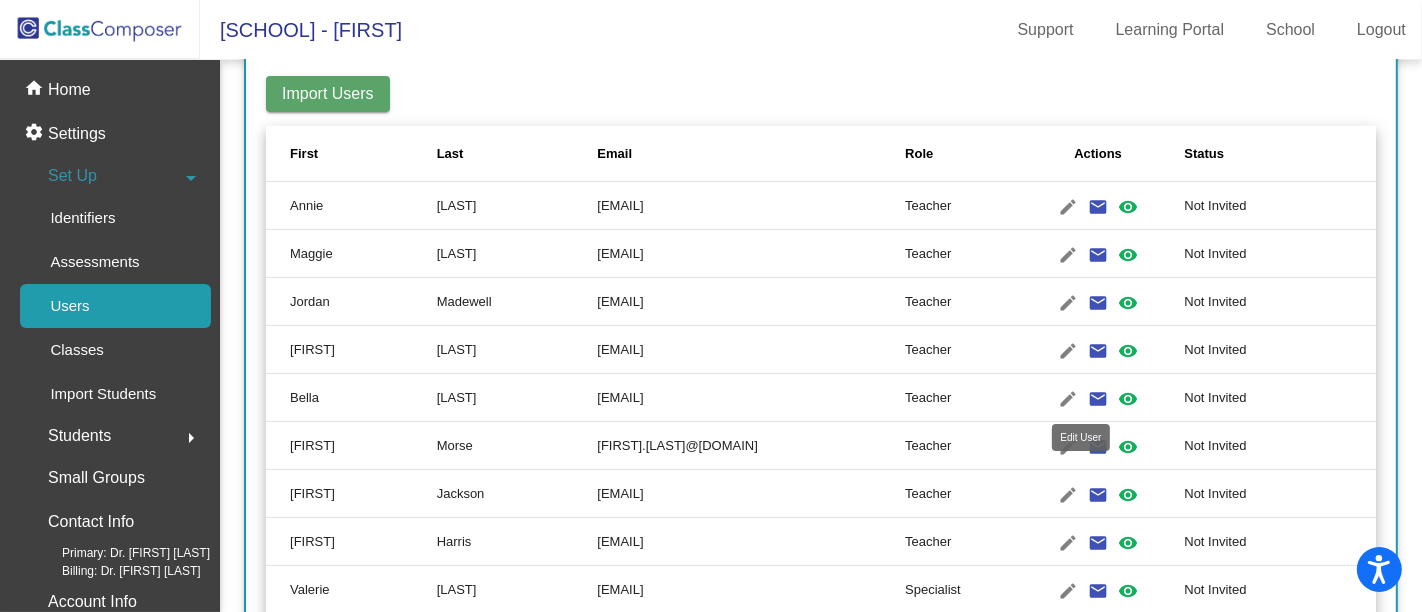 click on "edit" 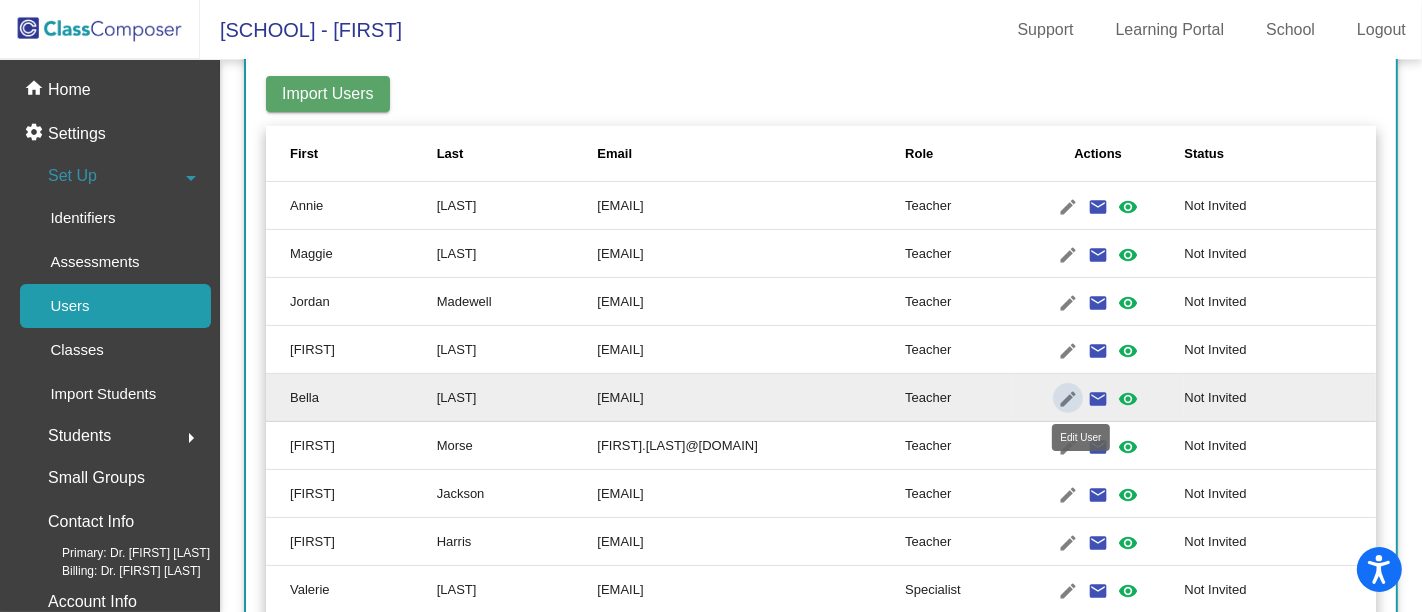 type on "Bella" 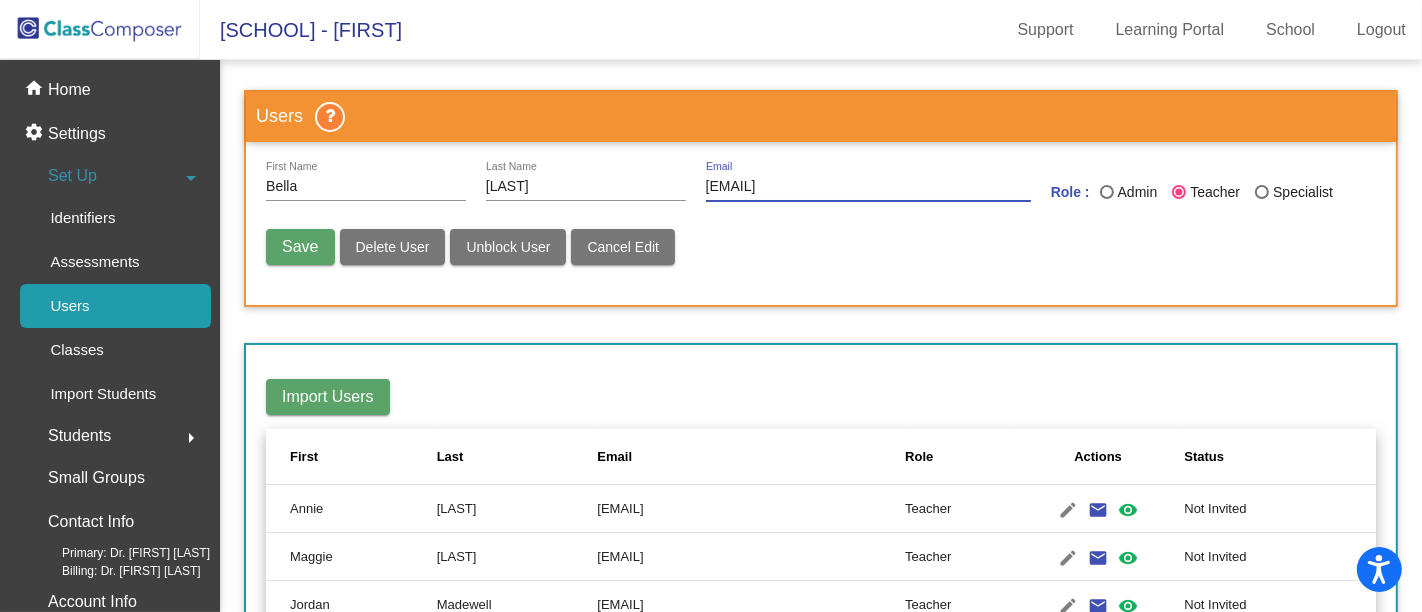 click on "[EMAIL]" at bounding box center (868, 187) 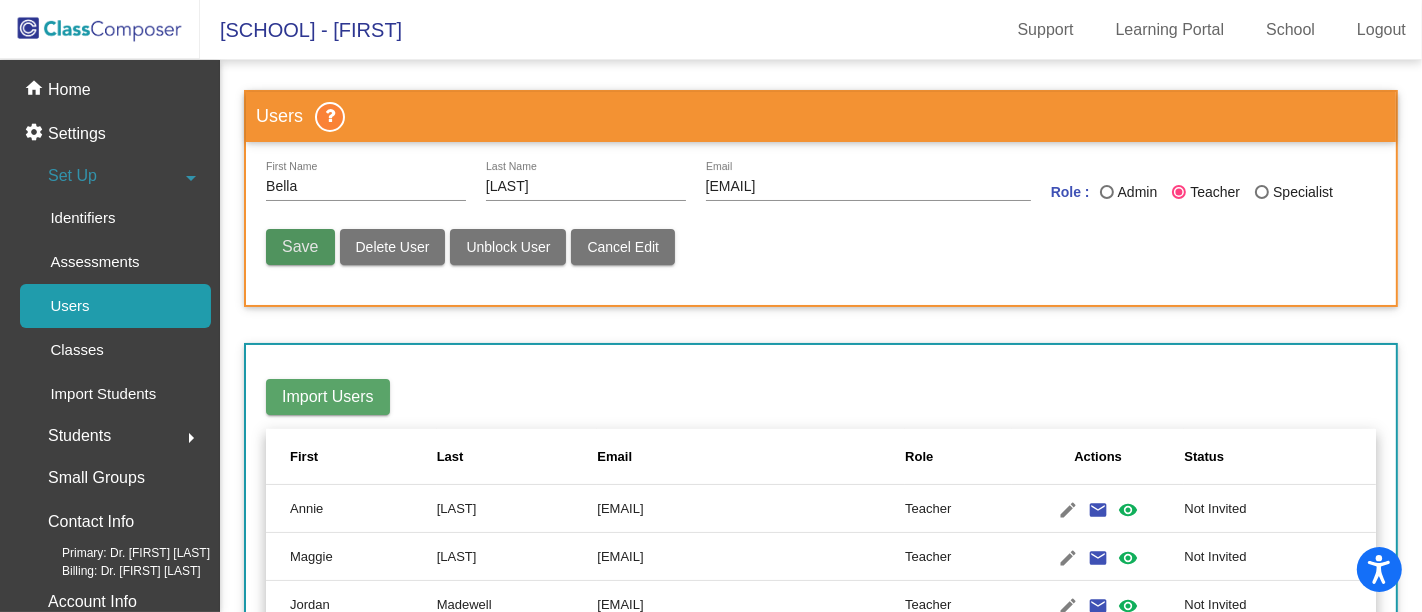 type 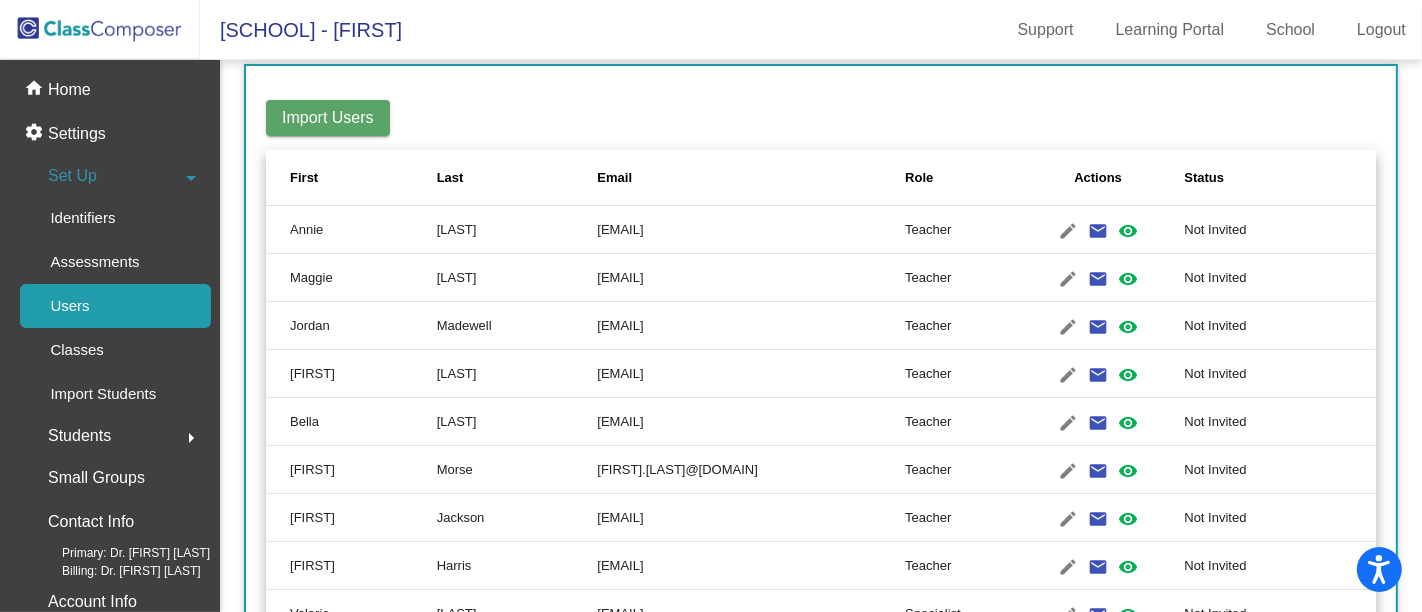 scroll, scrollTop: 0, scrollLeft: 0, axis: both 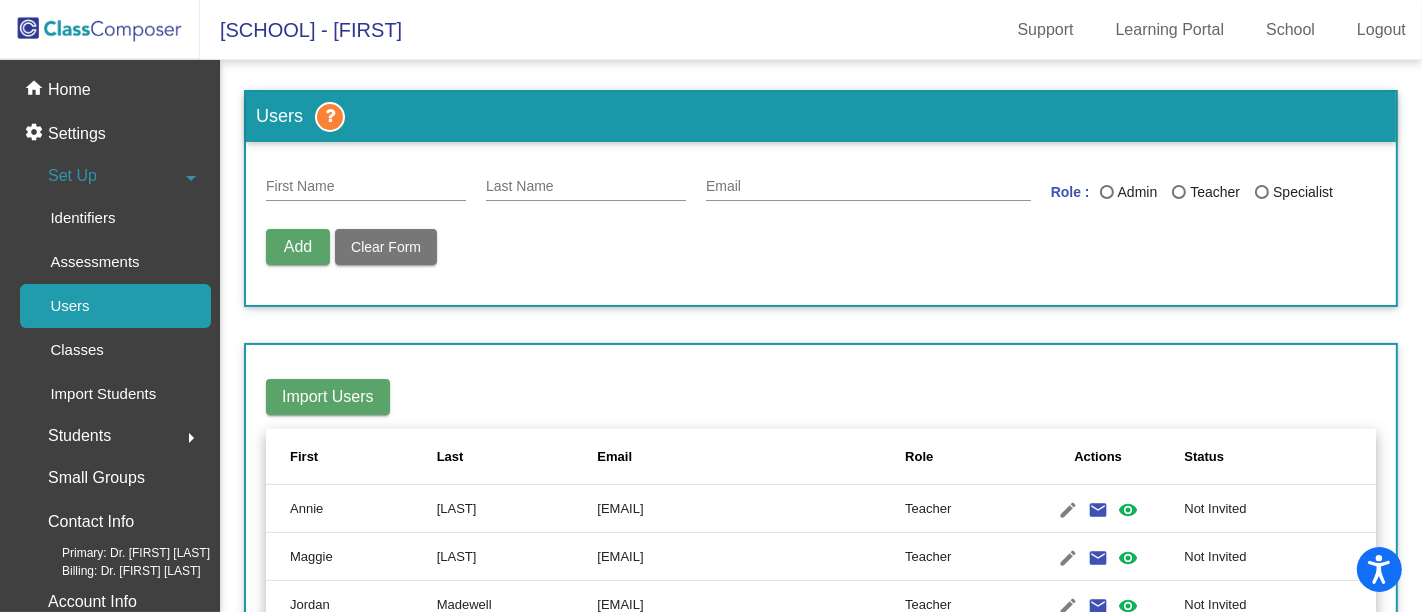 click on "First Name" at bounding box center (366, 187) 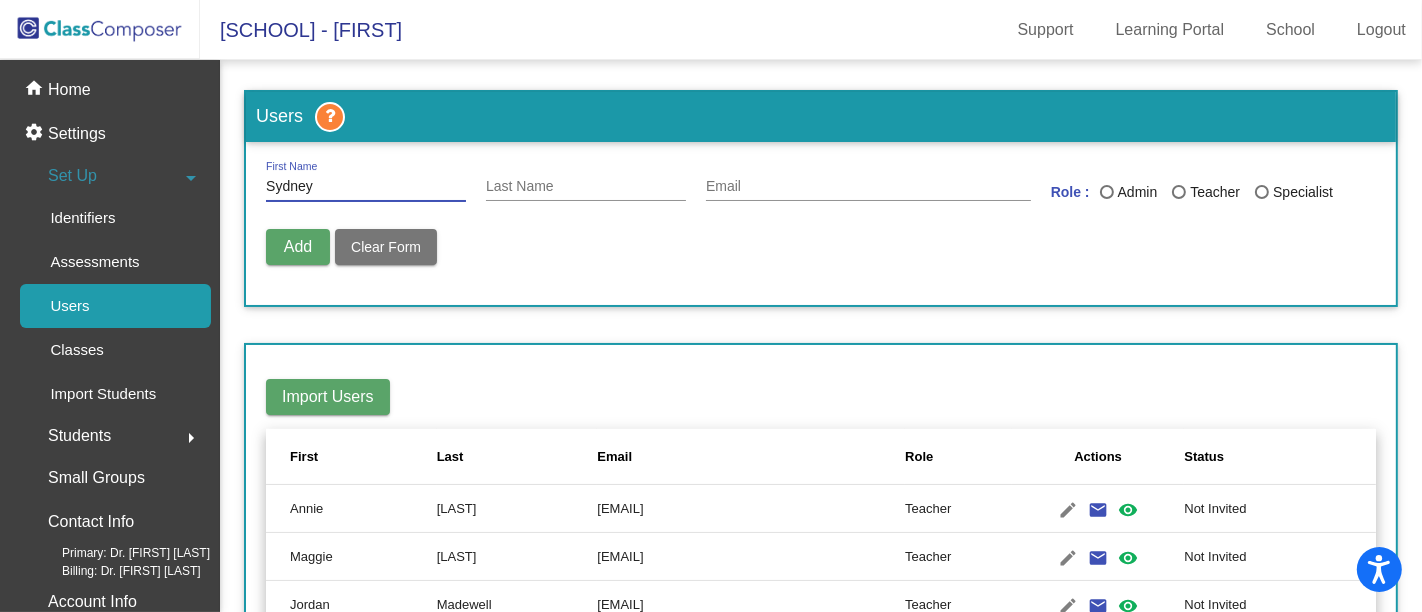 type on "Sydney" 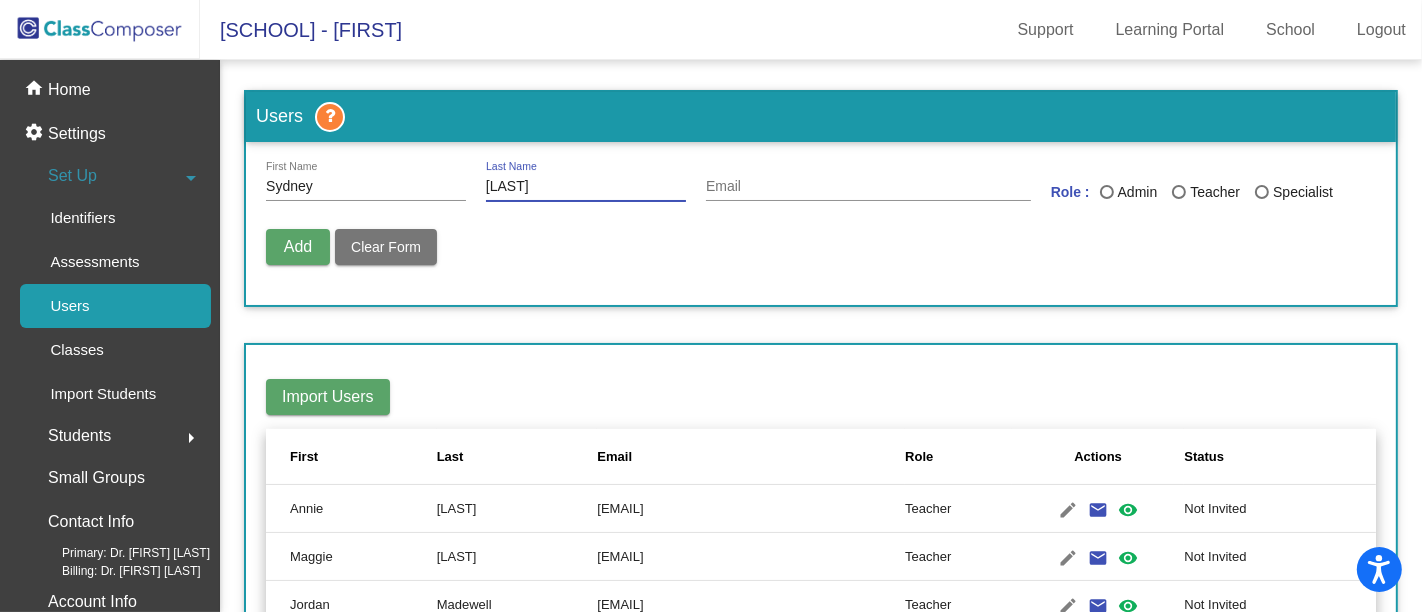 type on "[LAST]" 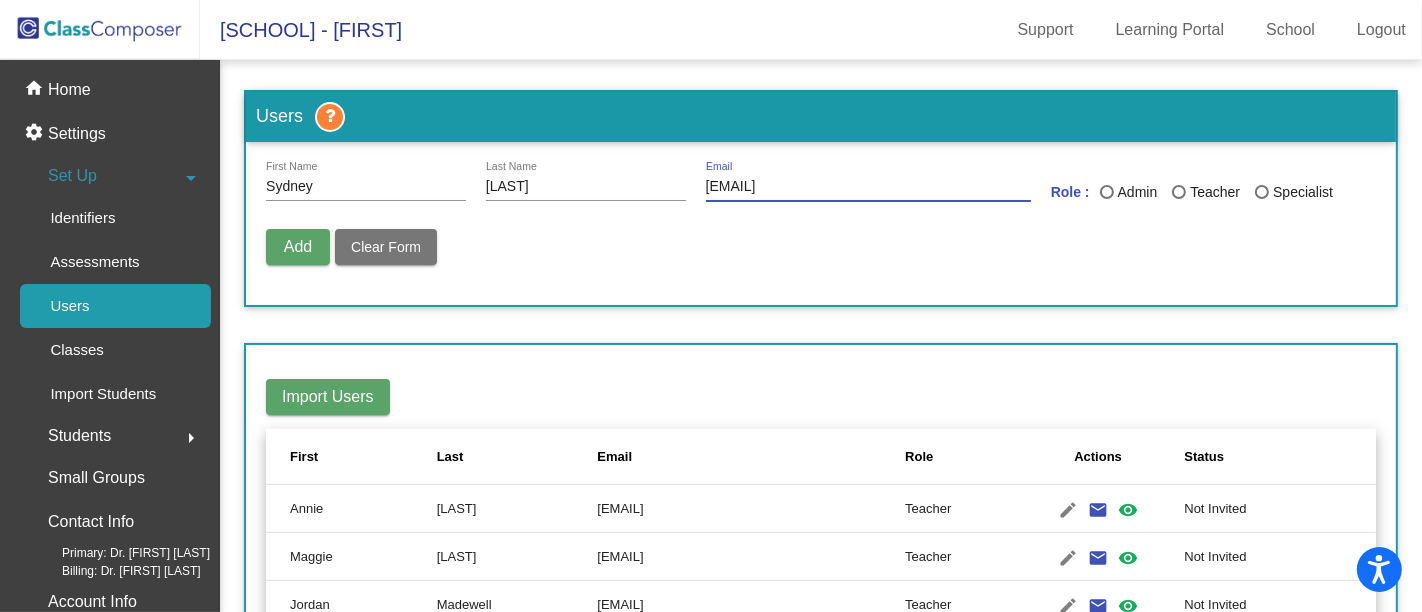 type on "[EMAIL]" 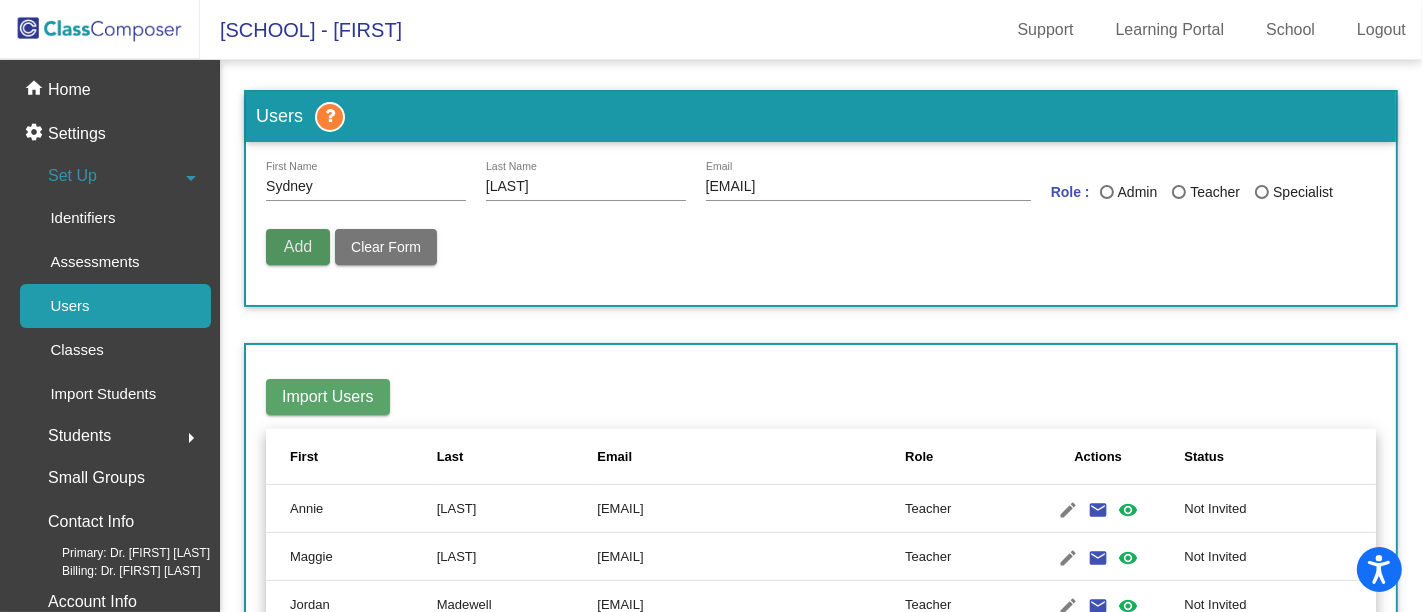 click on "Add" at bounding box center (298, 246) 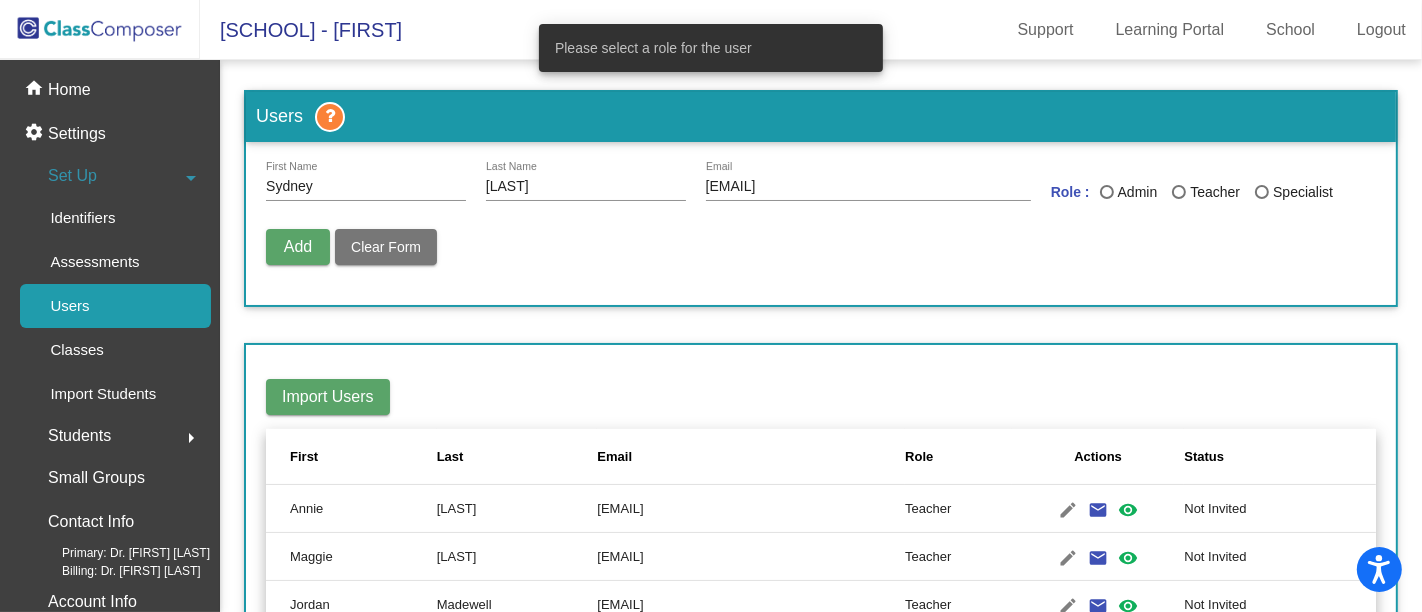 click at bounding box center [1179, 192] 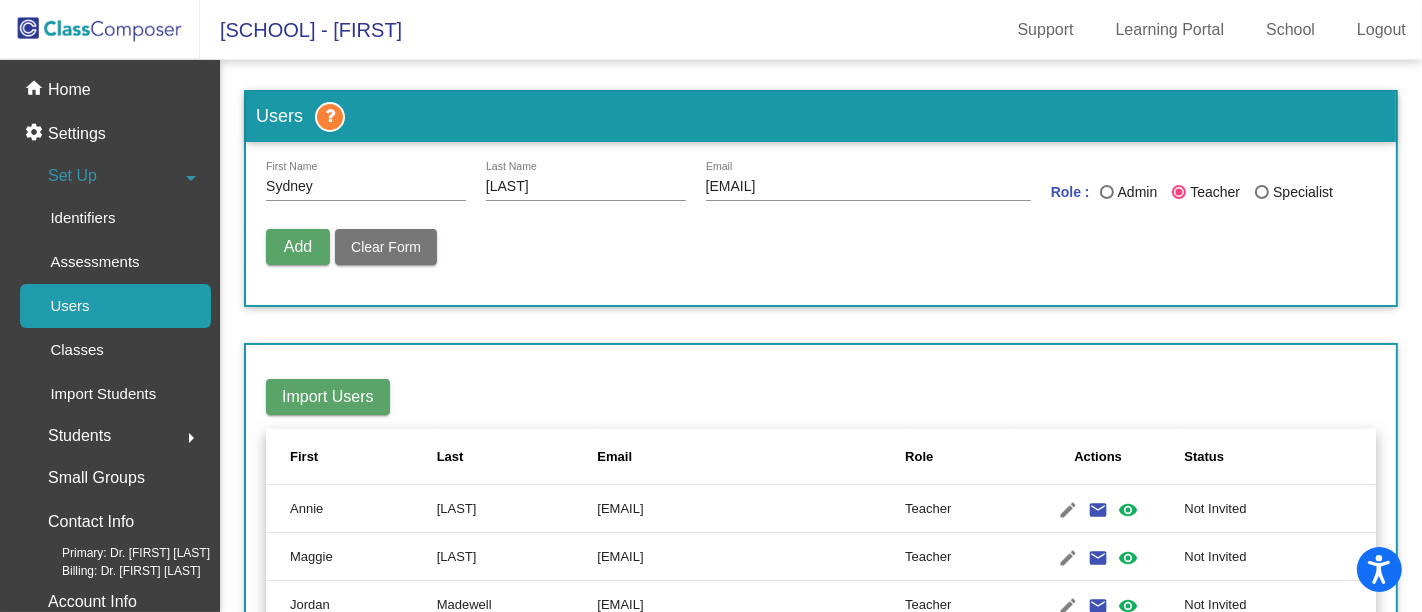 click on "Add" at bounding box center (298, 247) 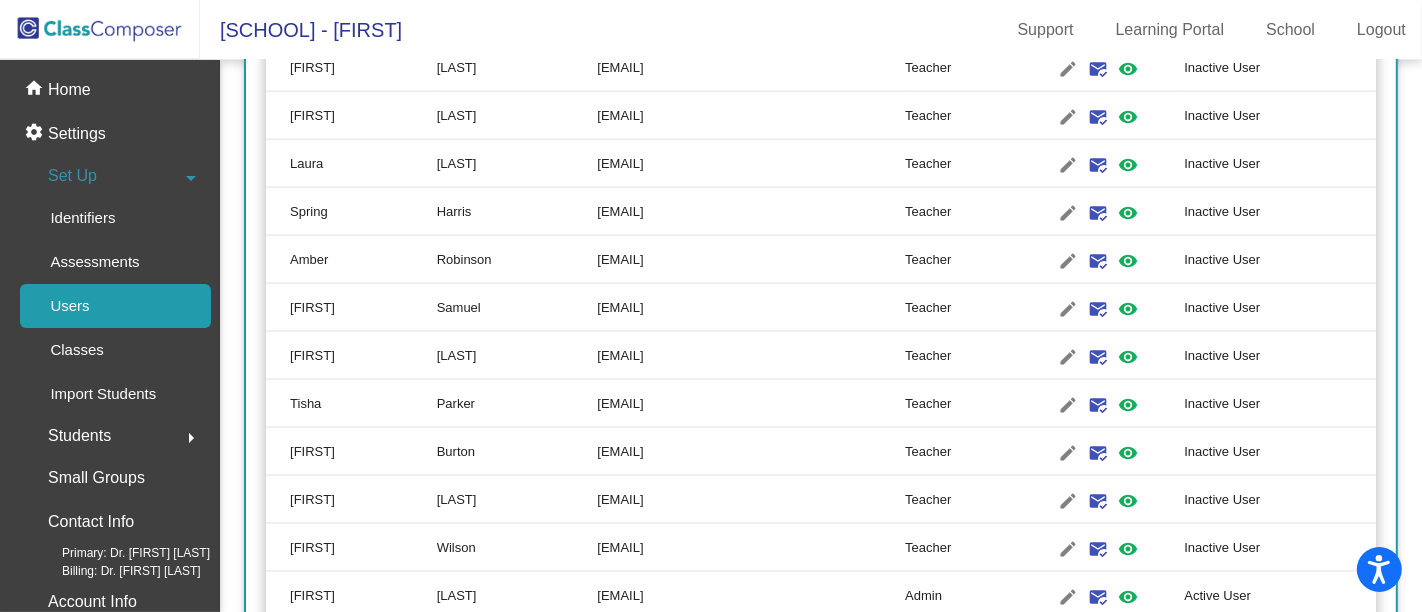 scroll, scrollTop: 2605, scrollLeft: 0, axis: vertical 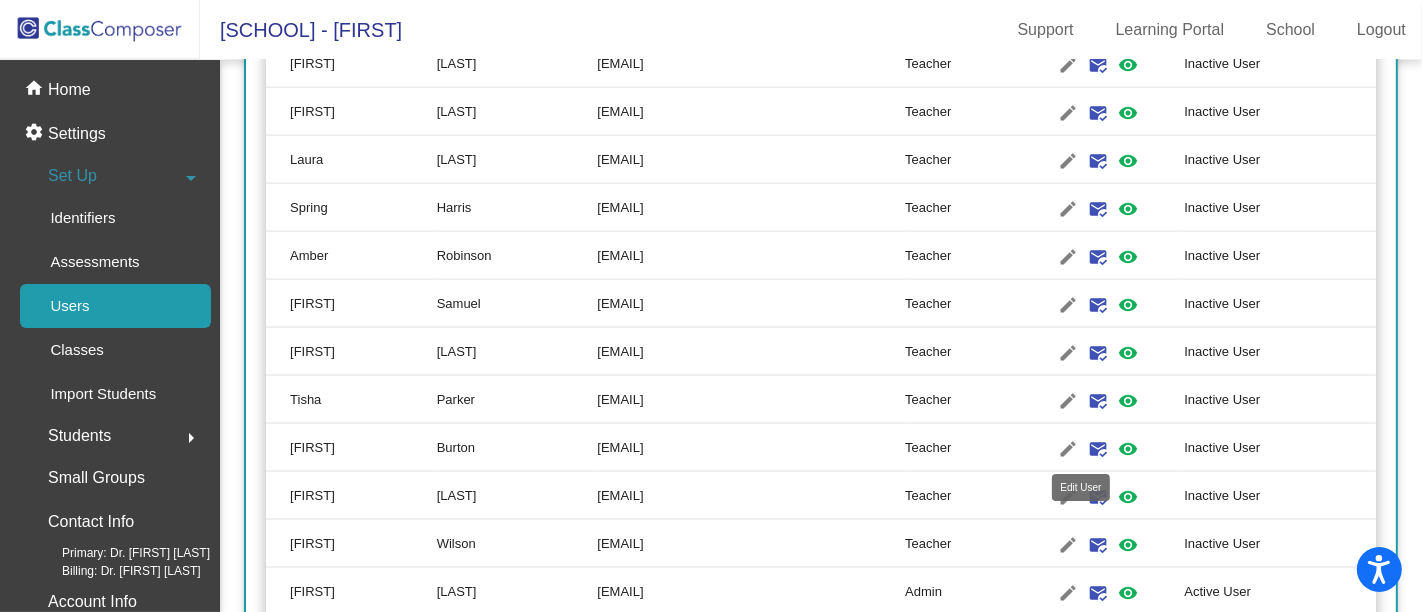 click on "edit" 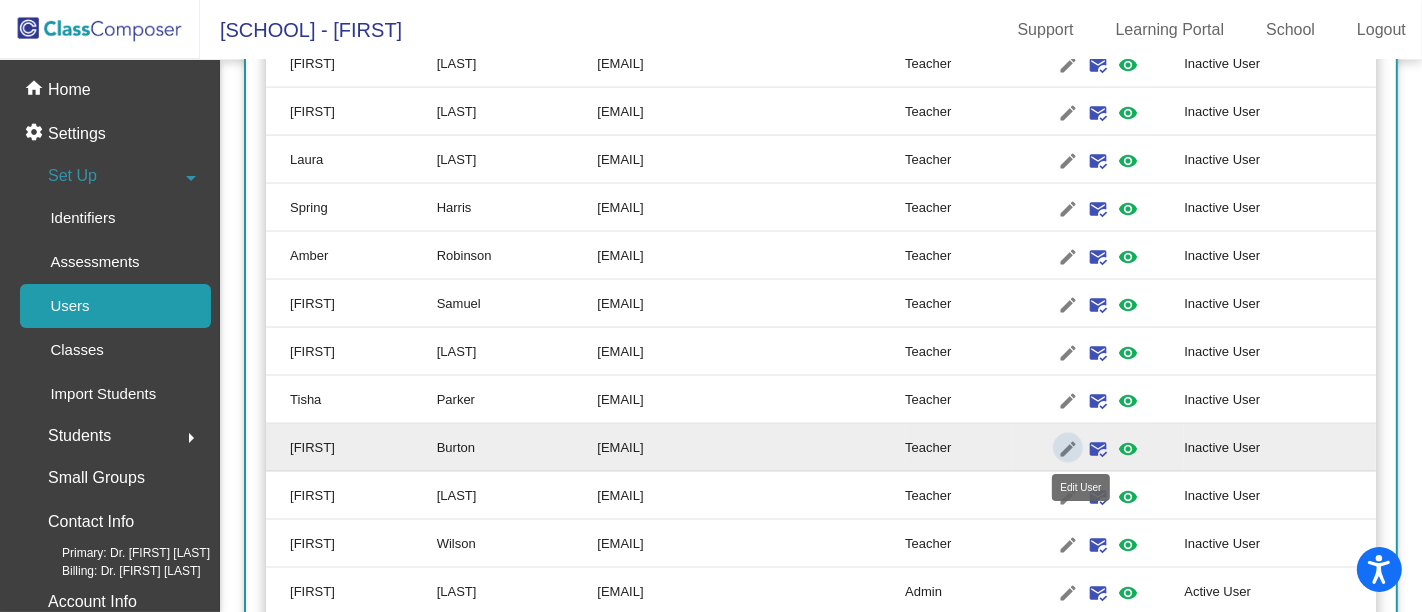 type on "[FIRST]" 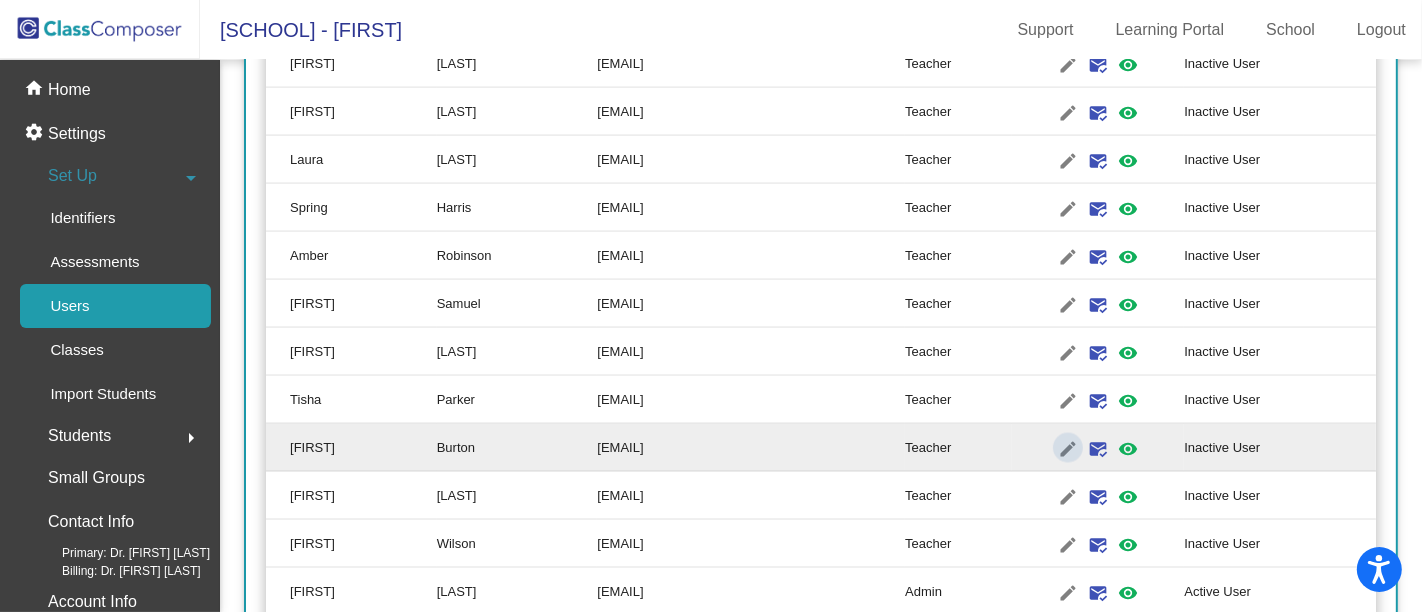 scroll, scrollTop: 0, scrollLeft: 0, axis: both 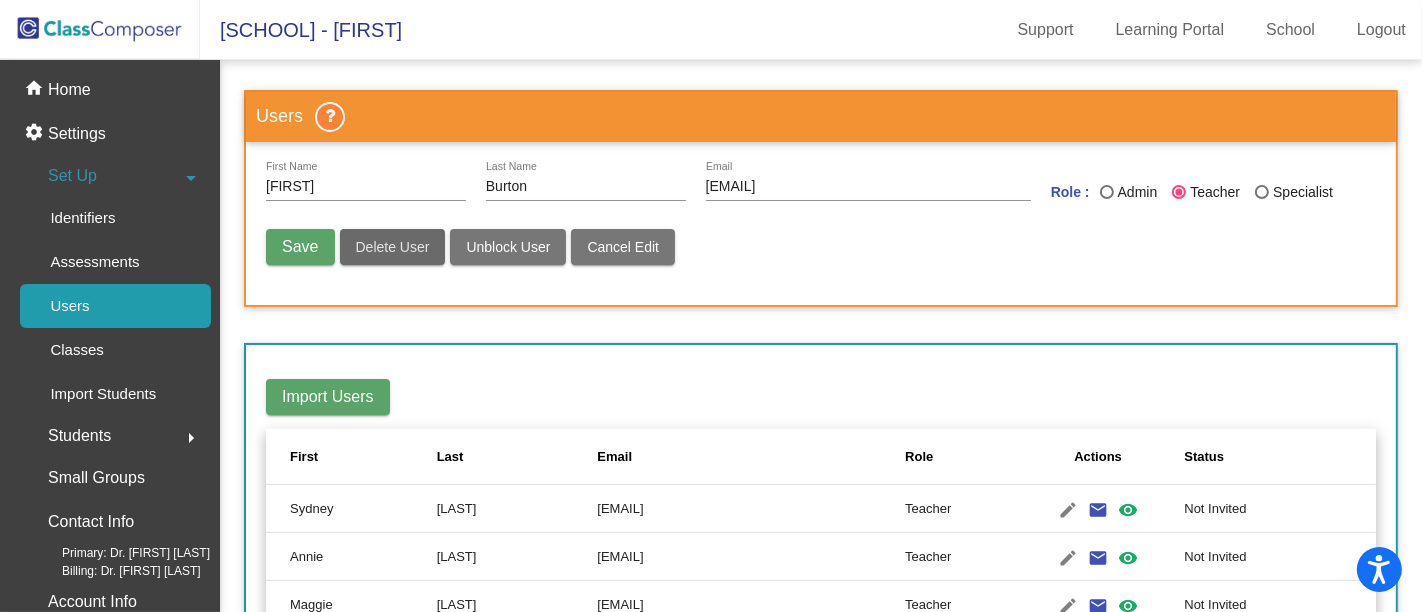 click on "Delete User" at bounding box center [393, 247] 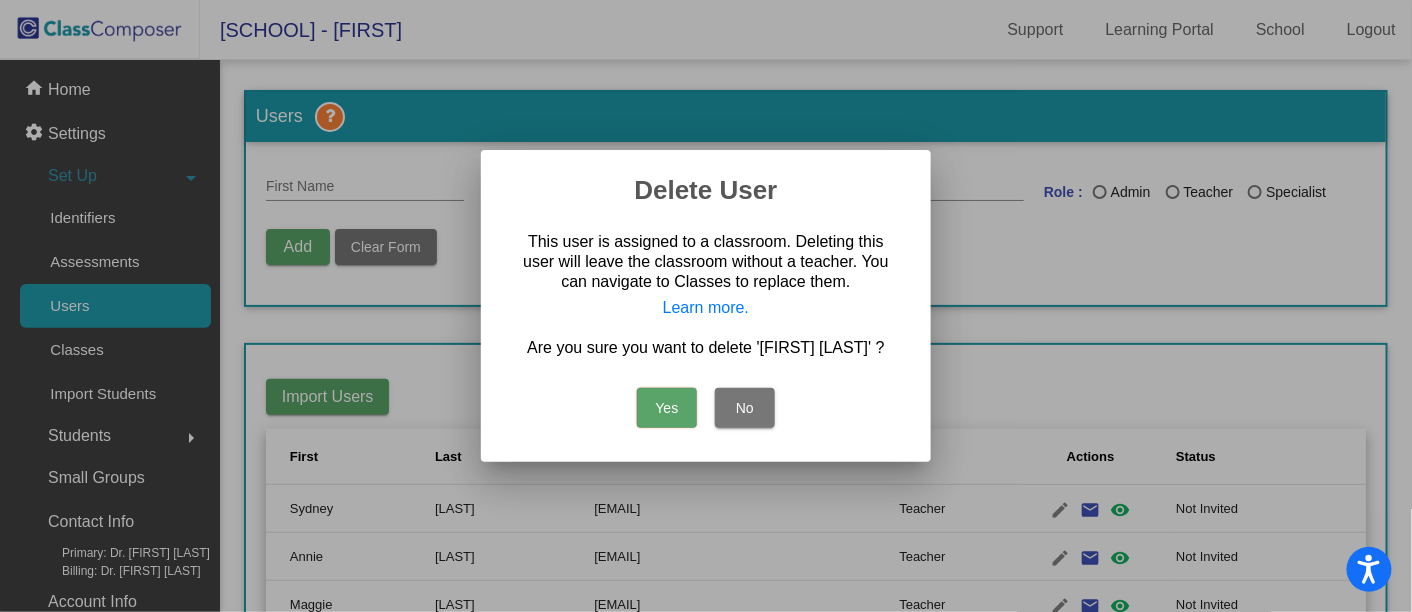 click on "Yes" at bounding box center [667, 408] 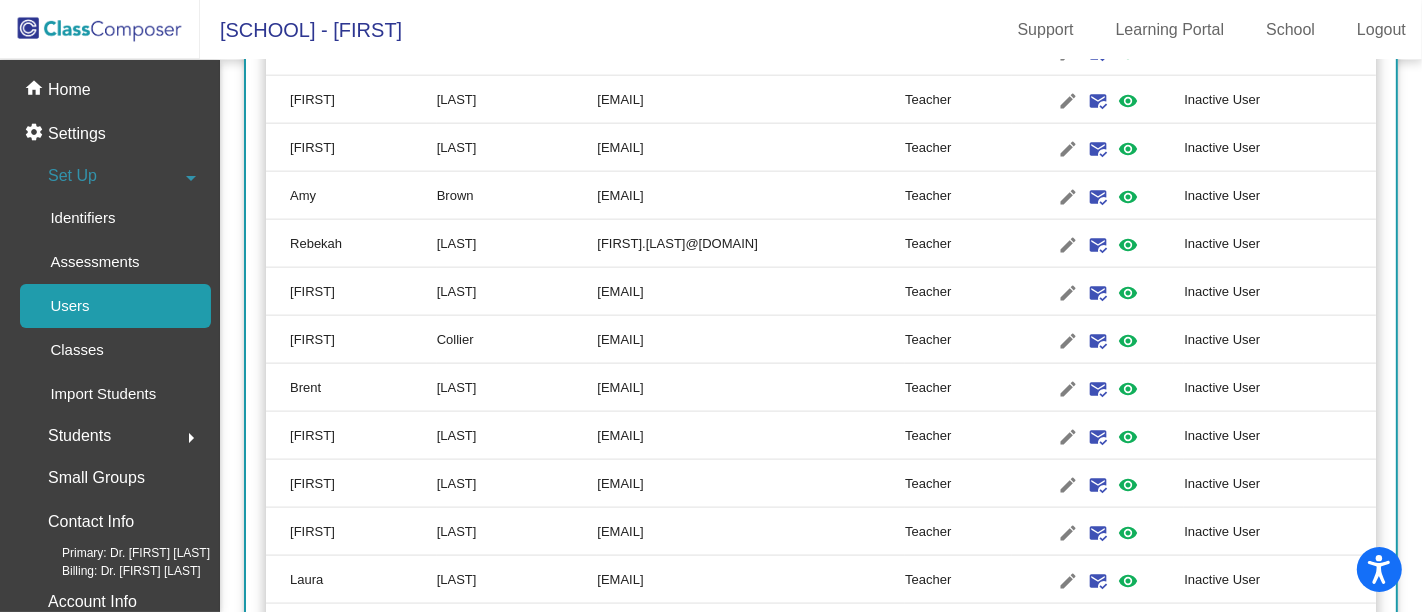 scroll, scrollTop: 2169, scrollLeft: 0, axis: vertical 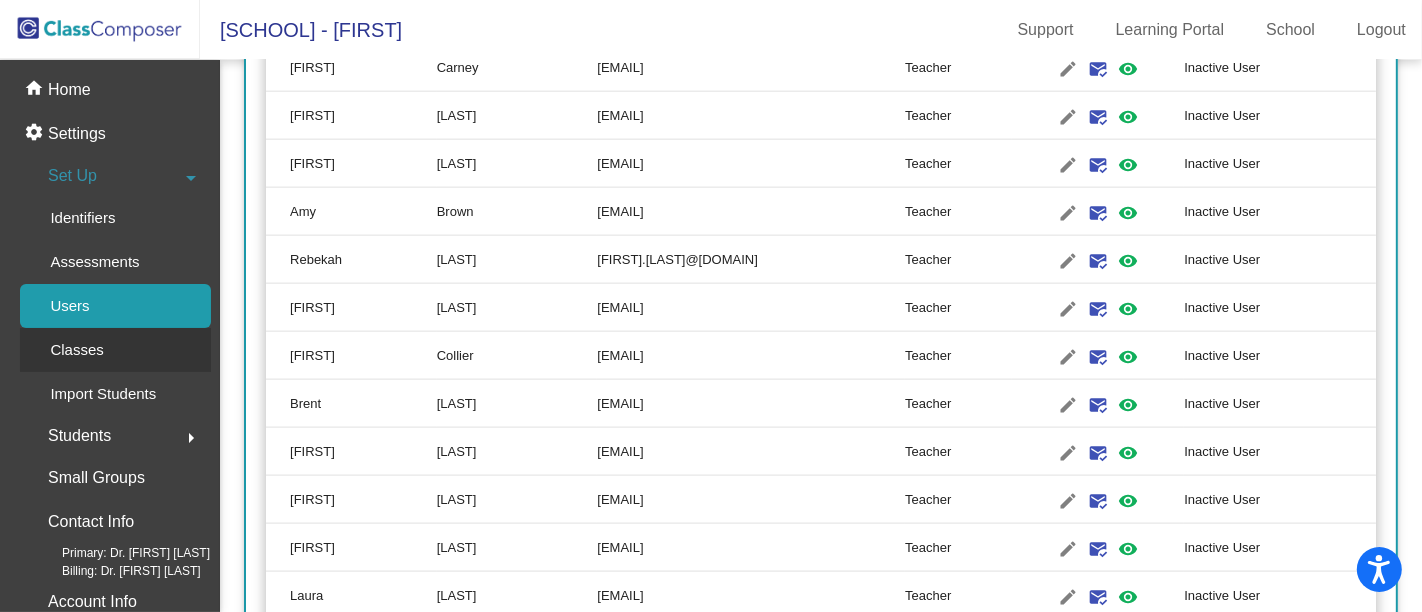 click on "Classes" 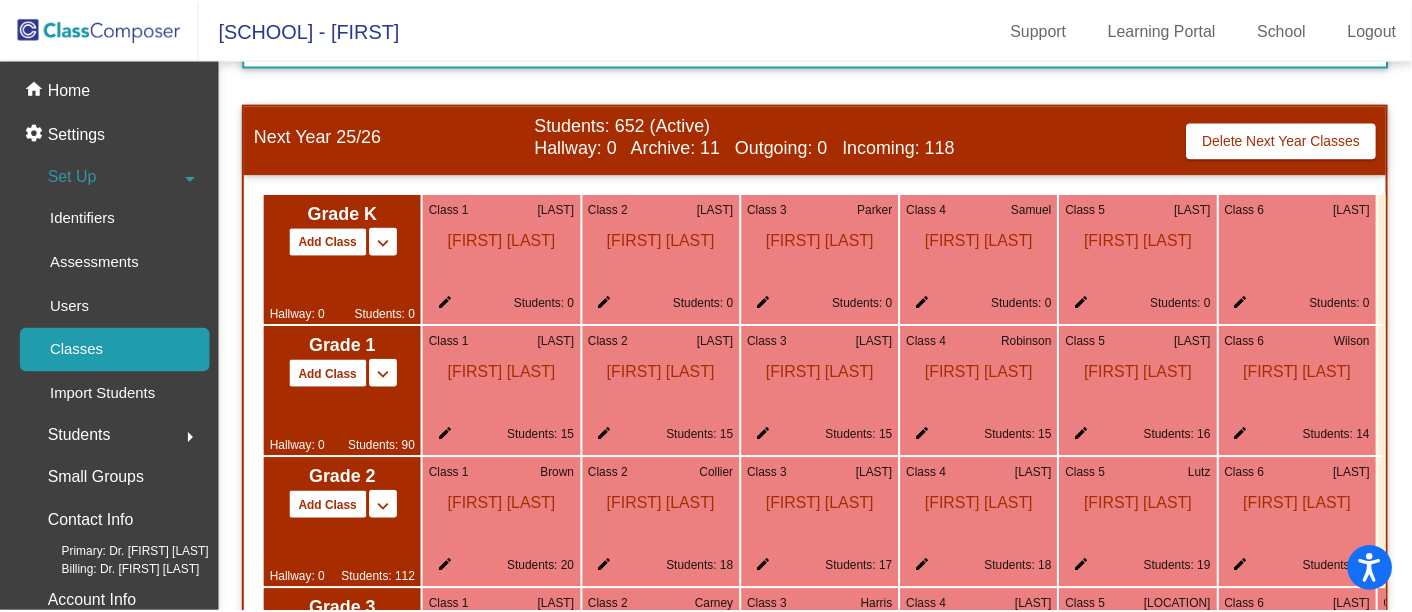 scroll, scrollTop: 1128, scrollLeft: 0, axis: vertical 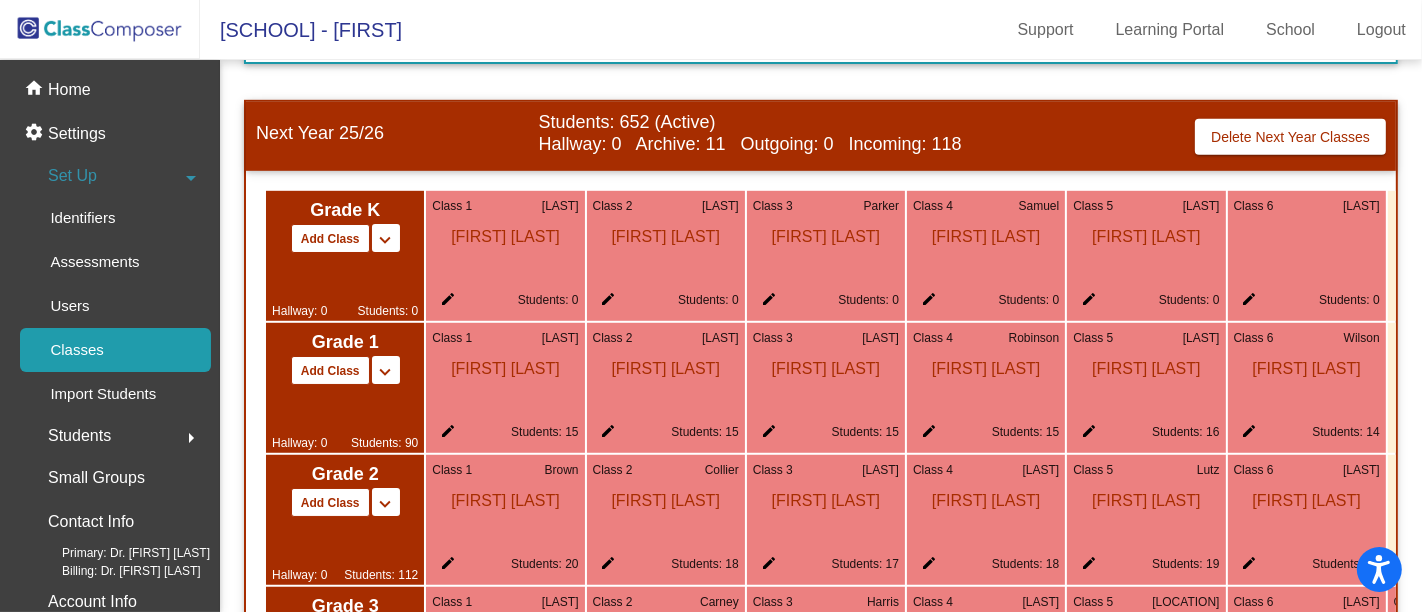 click on "edit" 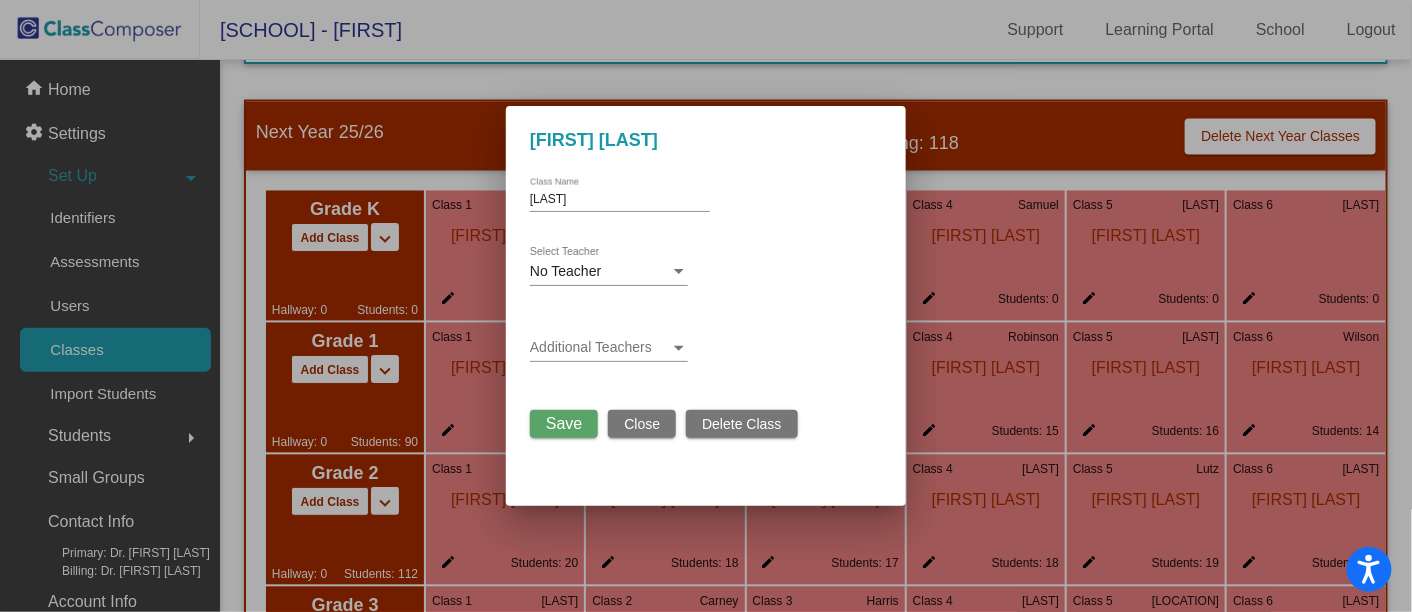 click on "No Teacher Select Teacher" at bounding box center (609, 266) 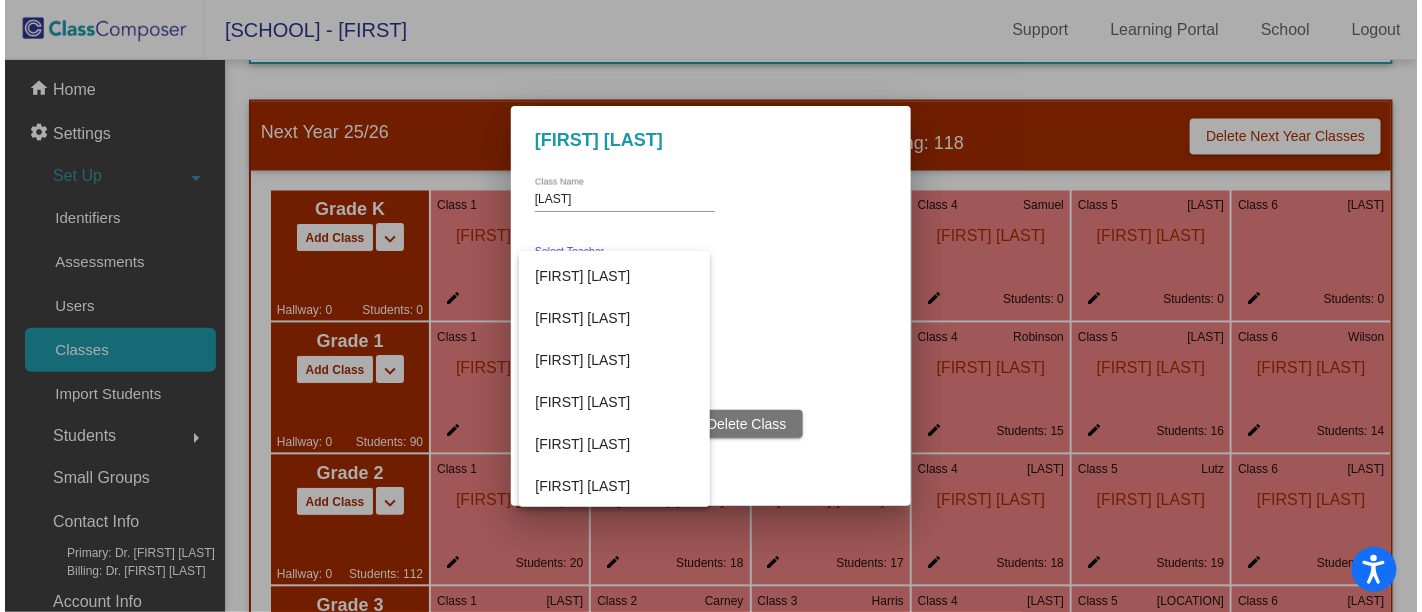 scroll, scrollTop: 1366, scrollLeft: 0, axis: vertical 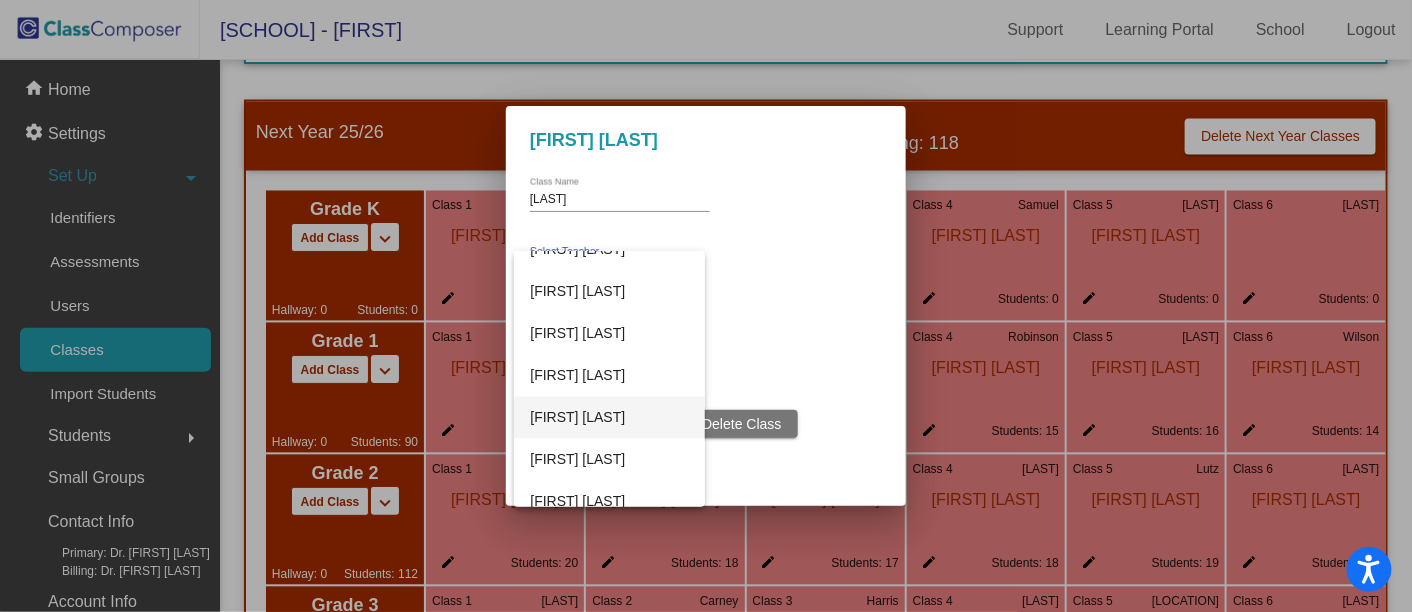 click on "[FIRST] [LAST]" at bounding box center (609, 418) 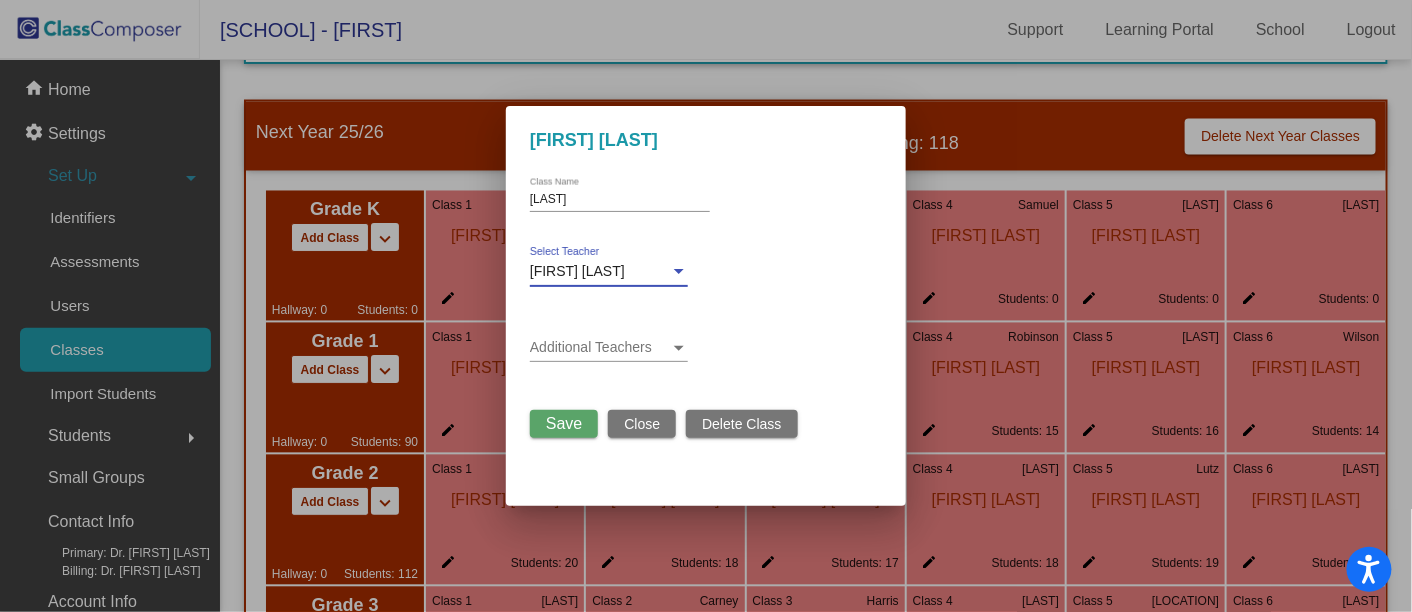 click on "Save" at bounding box center (564, 424) 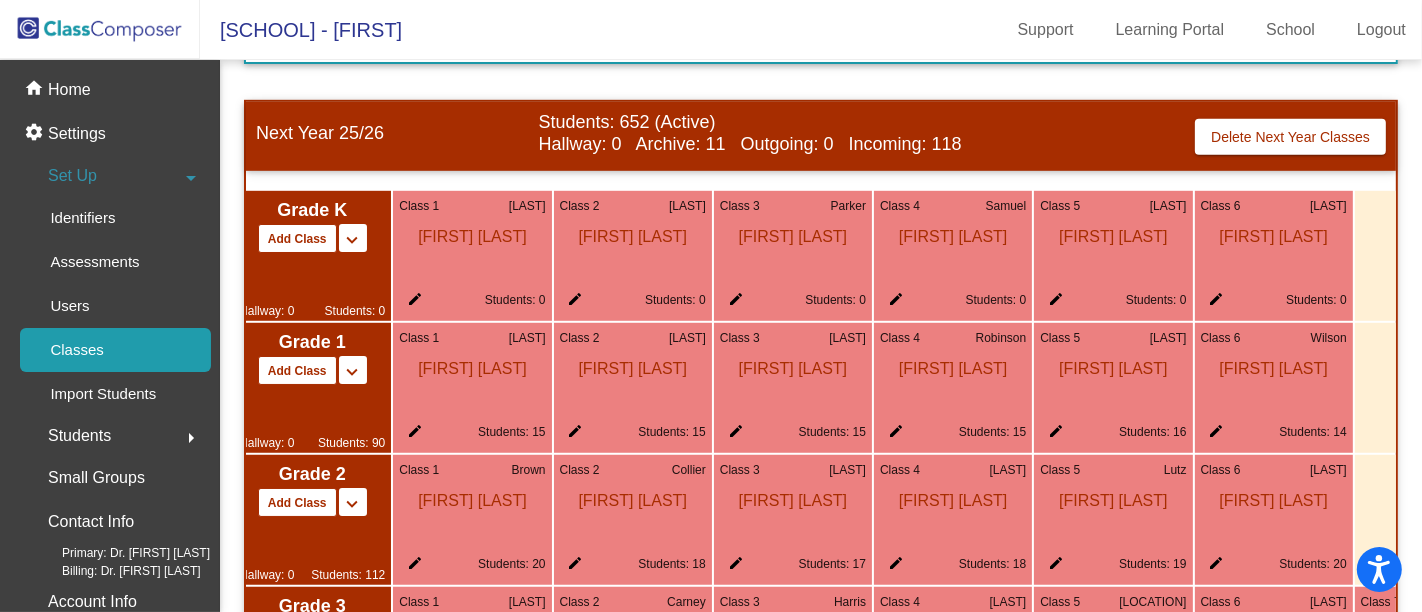 scroll, scrollTop: 0, scrollLeft: 17, axis: horizontal 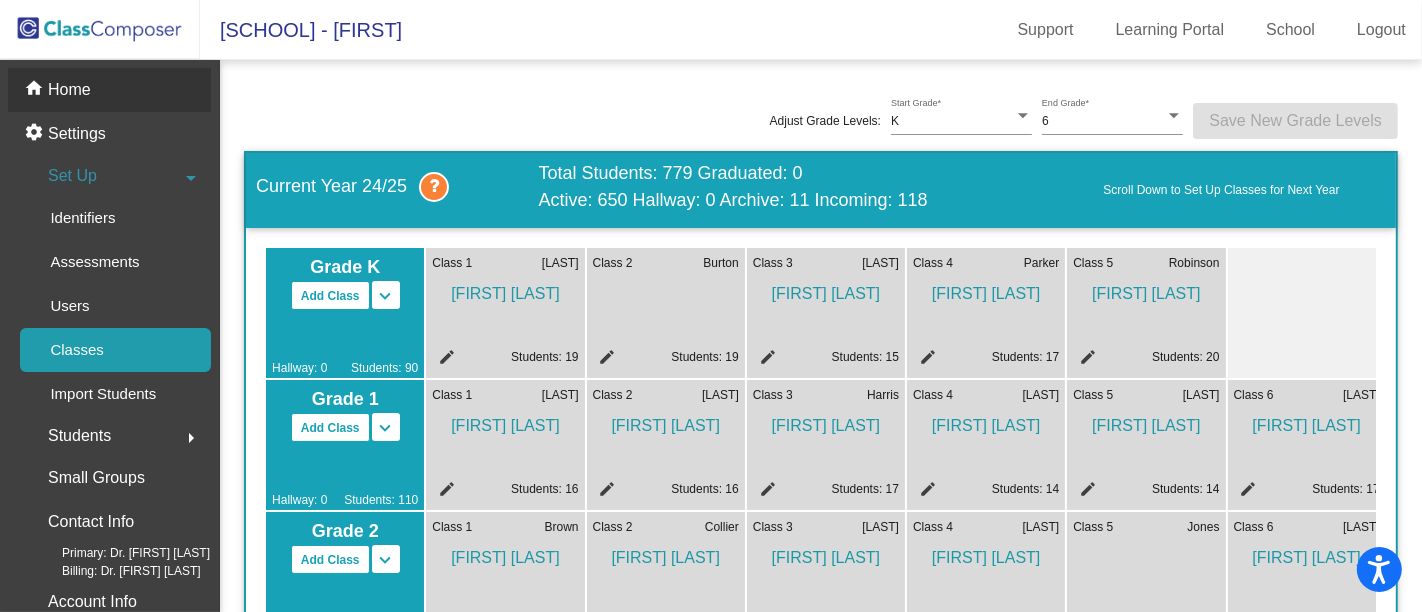 click on "Home" 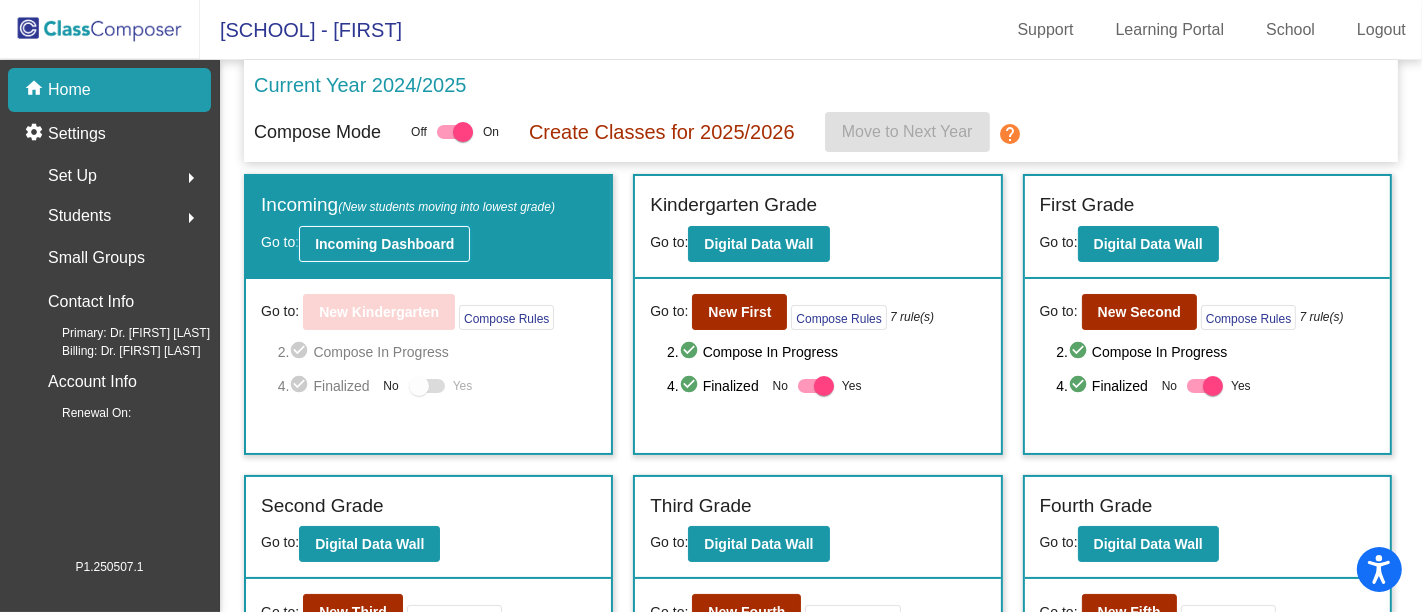 click on "Incoming Dashboard" 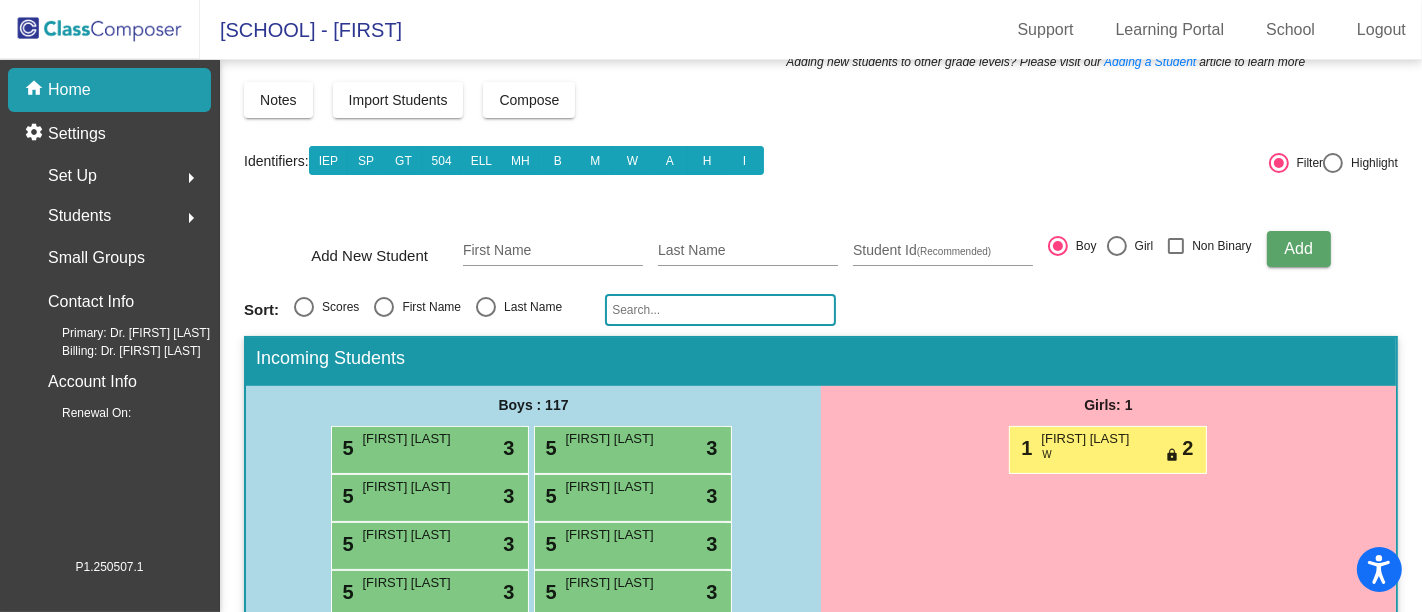 scroll, scrollTop: 86, scrollLeft: 0, axis: vertical 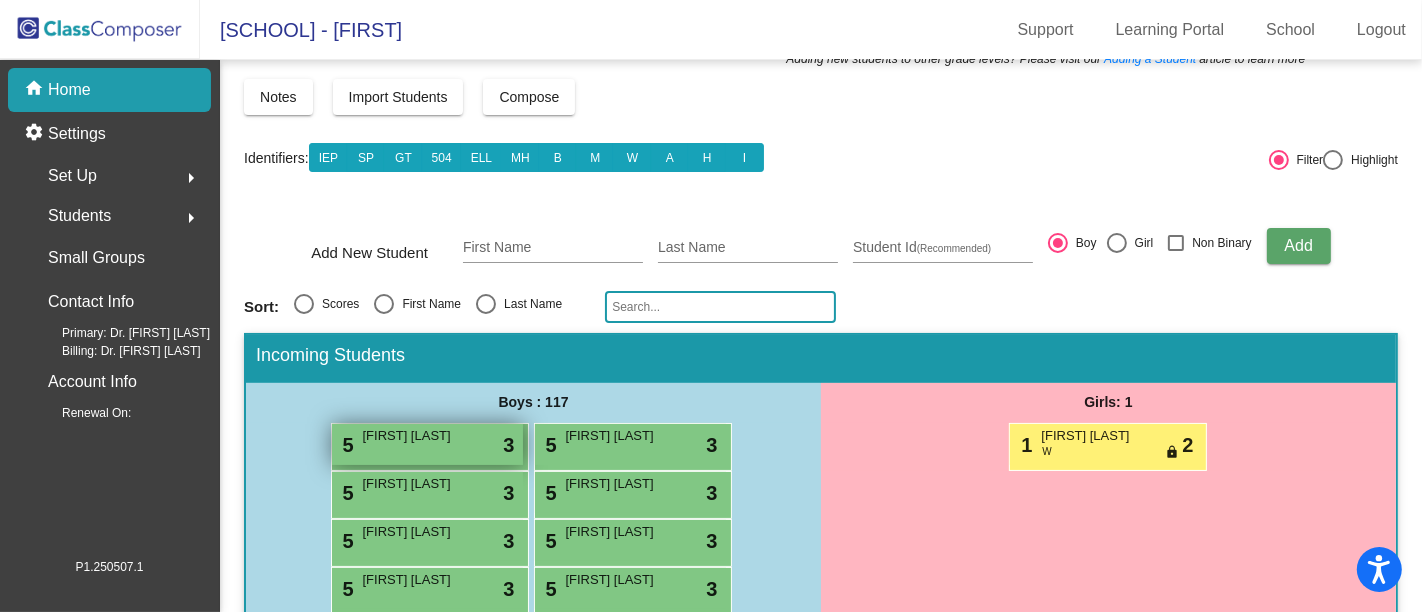 click on "[NUMBER] [FIRST] [LAST] [WORD] [WORD] [NUMBER]" at bounding box center [427, 444] 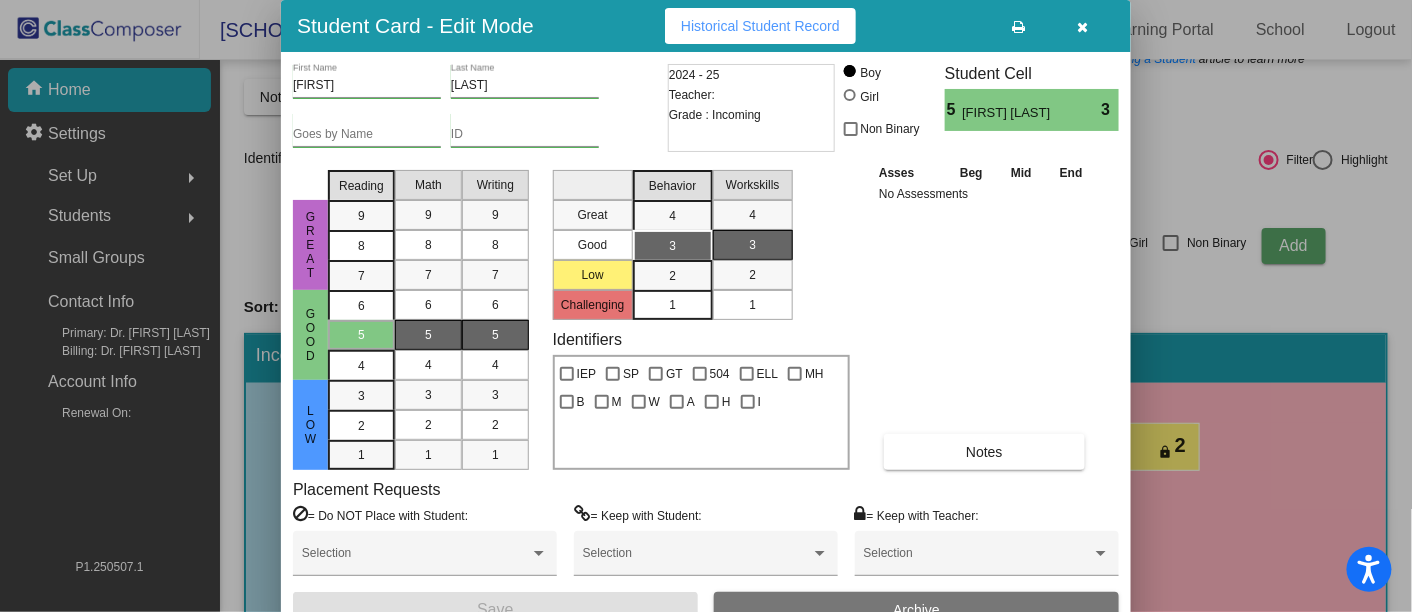 click at bounding box center [1083, 27] 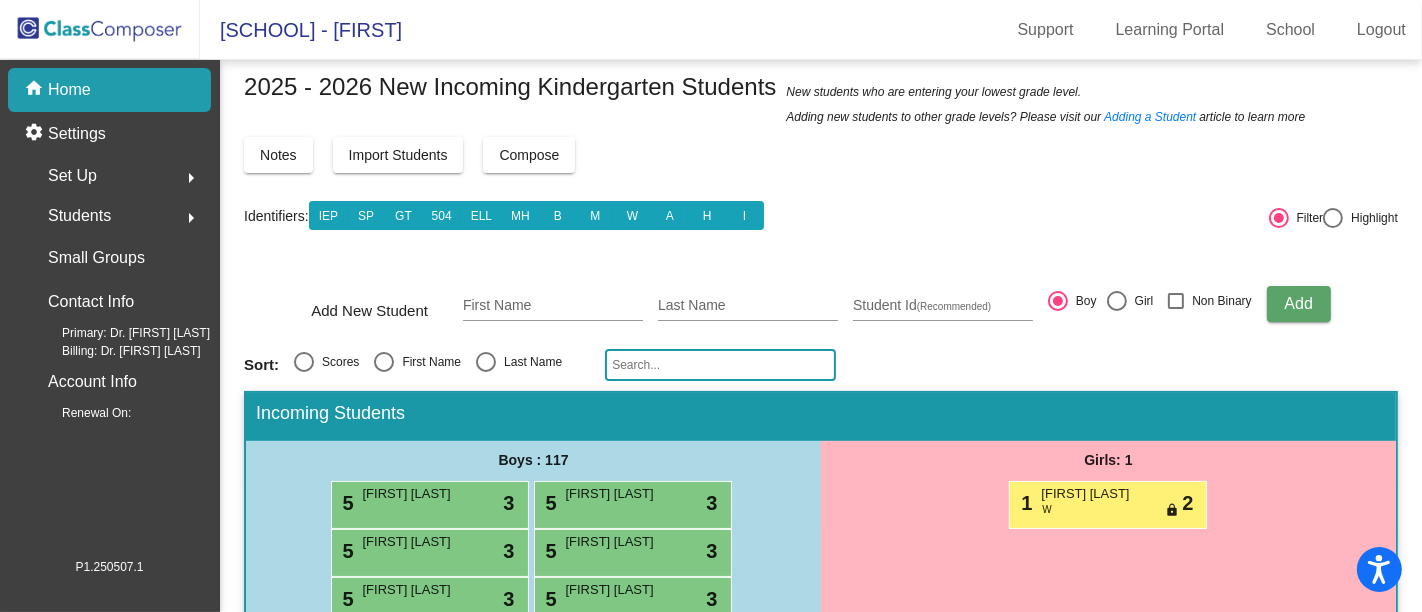 scroll, scrollTop: 0, scrollLeft: 0, axis: both 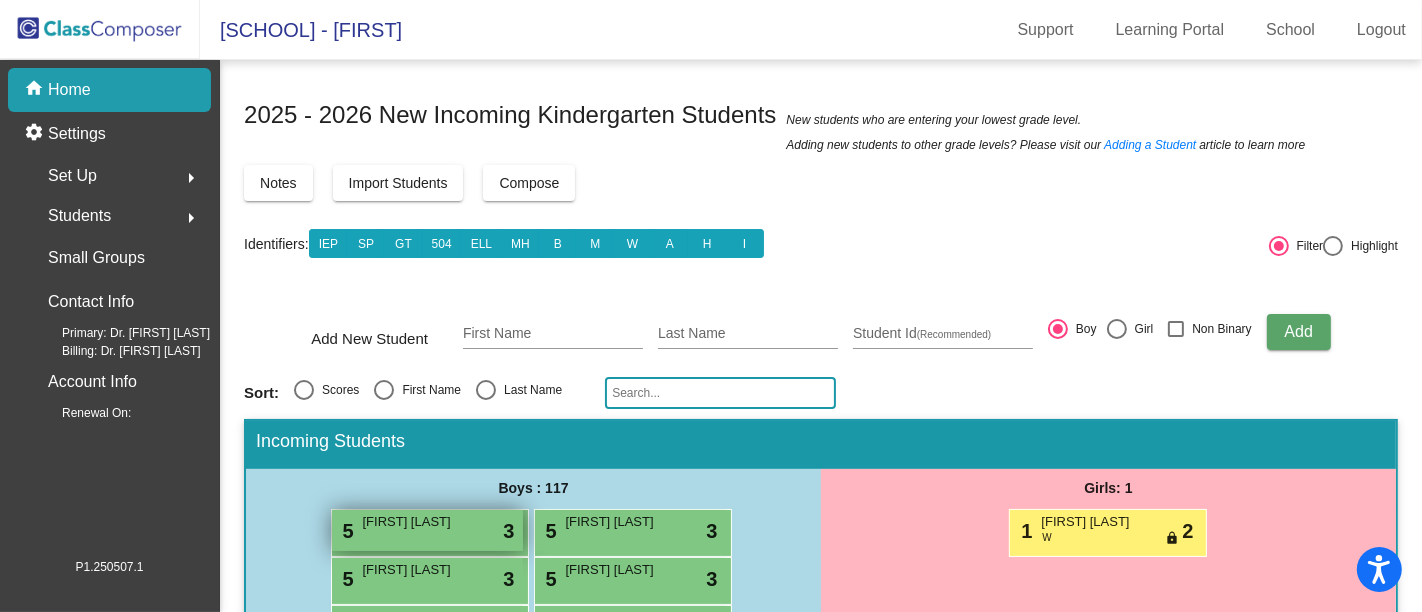 click on "[NUMBER] [FIRST] [LAST] [WORD] [WORD] [NUMBER]" at bounding box center [427, 530] 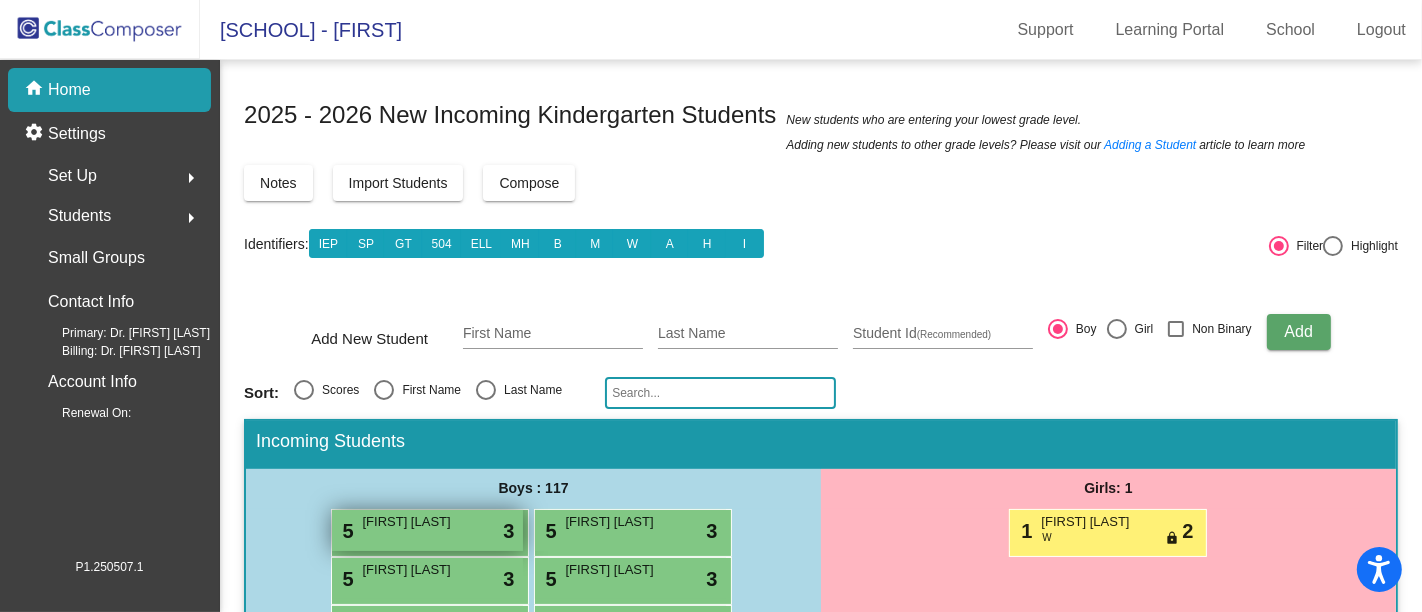 click on "[FIRST] [LAST]" at bounding box center (413, 522) 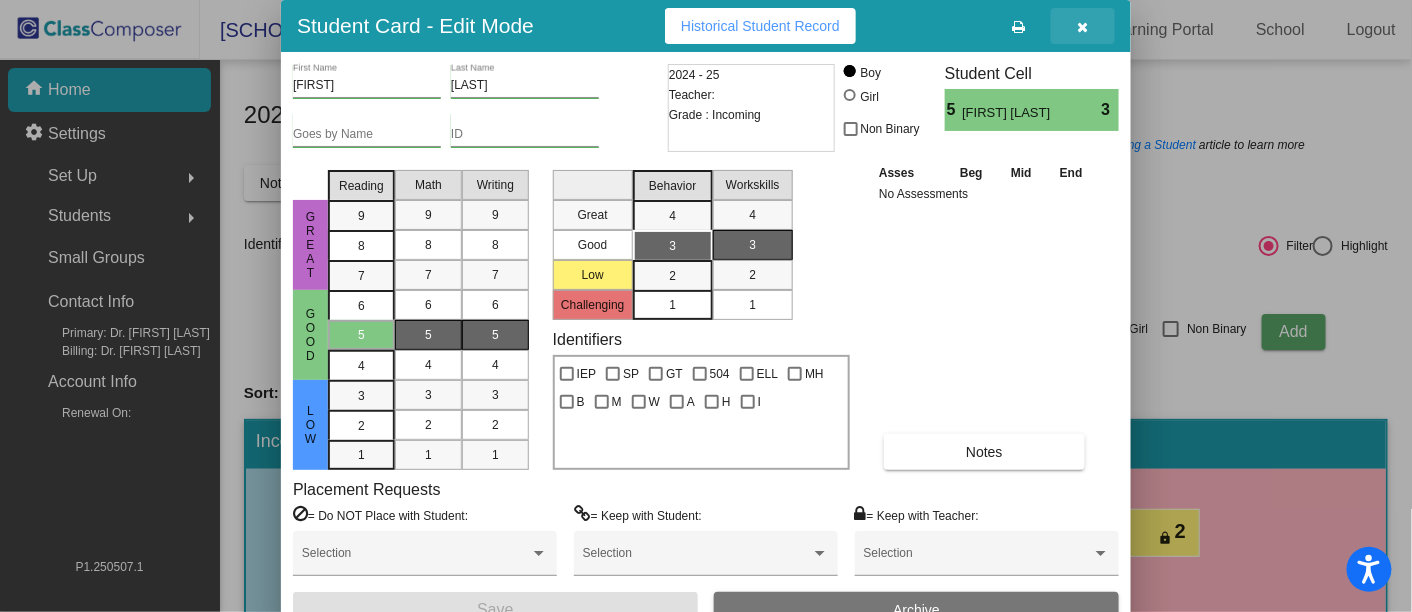 click at bounding box center [1083, 26] 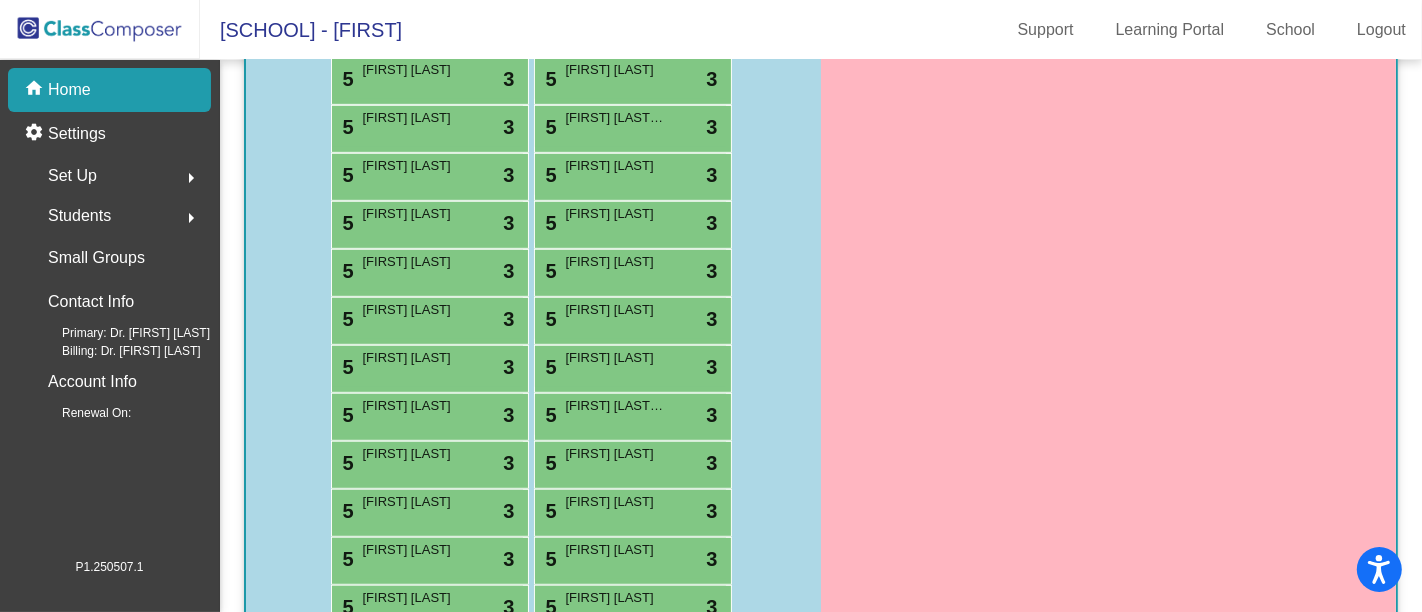 scroll, scrollTop: 0, scrollLeft: 0, axis: both 